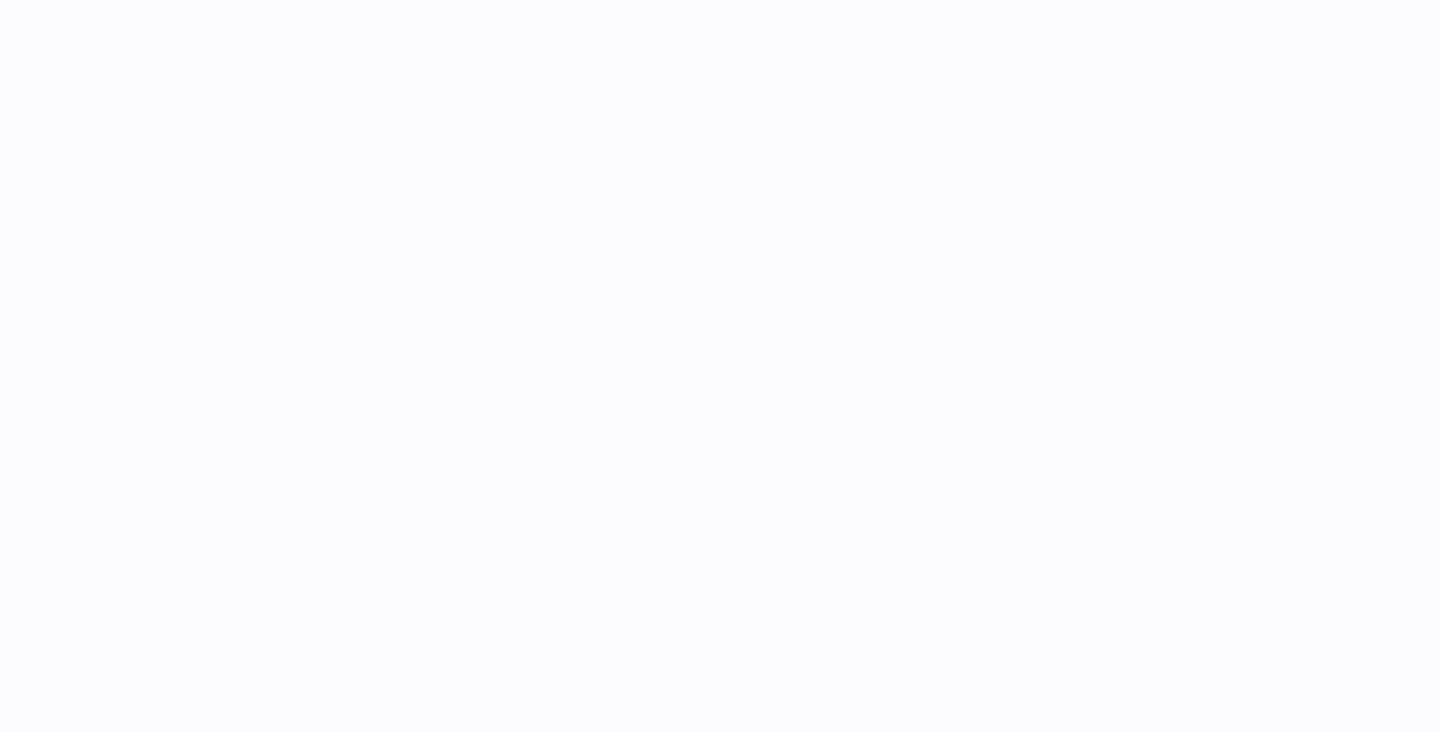 scroll, scrollTop: 0, scrollLeft: 0, axis: both 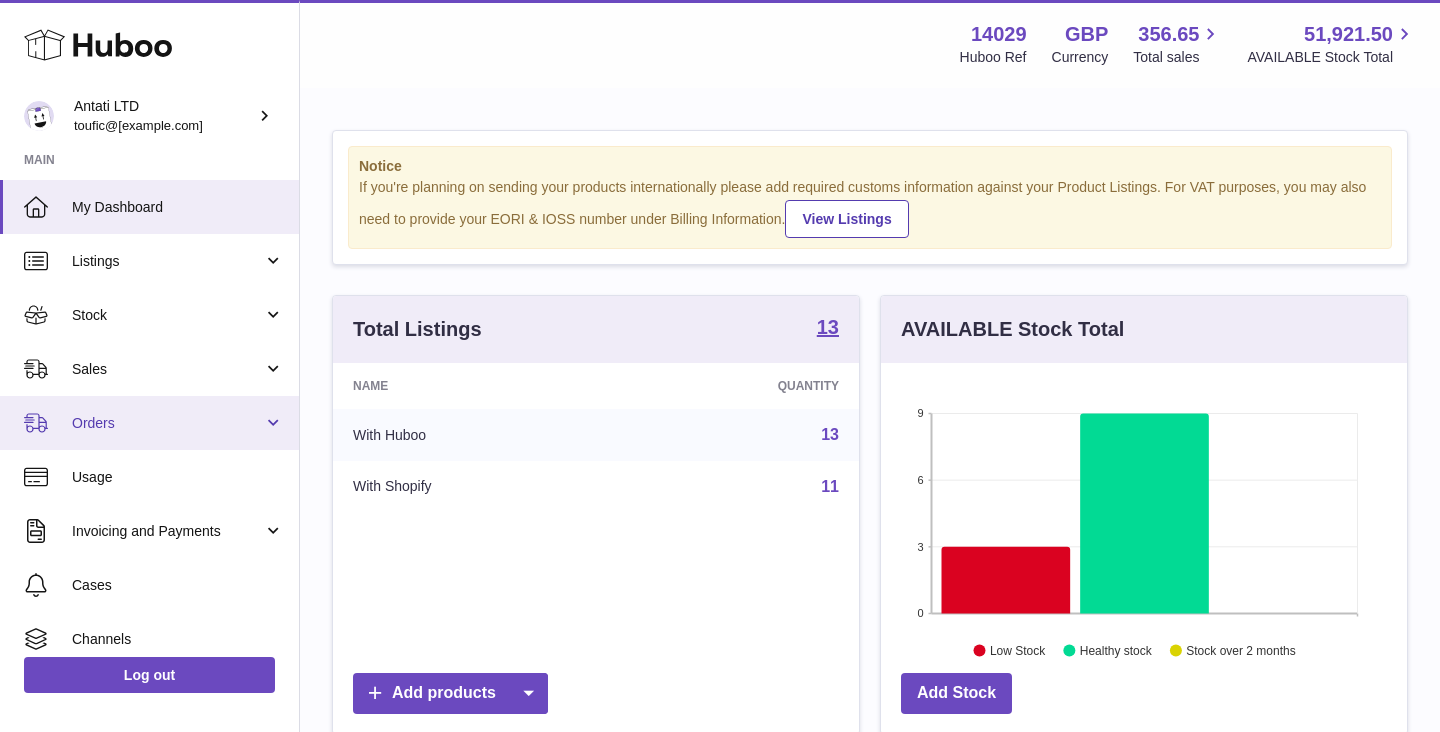 click on "Orders" at bounding box center (167, 423) 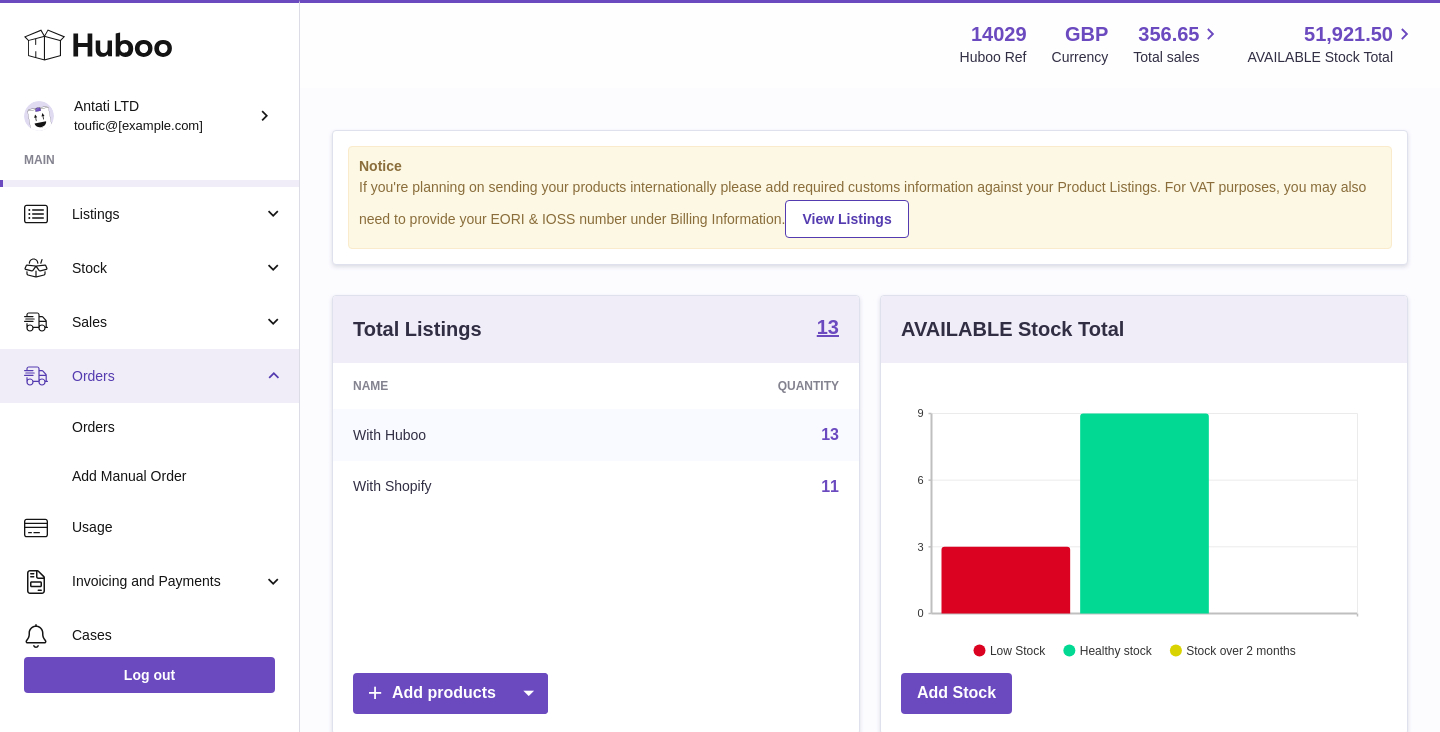 scroll, scrollTop: 65, scrollLeft: 0, axis: vertical 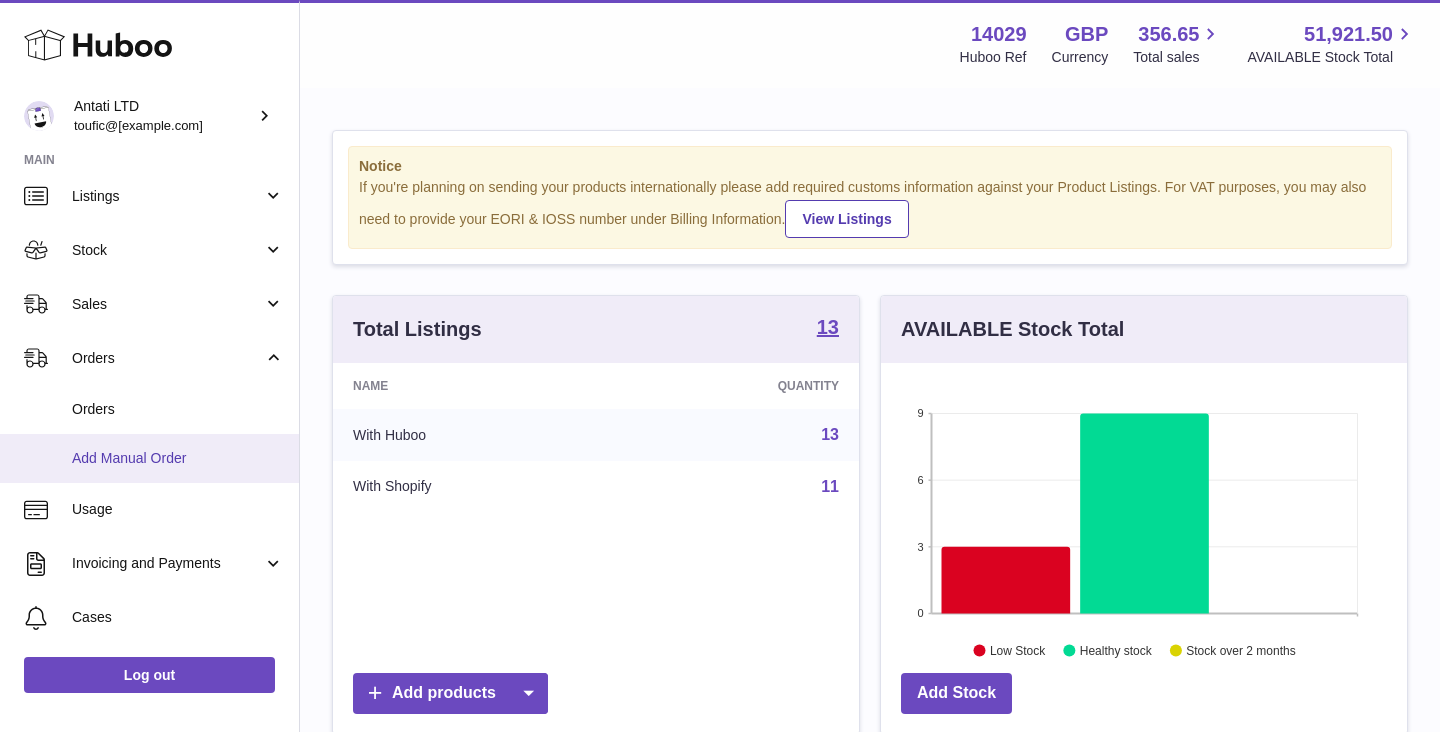 click on "Add Manual Order" at bounding box center [178, 458] 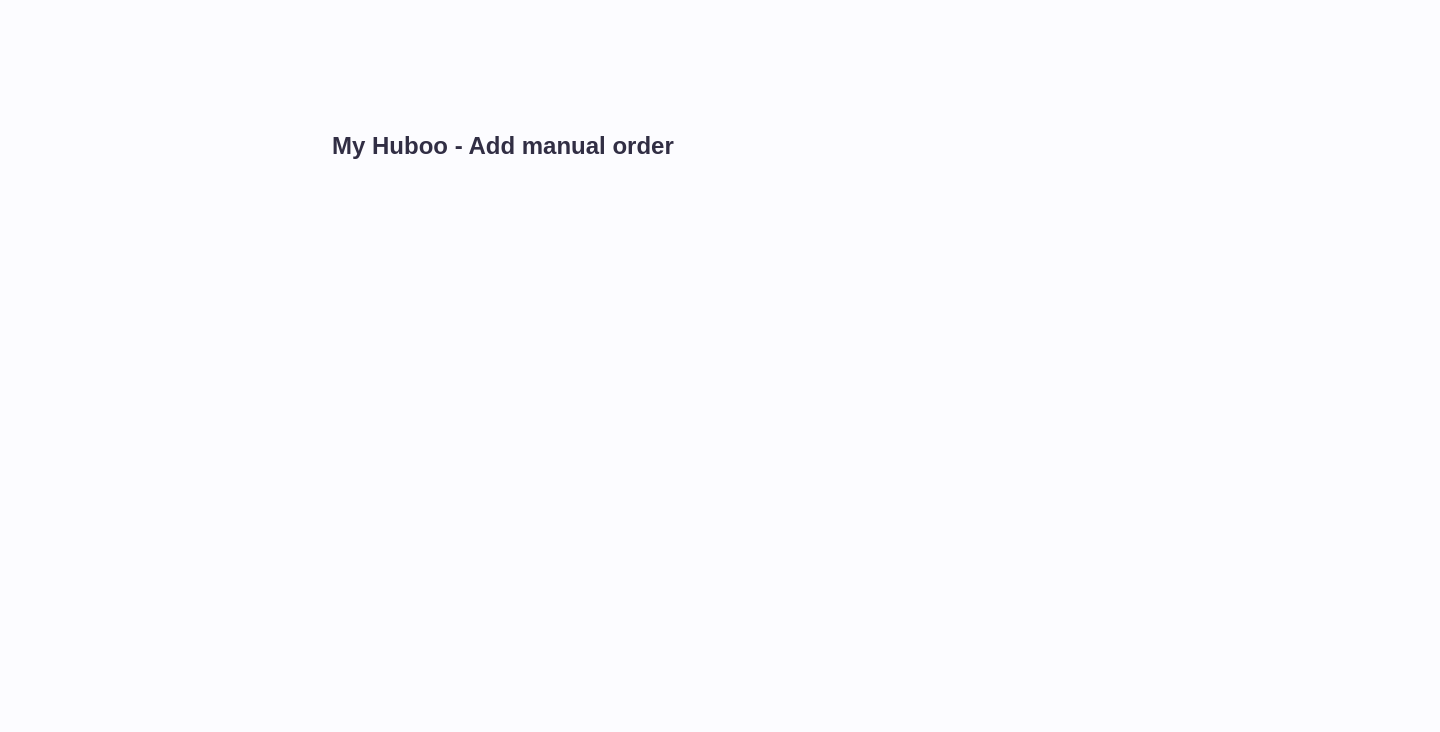 scroll, scrollTop: 0, scrollLeft: 0, axis: both 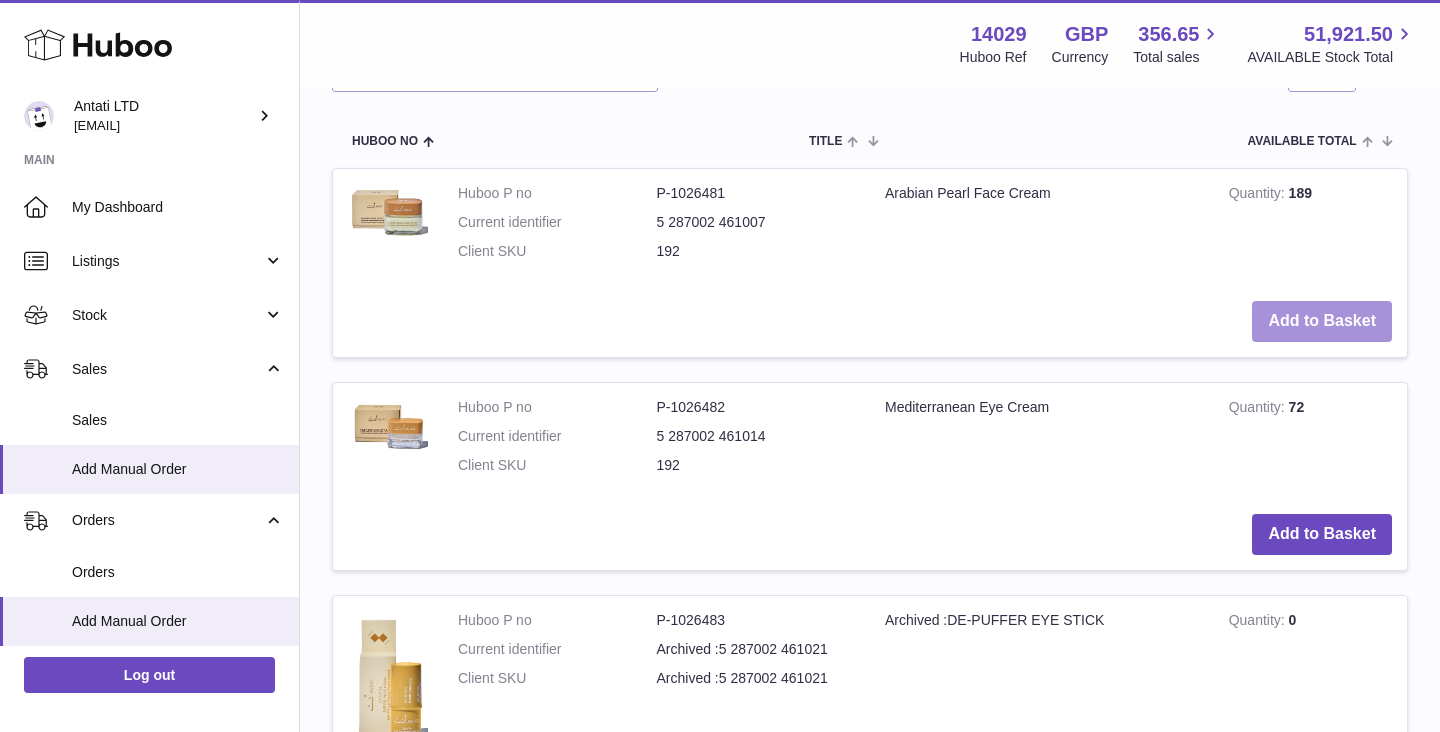click on "Add to Basket" at bounding box center [1322, 321] 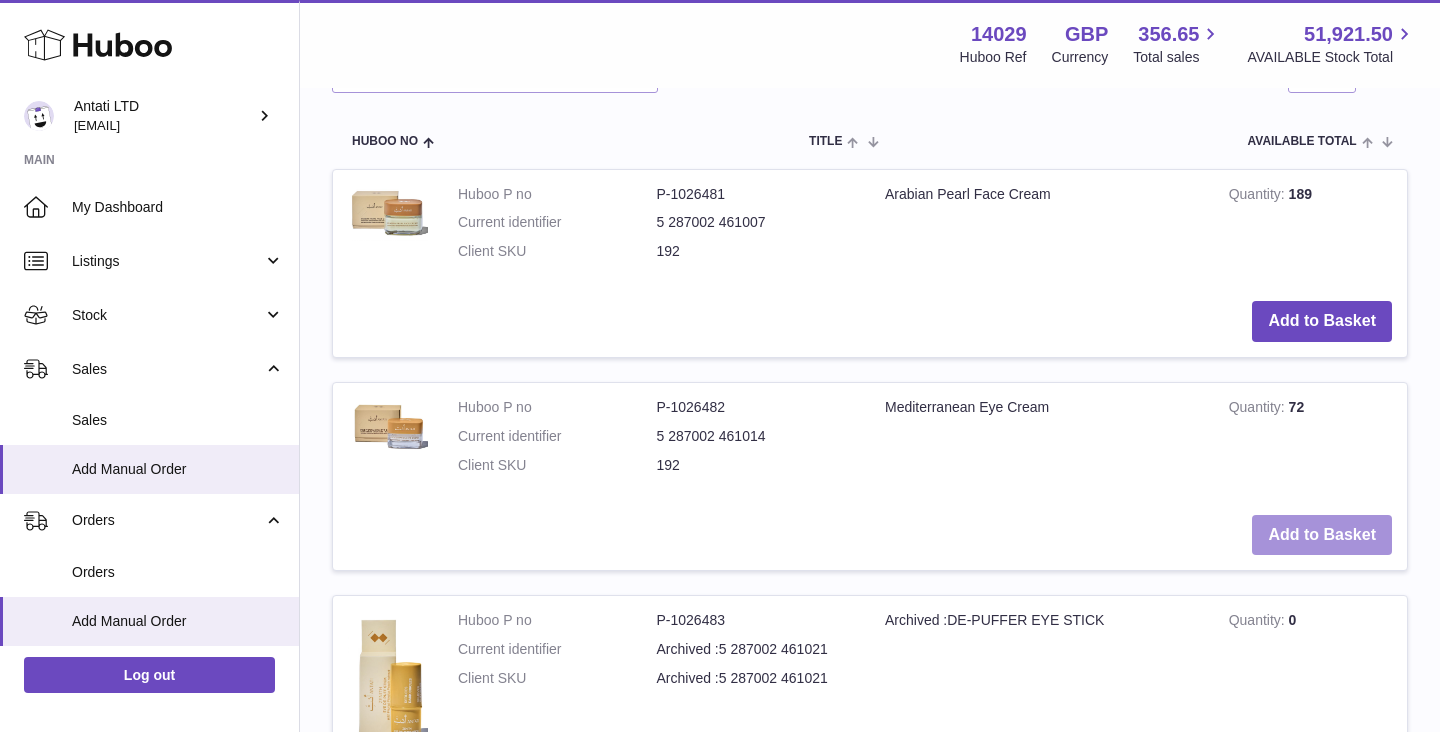 click on "Add to Basket" at bounding box center [1322, 535] 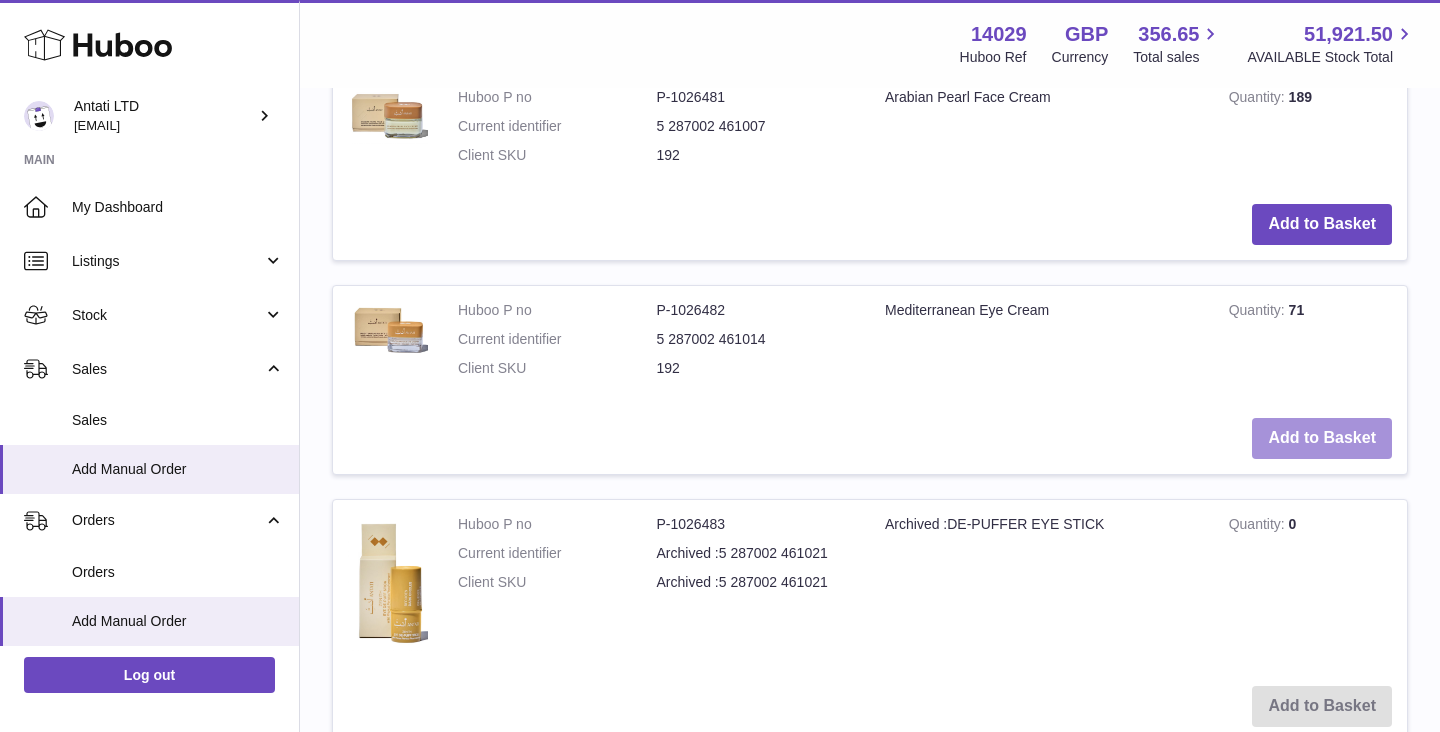scroll, scrollTop: 1020, scrollLeft: 0, axis: vertical 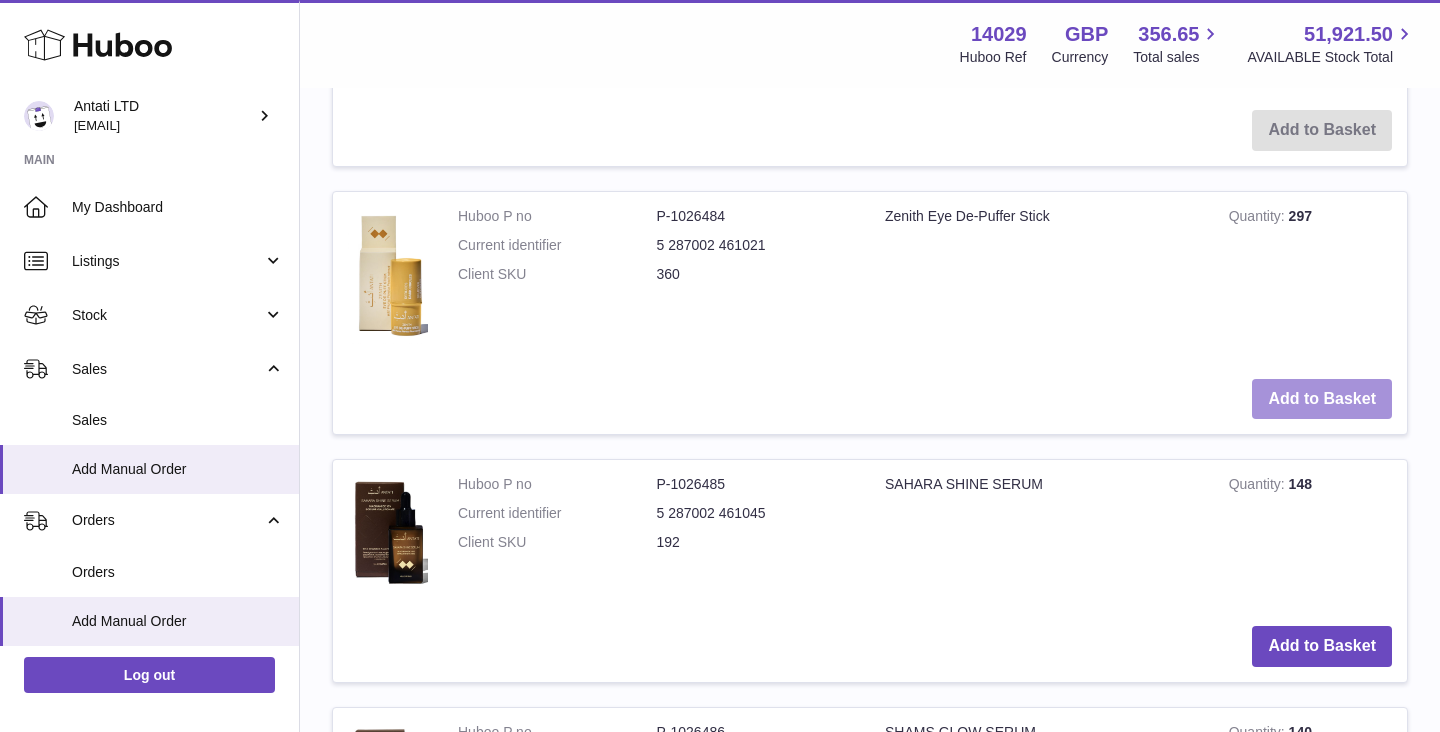 click on "Add to Basket" at bounding box center [1322, 399] 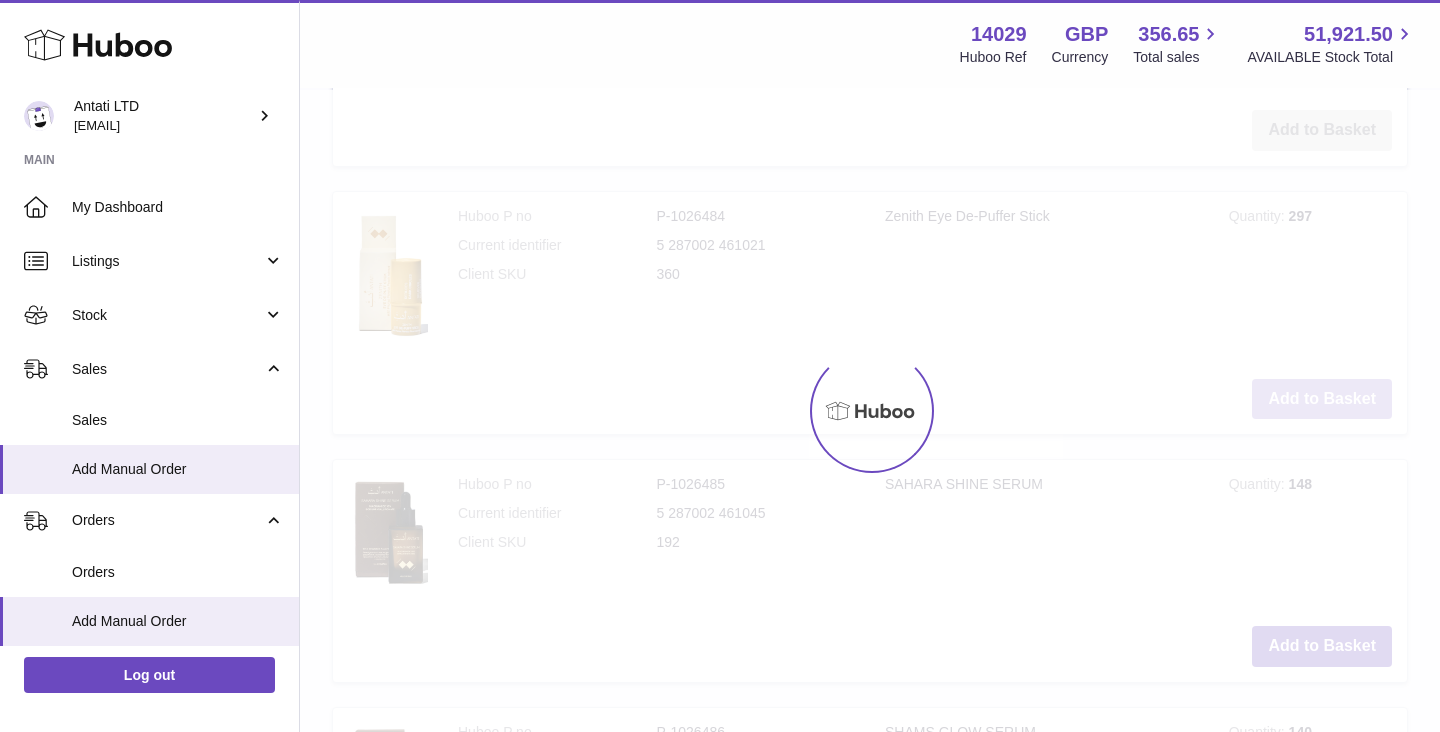 scroll, scrollTop: 1840, scrollLeft: 0, axis: vertical 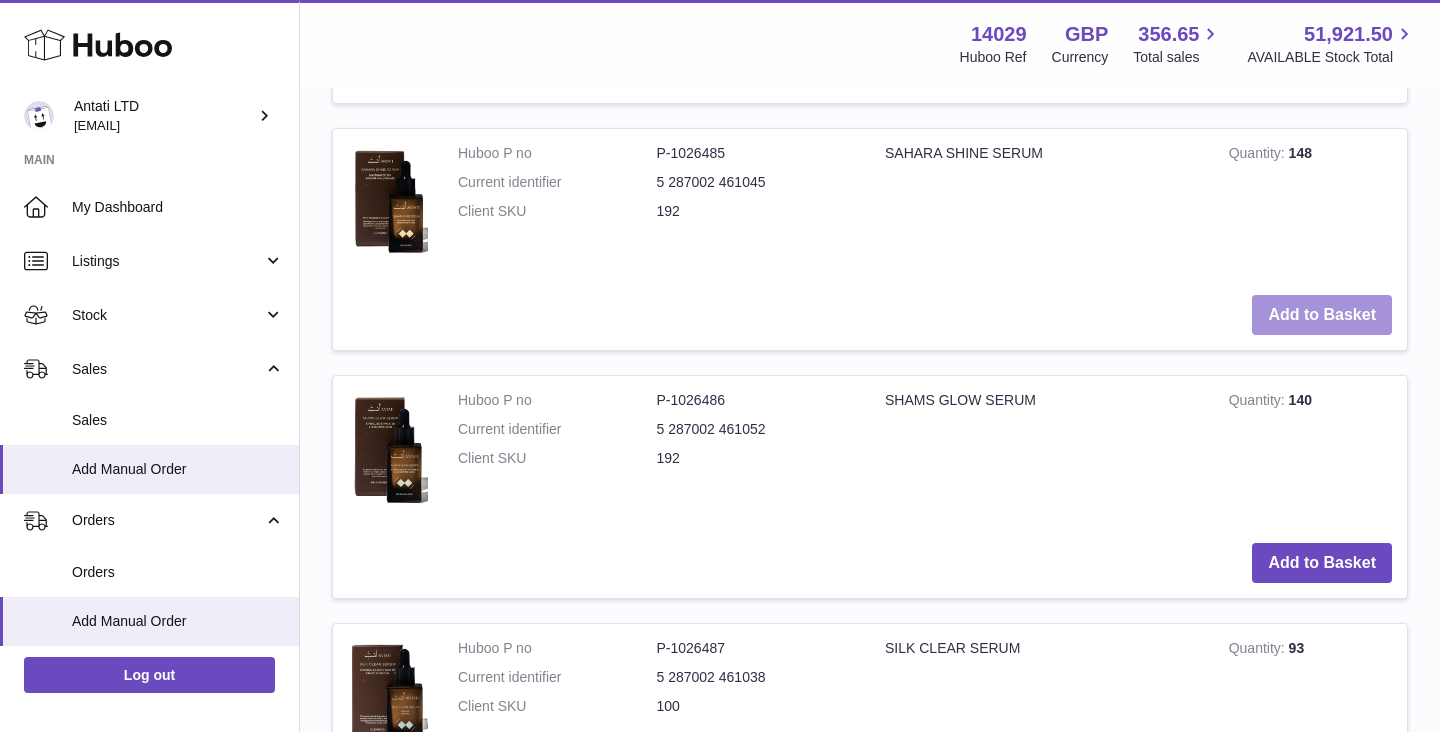 click on "Add to Basket" at bounding box center [1322, 315] 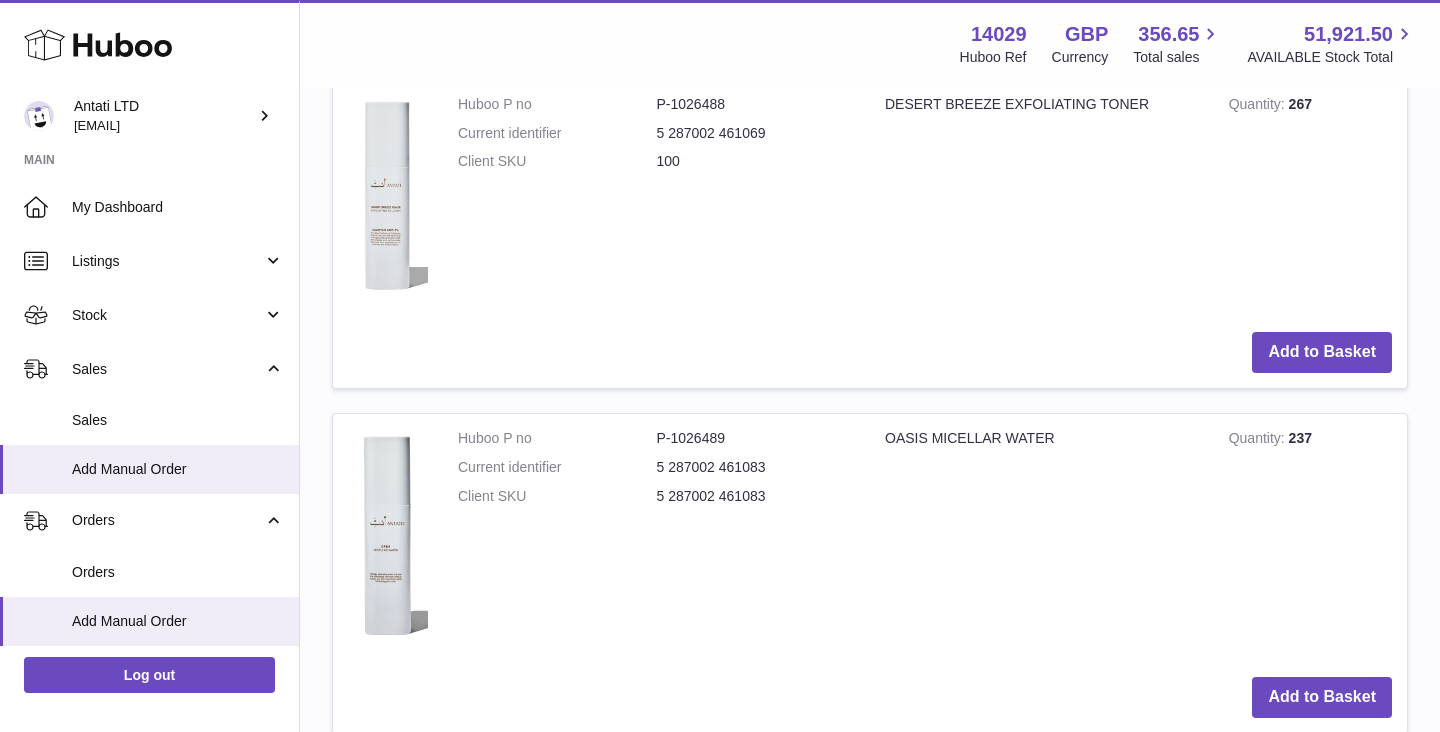 scroll, scrollTop: 3207, scrollLeft: 0, axis: vertical 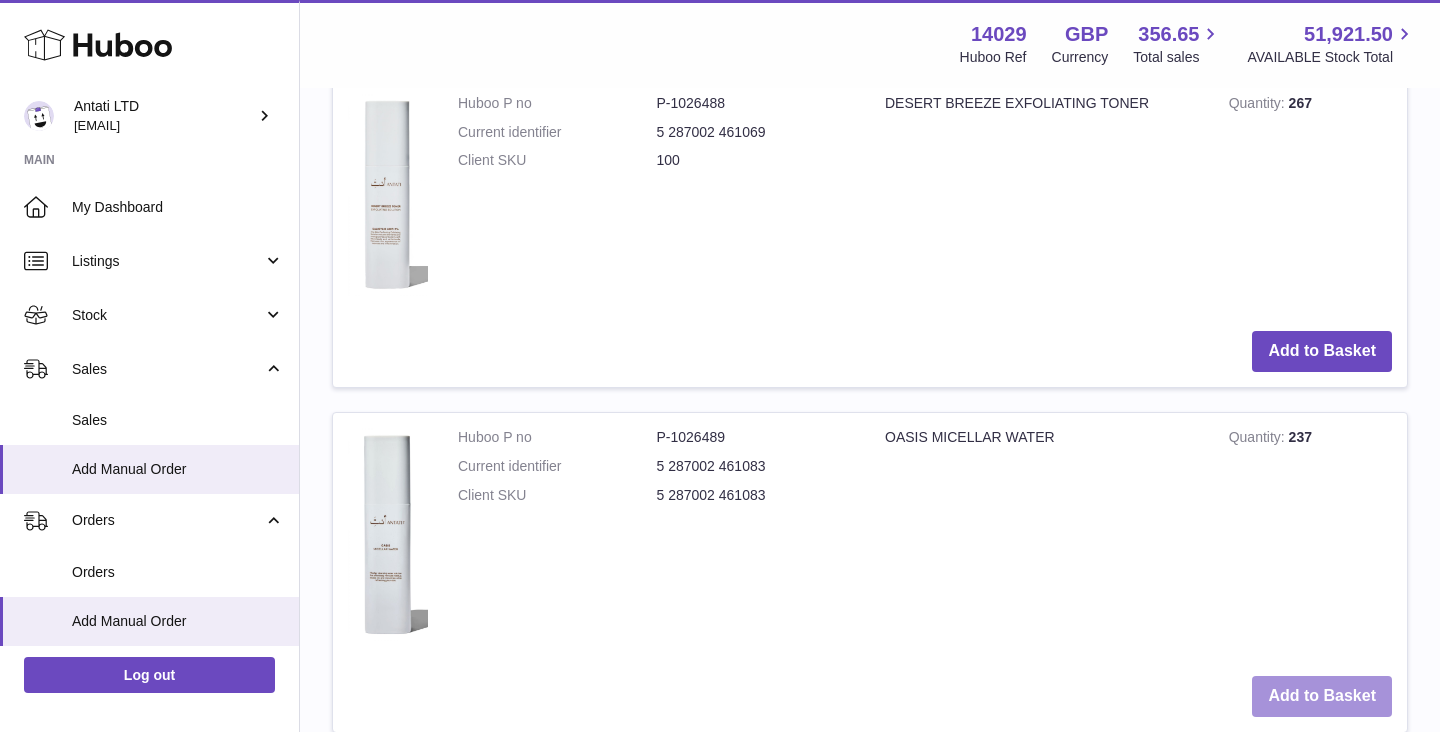 click on "Add to Basket" at bounding box center [1322, 696] 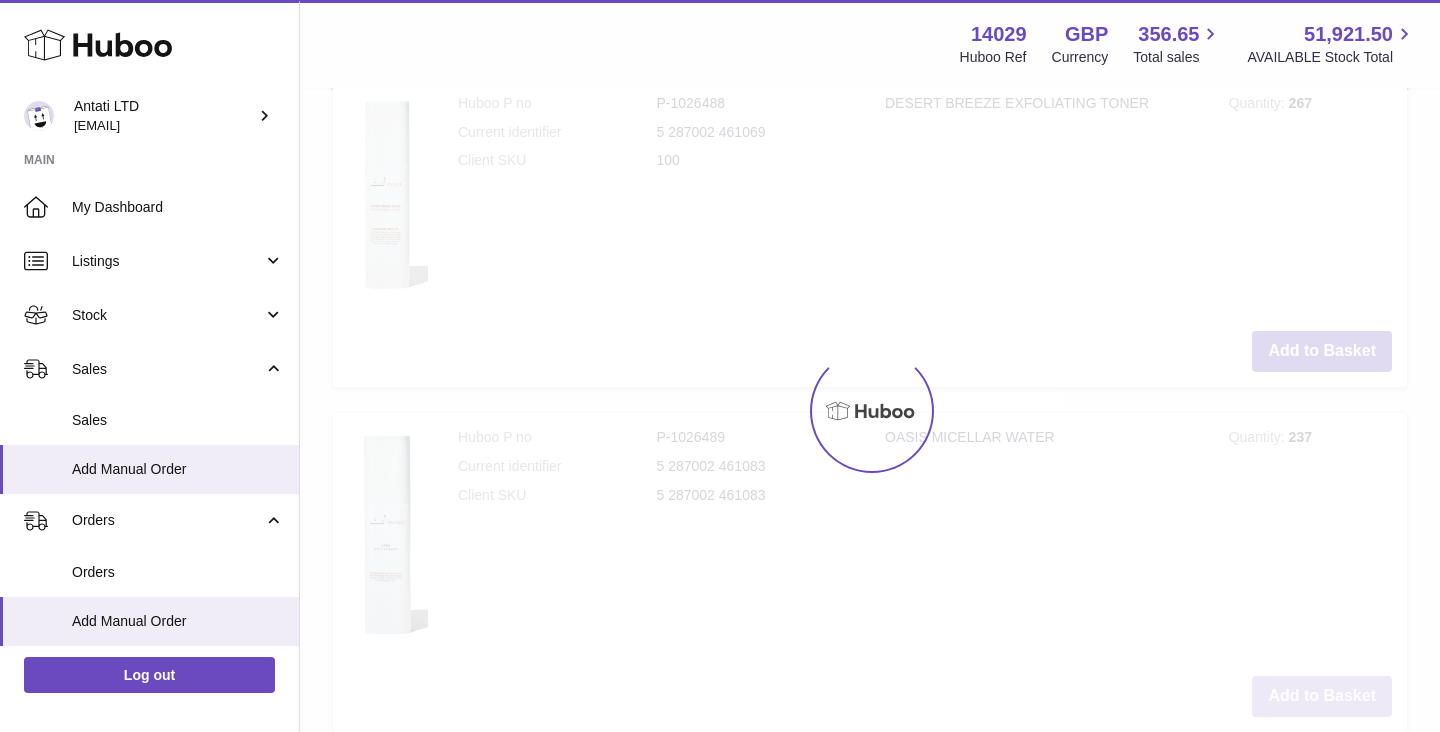 scroll, scrollTop: 3551, scrollLeft: 0, axis: vertical 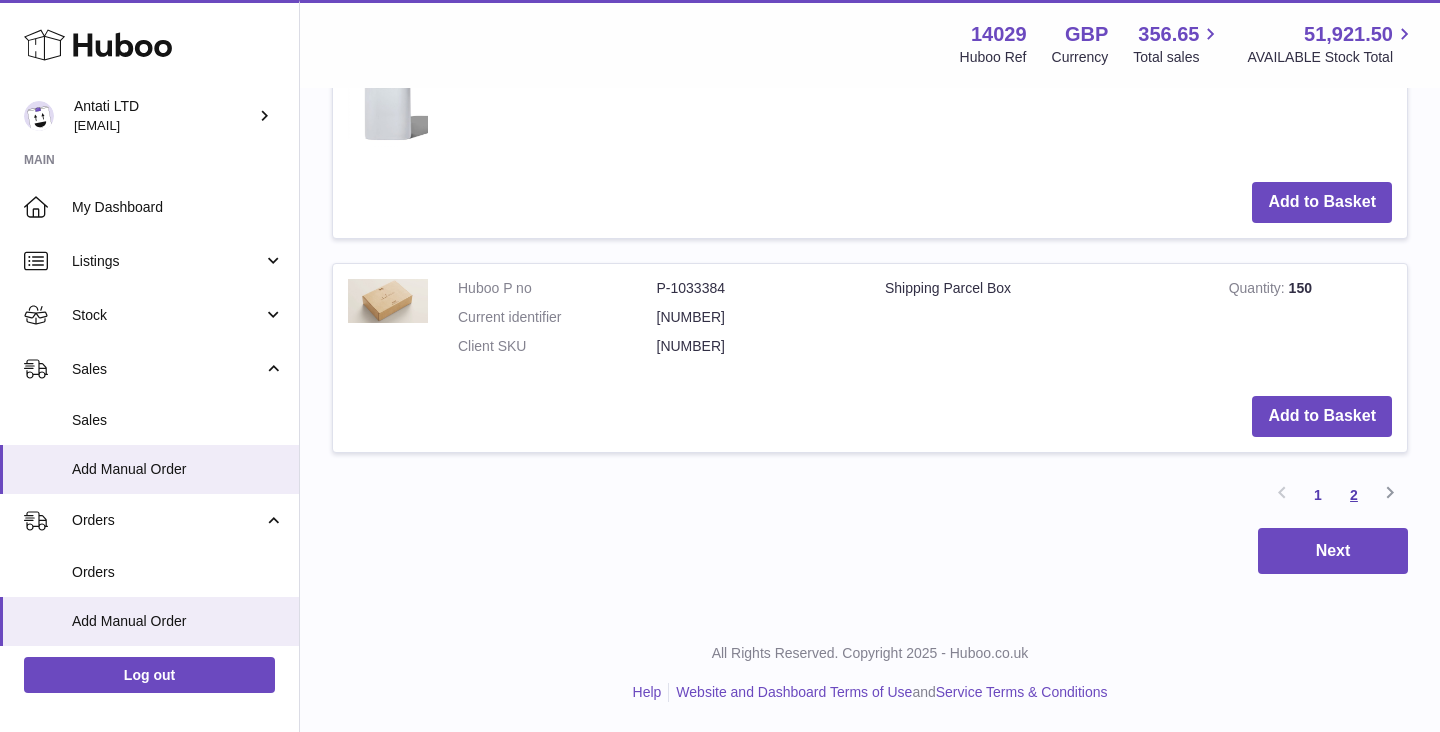 click on "2" at bounding box center (1354, 495) 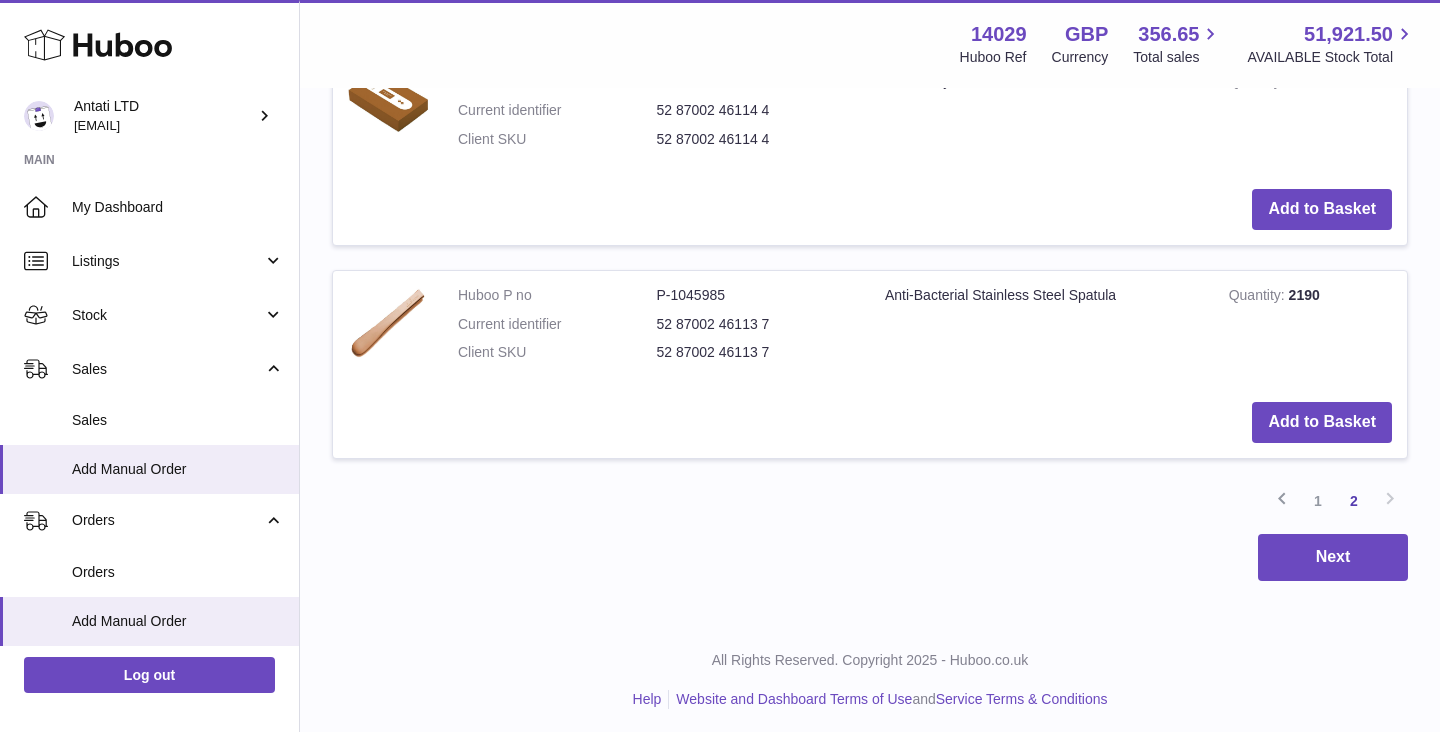 scroll, scrollTop: 2306, scrollLeft: 0, axis: vertical 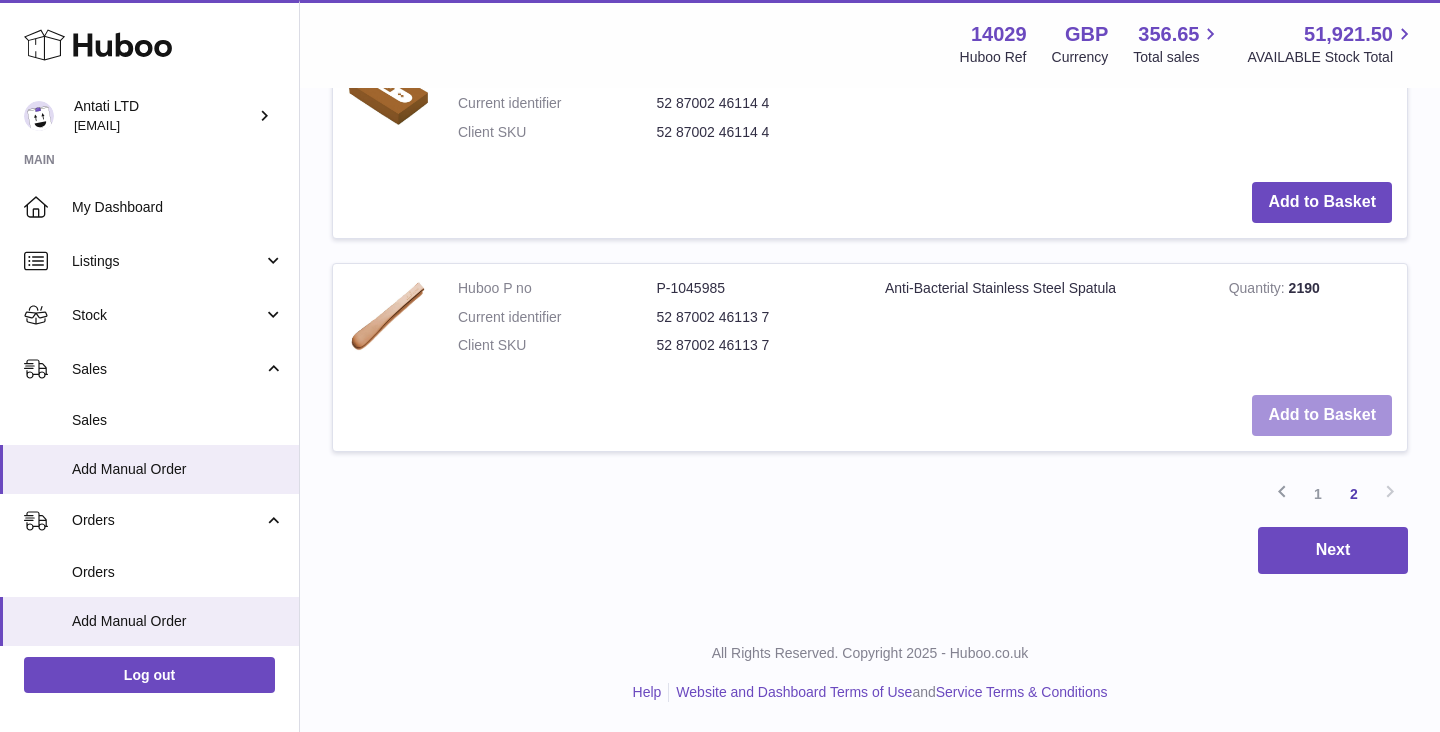 click on "Add to Basket" at bounding box center (1322, 415) 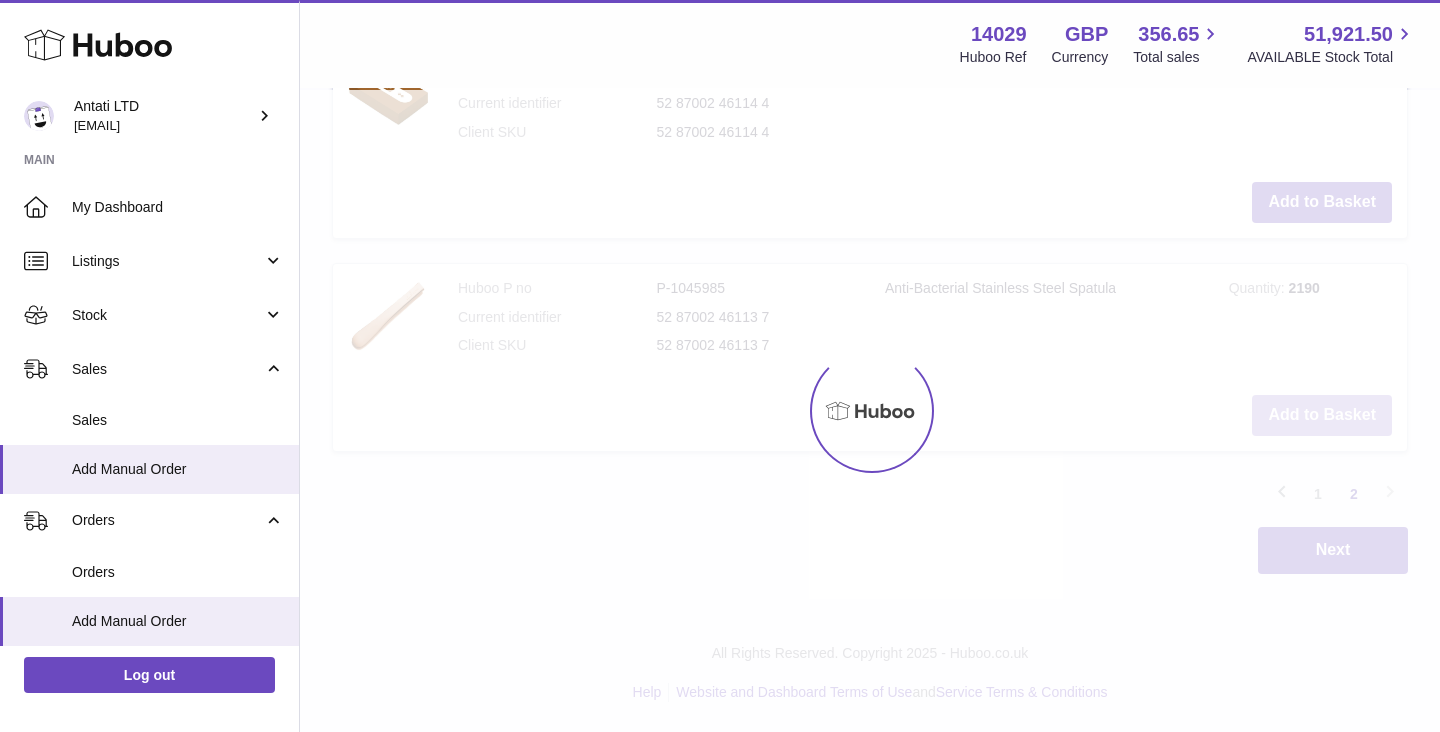 scroll, scrollTop: 2527, scrollLeft: 0, axis: vertical 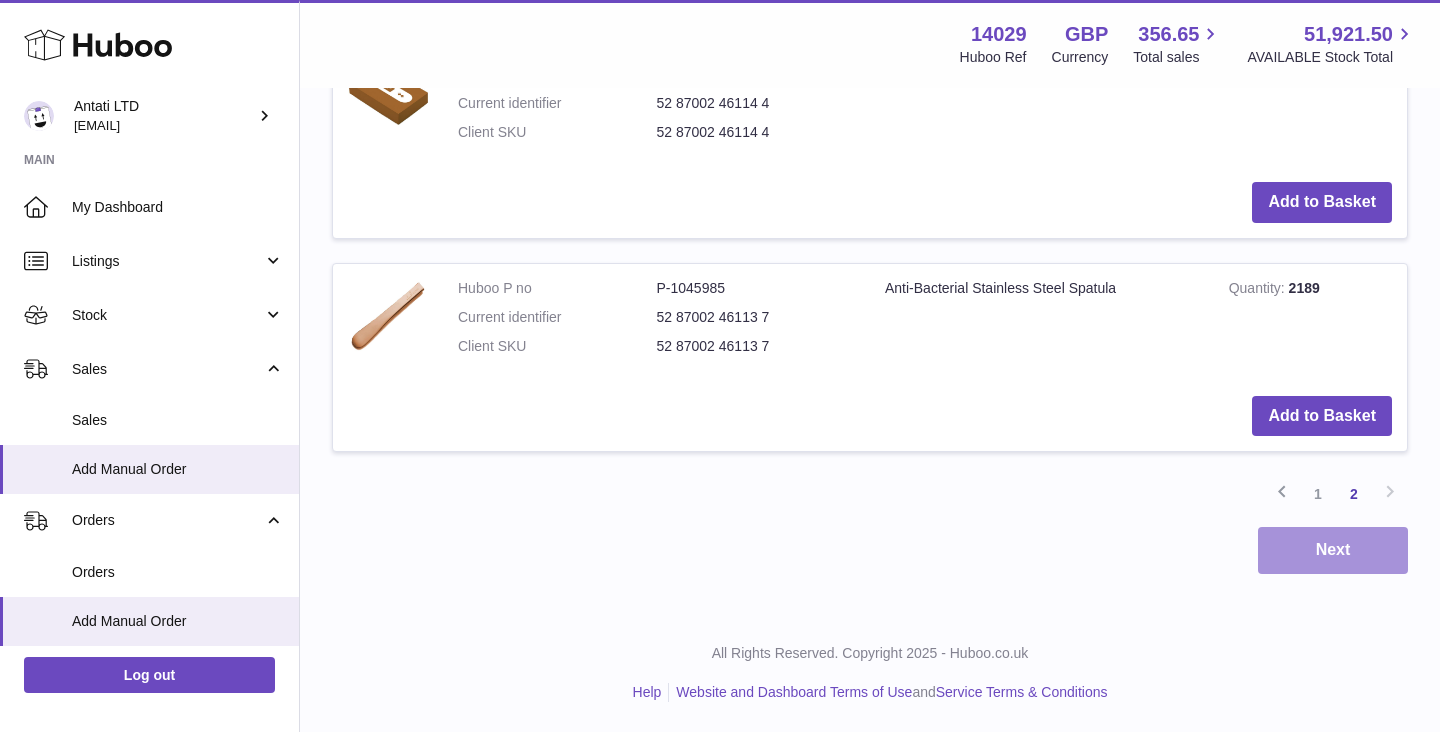 click on "Next" at bounding box center [1333, 550] 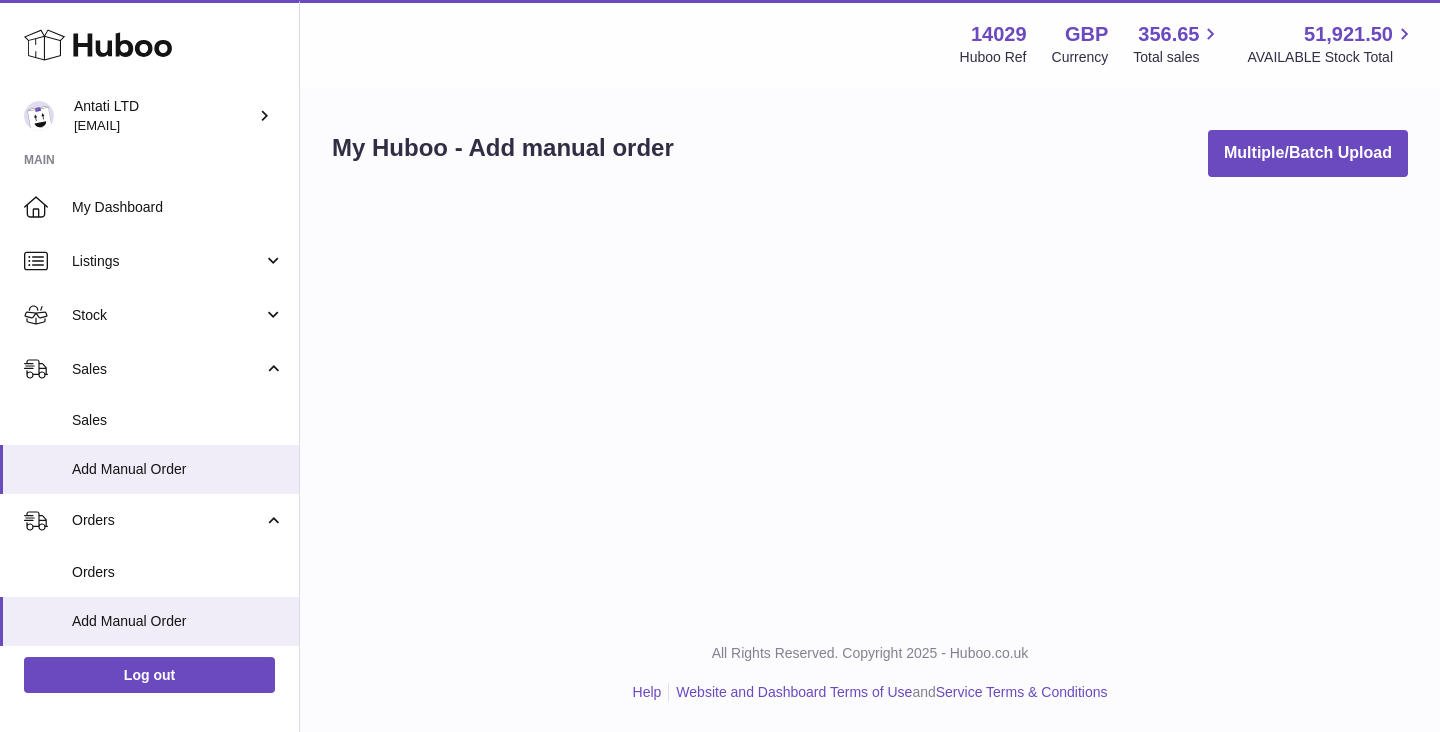 scroll, scrollTop: 0, scrollLeft: 0, axis: both 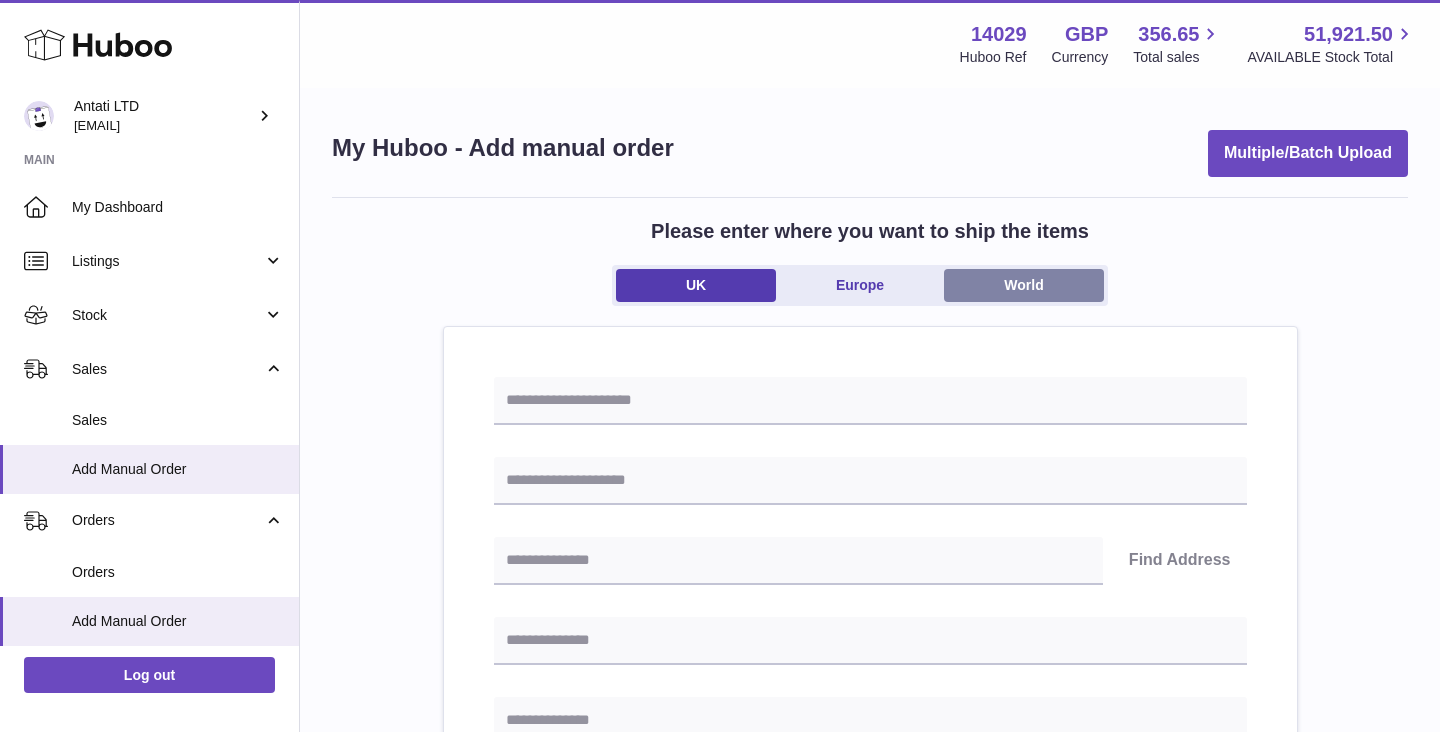 click on "World" at bounding box center [1024, 285] 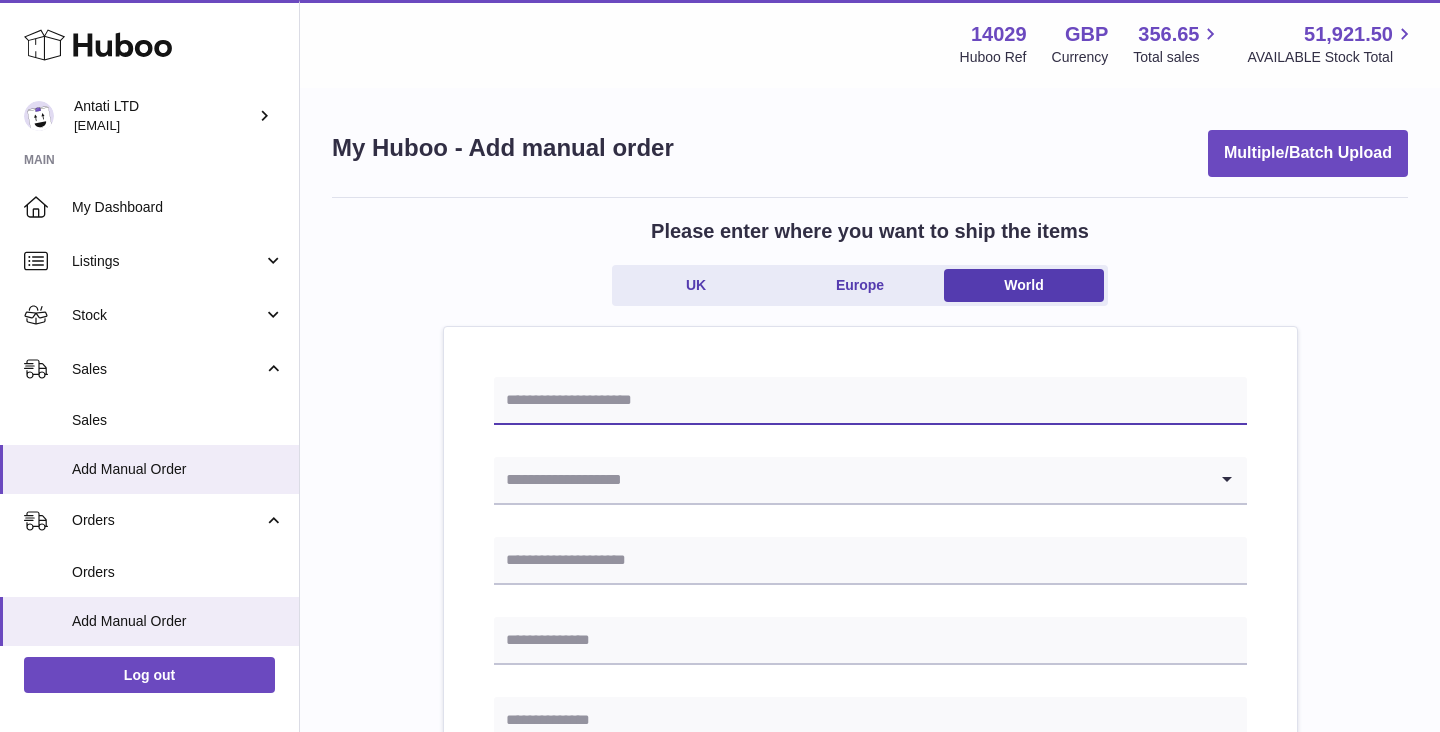 click at bounding box center [870, 401] 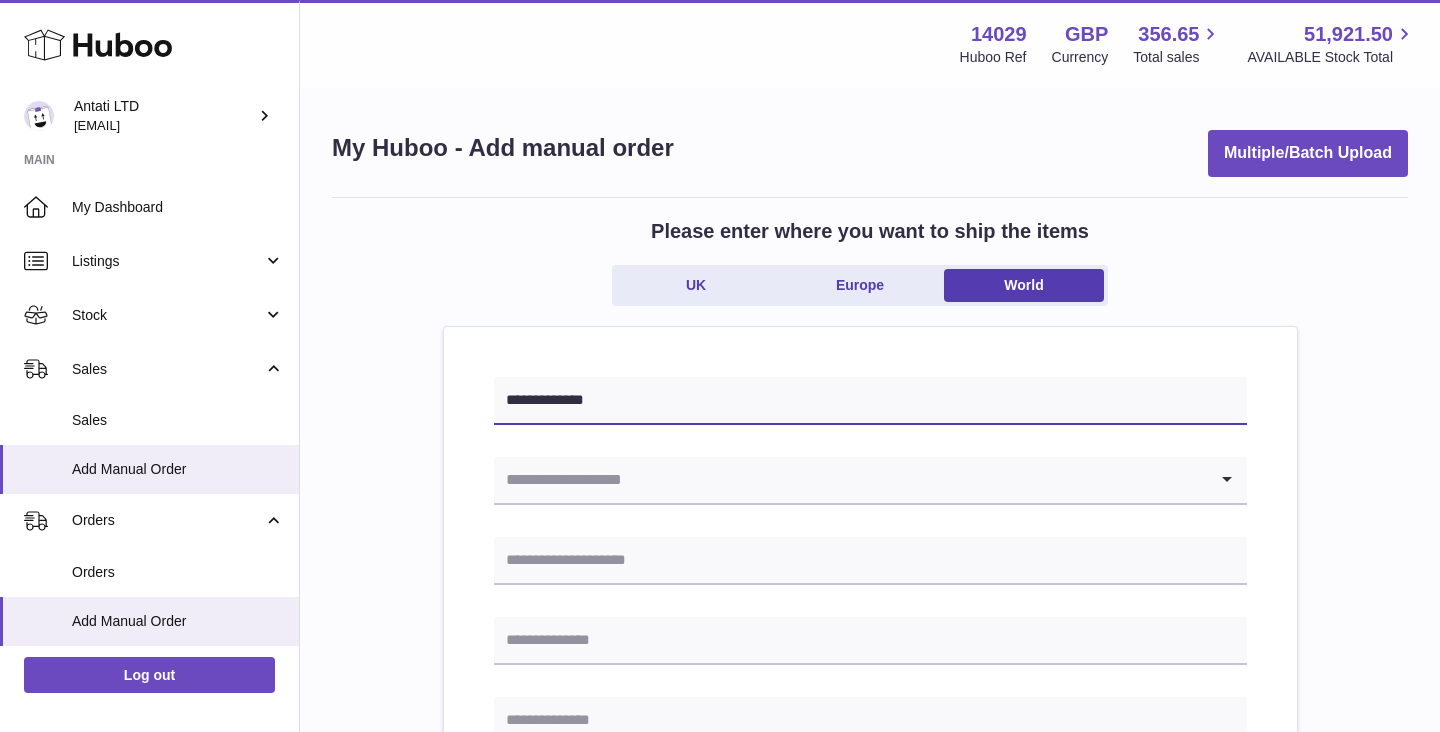 type on "**********" 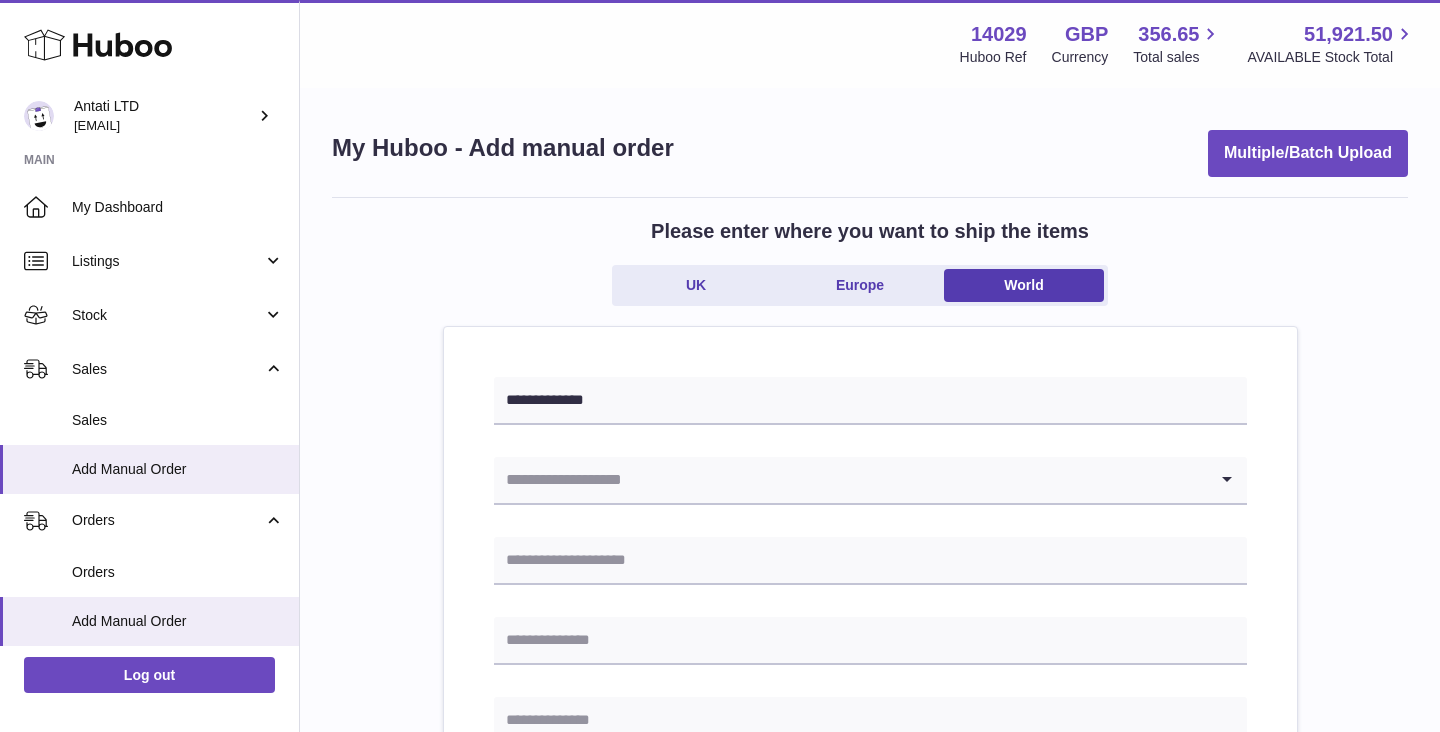click at bounding box center (850, 480) 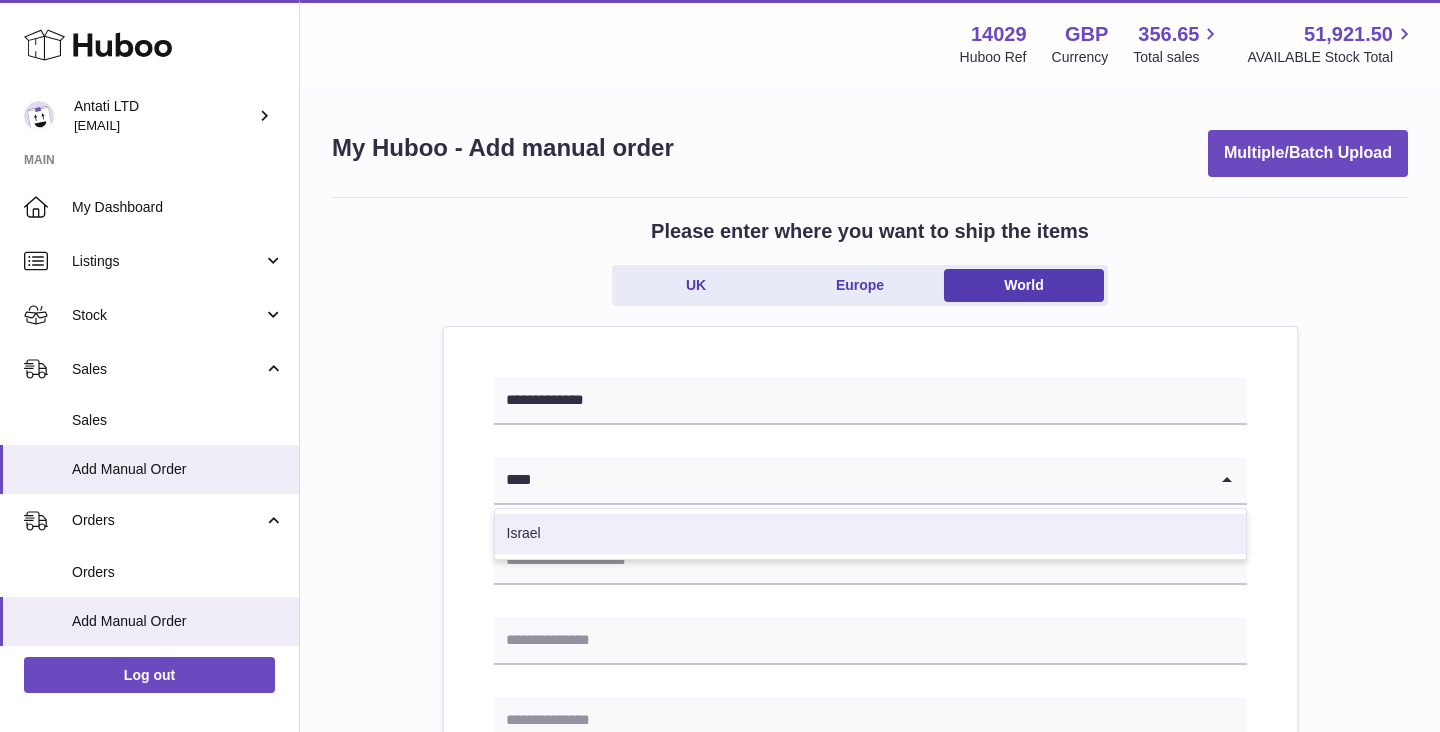 click on "Israel" at bounding box center [870, 534] 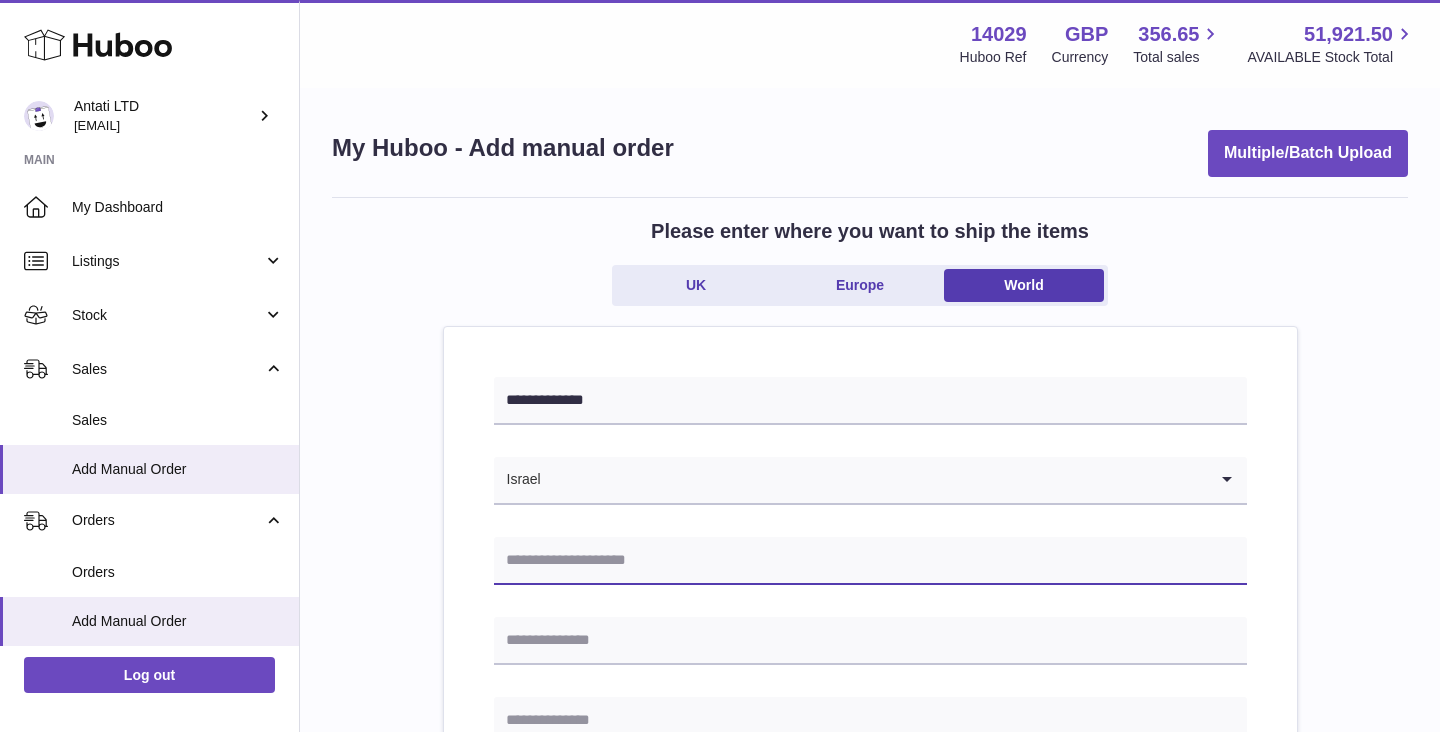 click at bounding box center [870, 561] 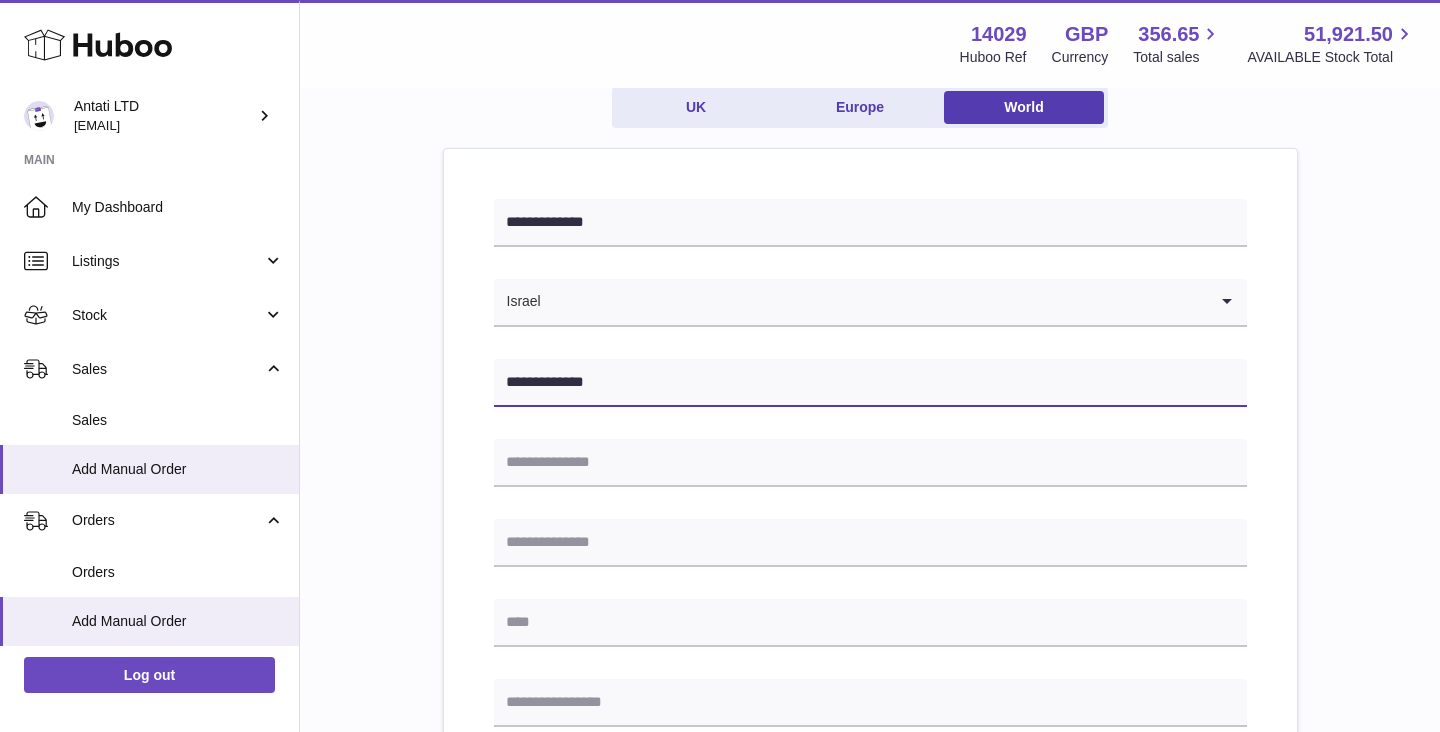 scroll, scrollTop: 191, scrollLeft: 0, axis: vertical 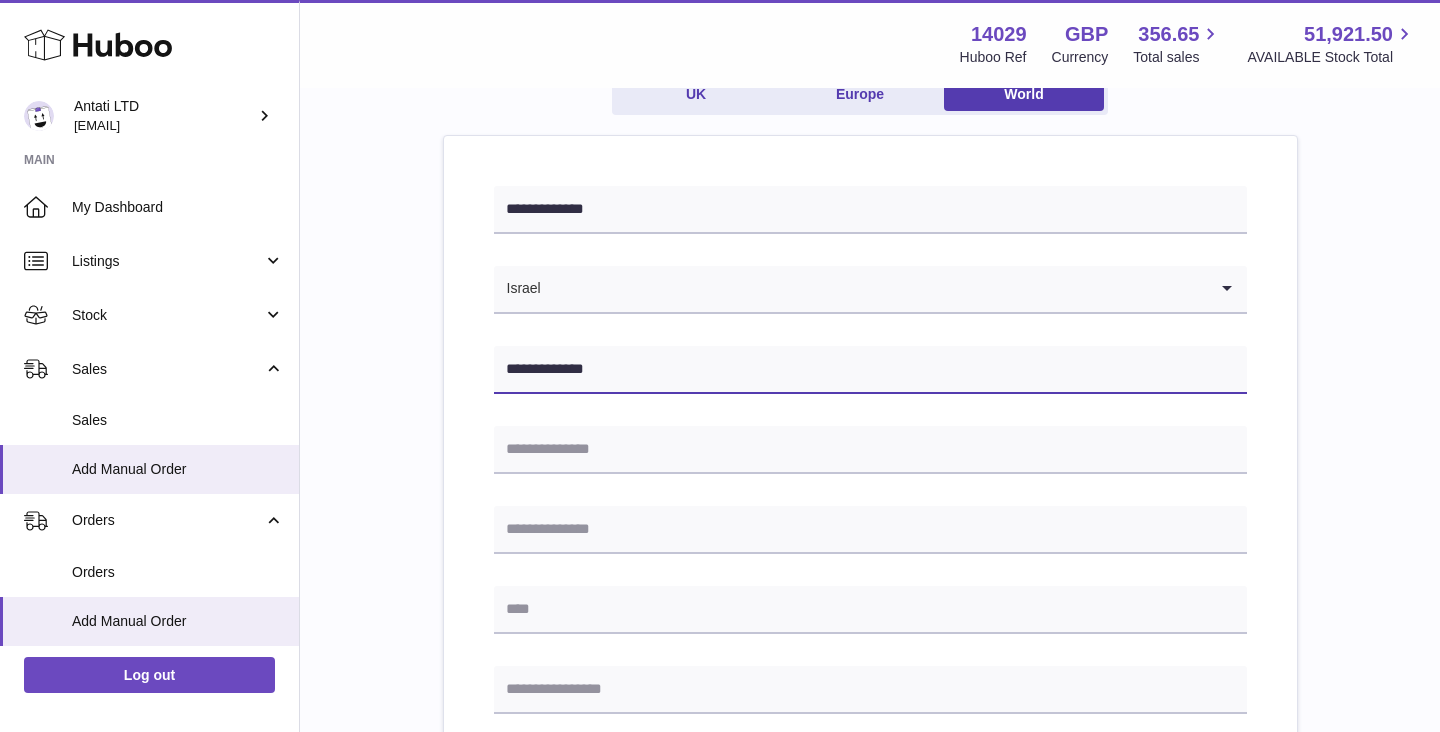 type on "**********" 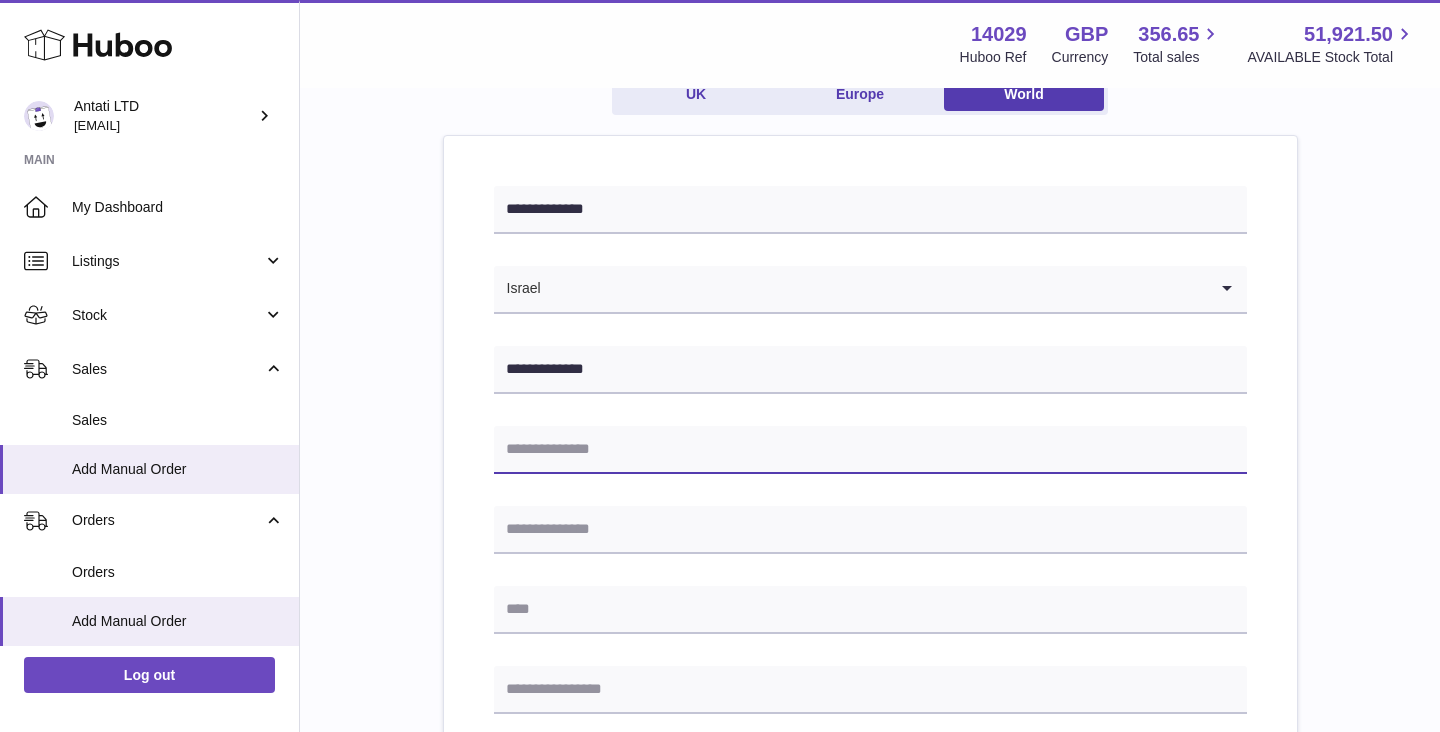 click at bounding box center (870, 450) 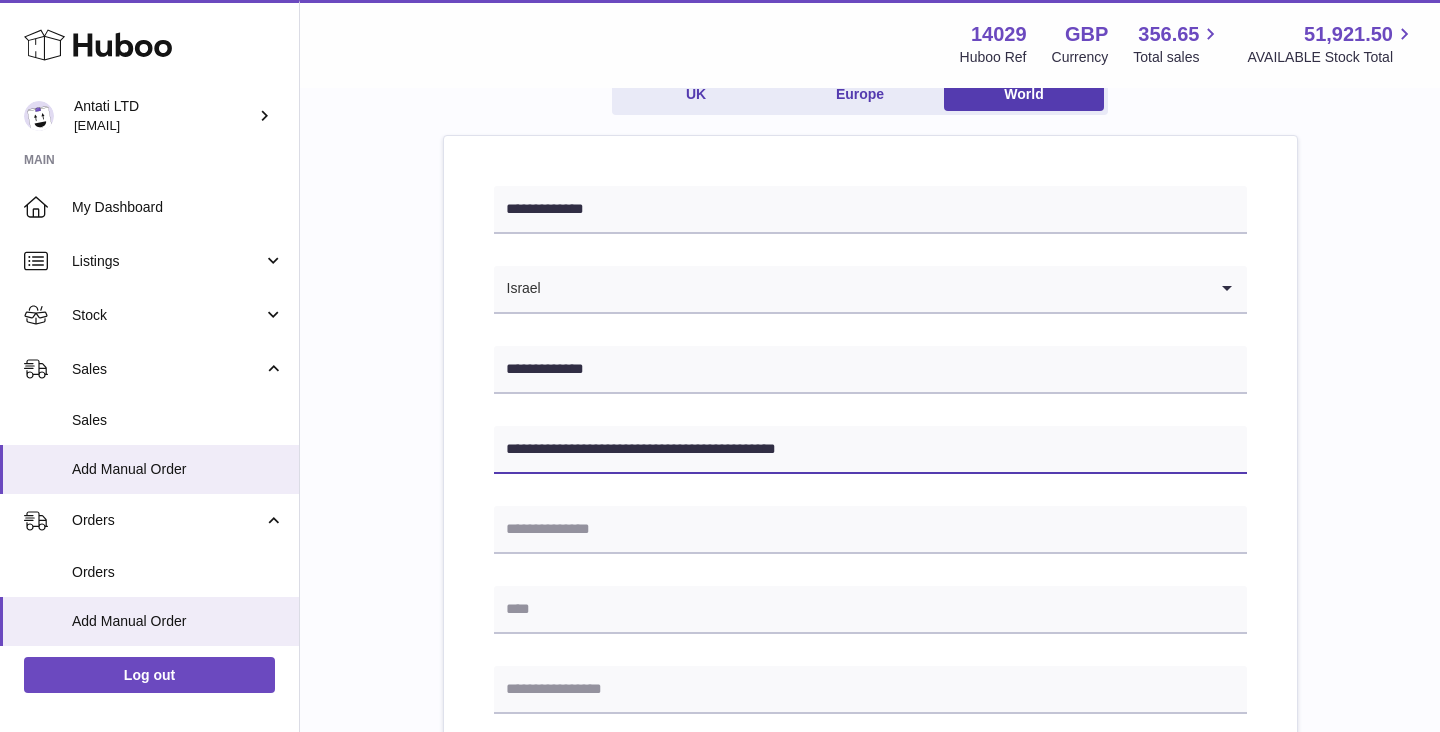 scroll, scrollTop: 326, scrollLeft: 0, axis: vertical 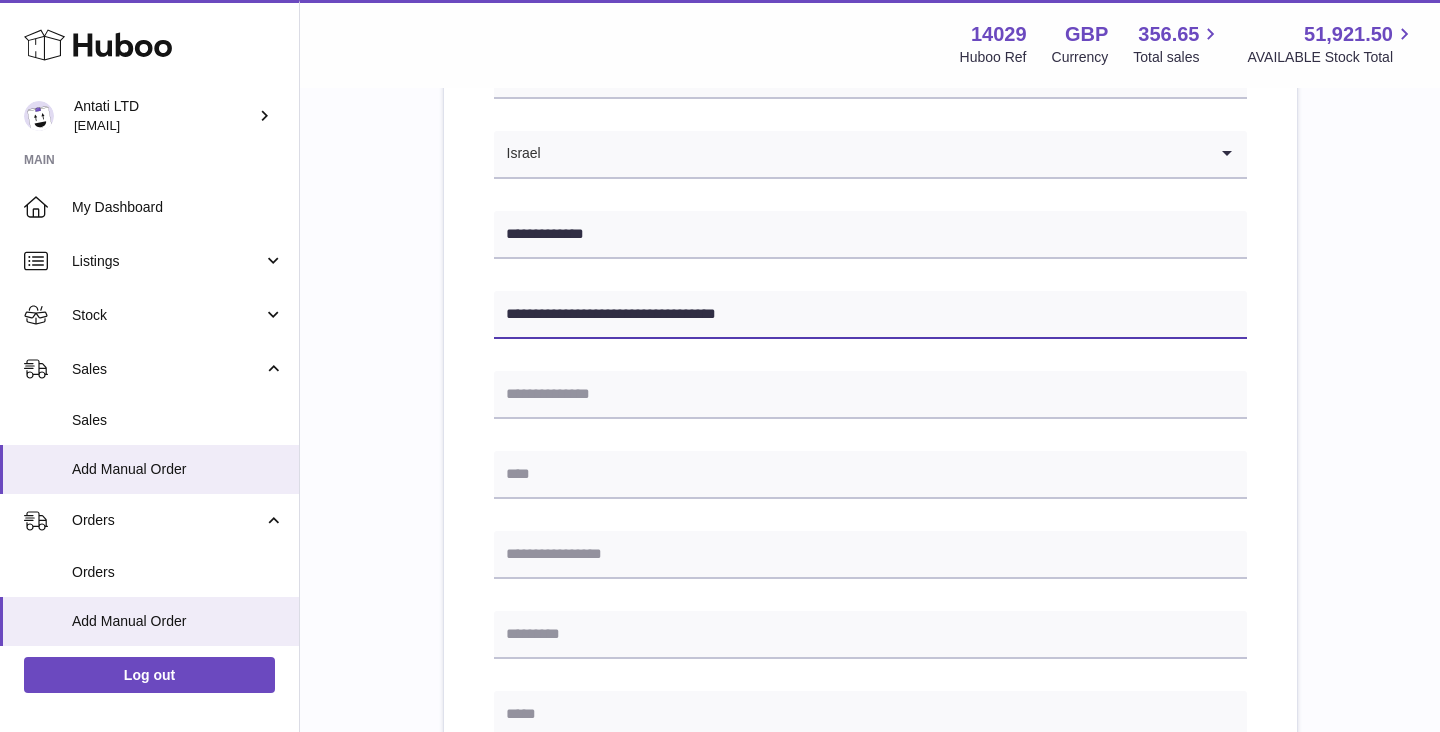 drag, startPoint x: 762, startPoint y: 317, endPoint x: 680, endPoint y: 316, distance: 82.006096 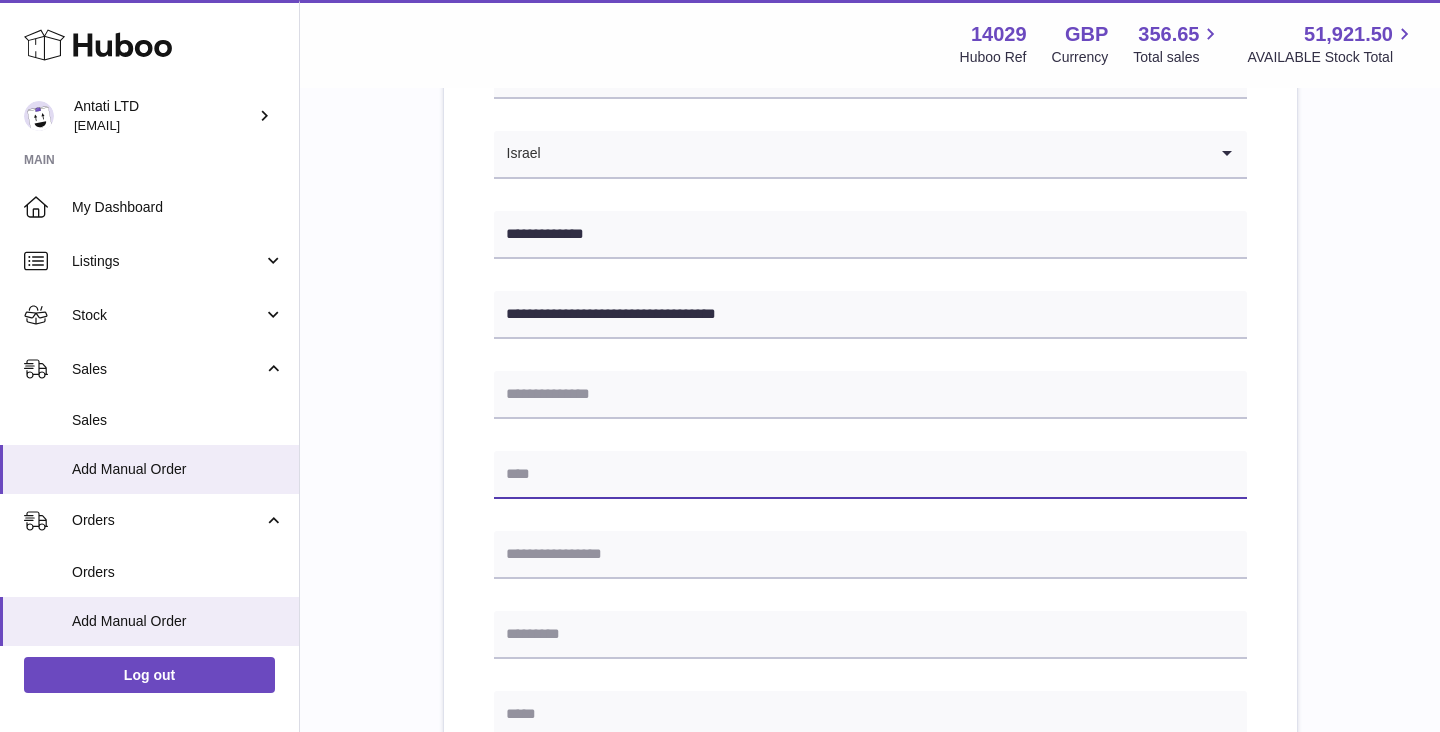 click at bounding box center (870, 475) 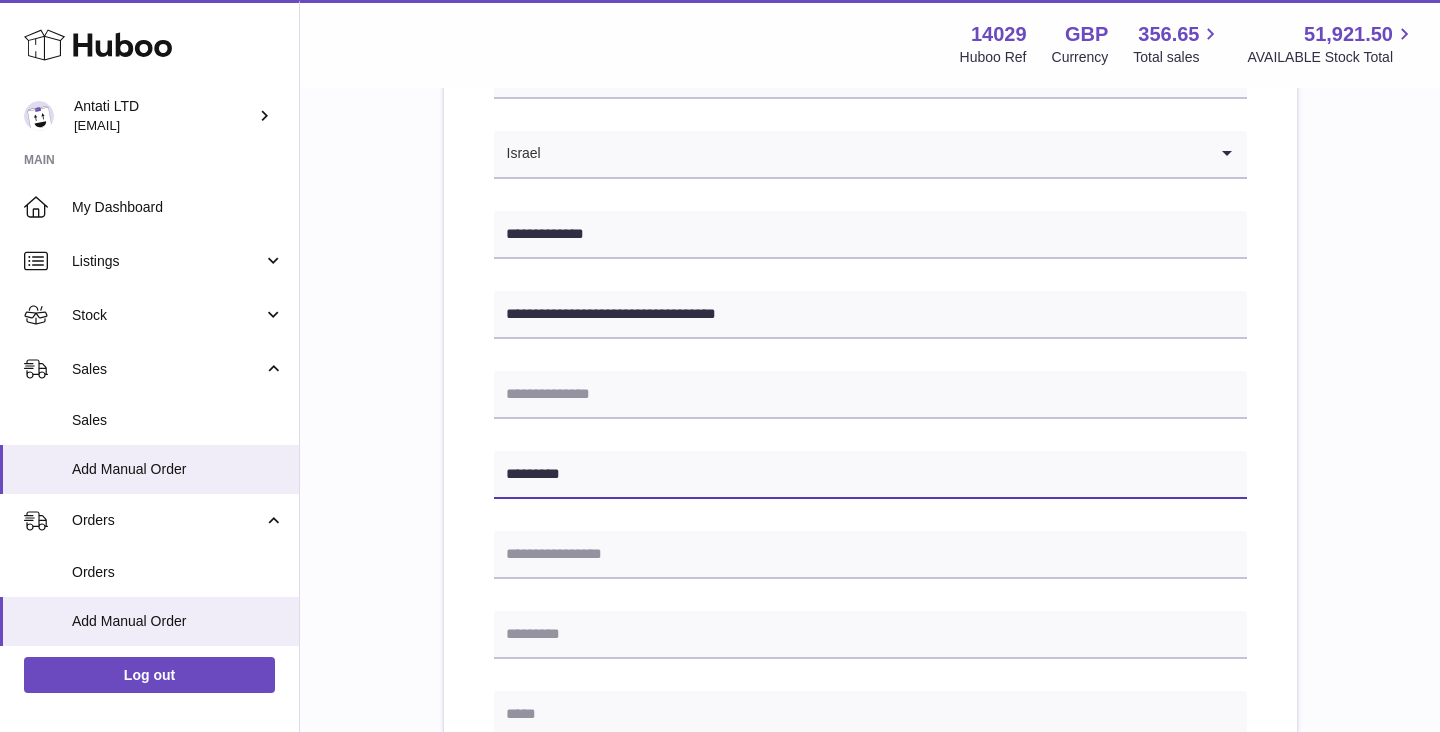 type on "*********" 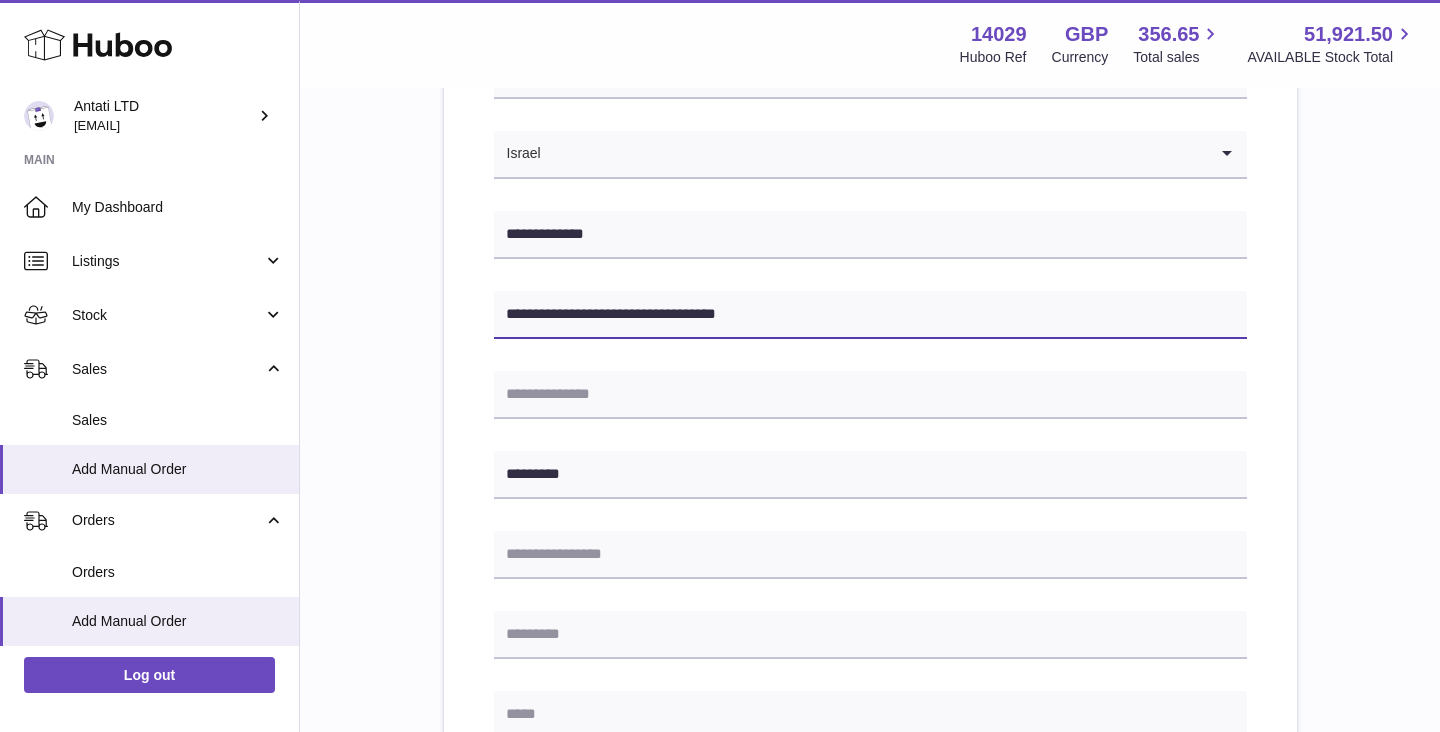 drag, startPoint x: 757, startPoint y: 312, endPoint x: 680, endPoint y: 315, distance: 77.05842 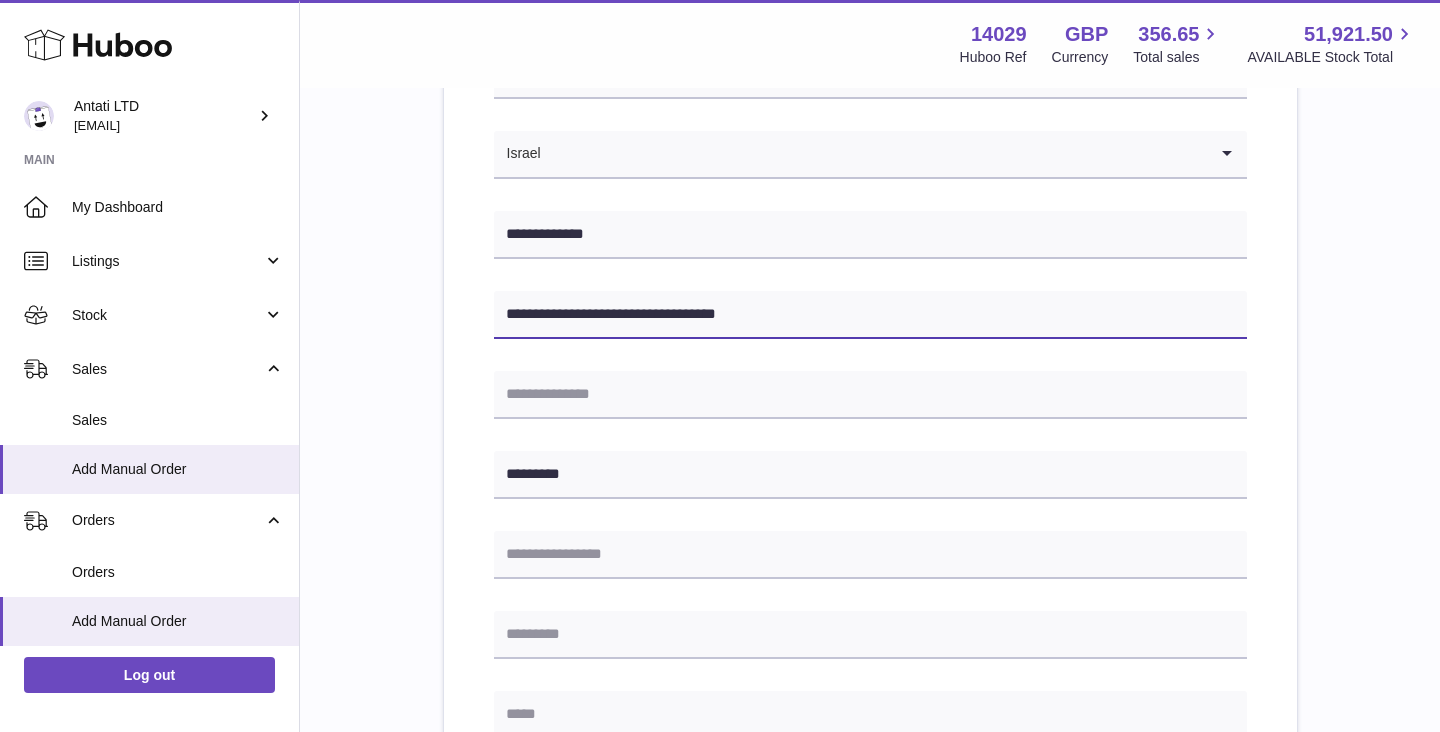click on "**********" at bounding box center [870, 315] 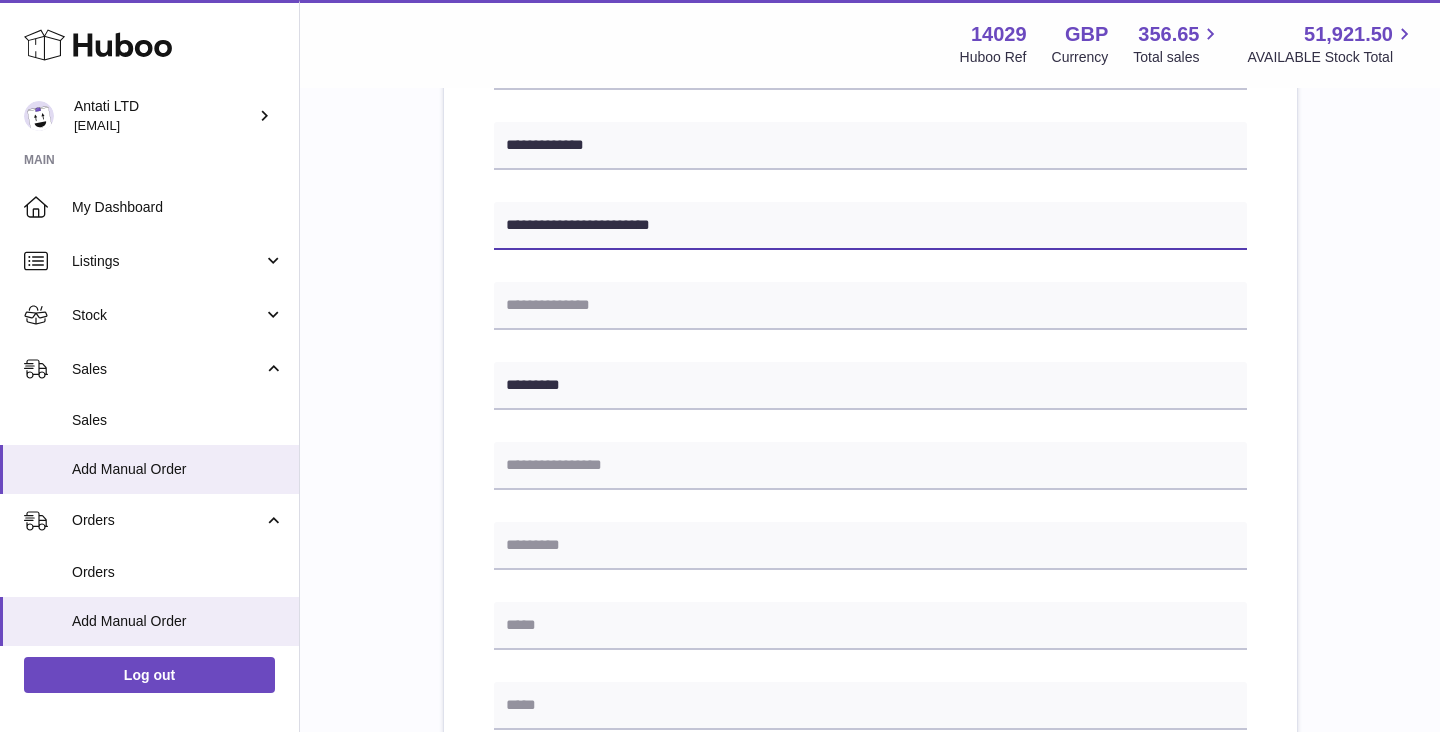 scroll, scrollTop: 434, scrollLeft: 0, axis: vertical 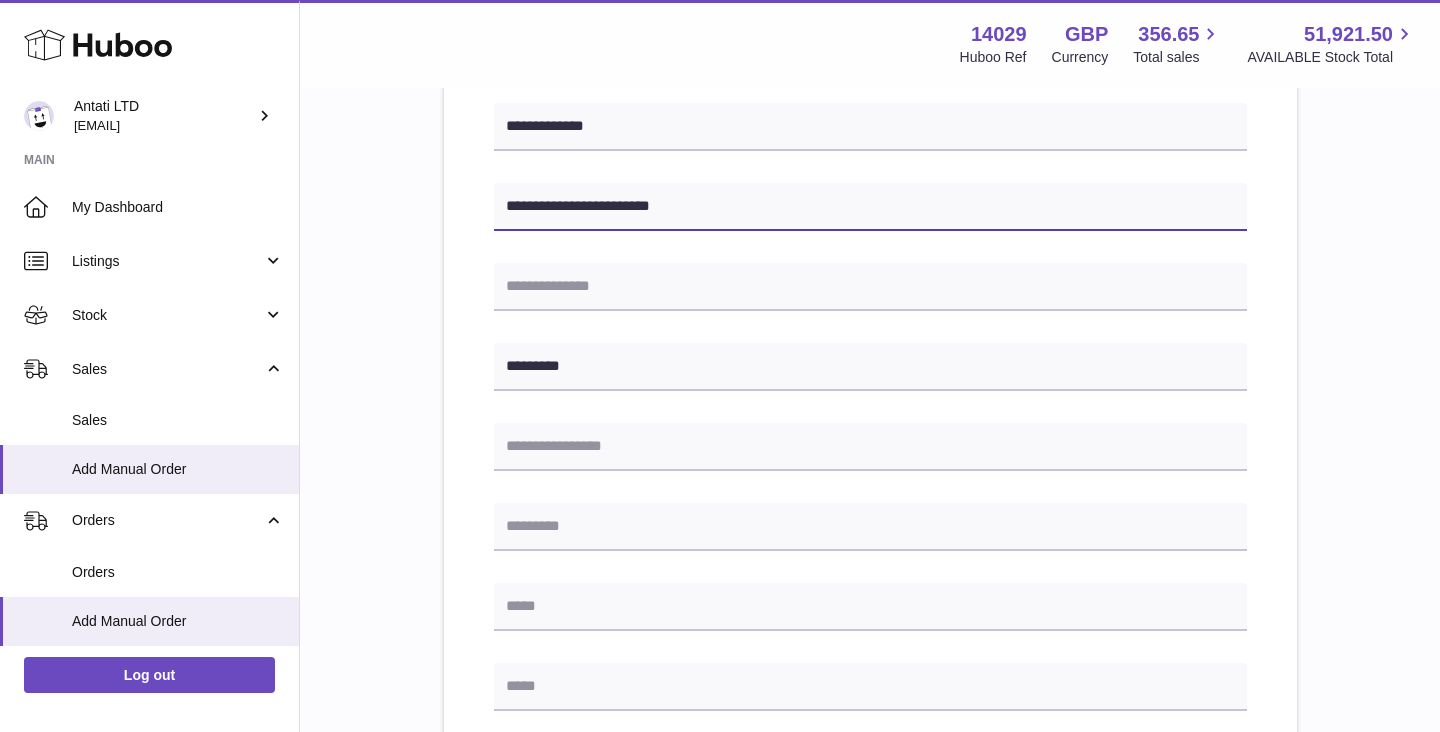 type on "**********" 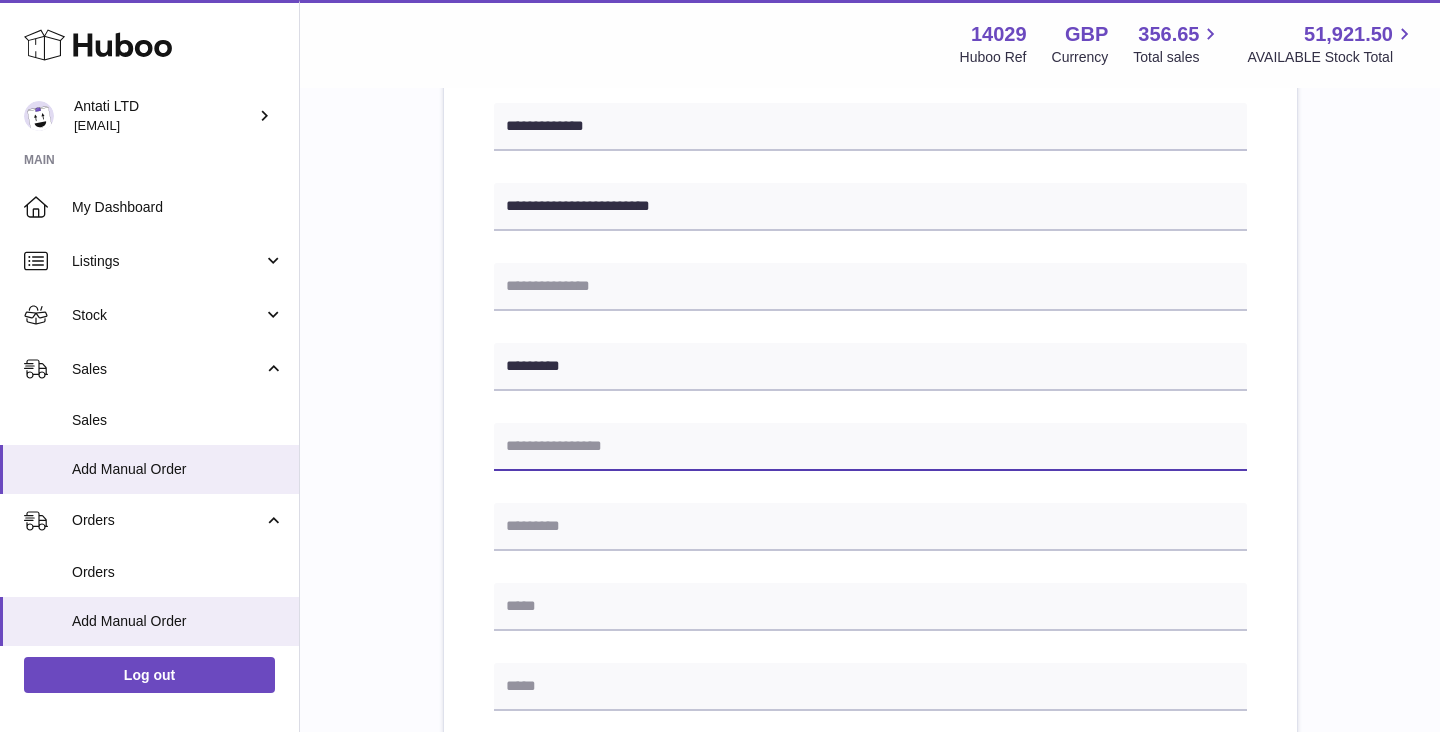 click at bounding box center [870, 447] 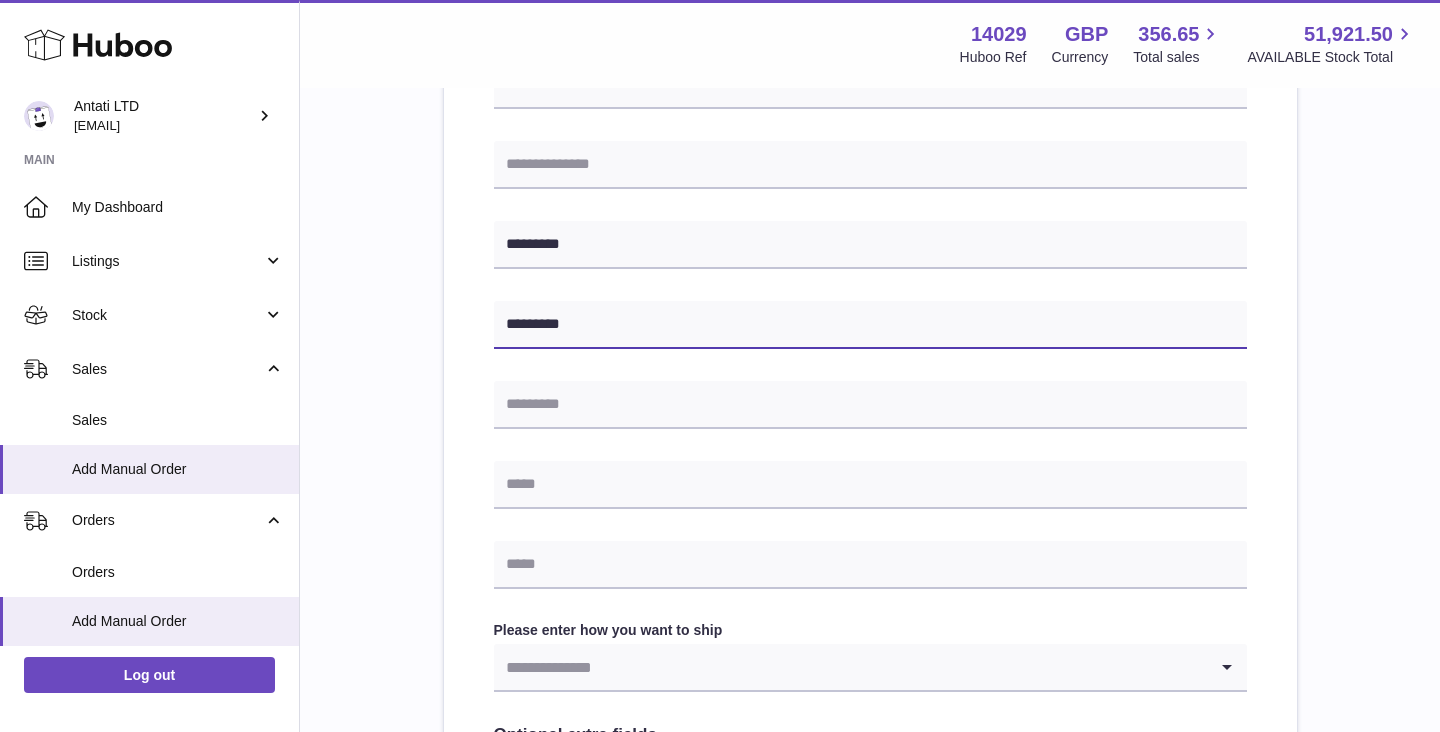 scroll, scrollTop: 579, scrollLeft: 0, axis: vertical 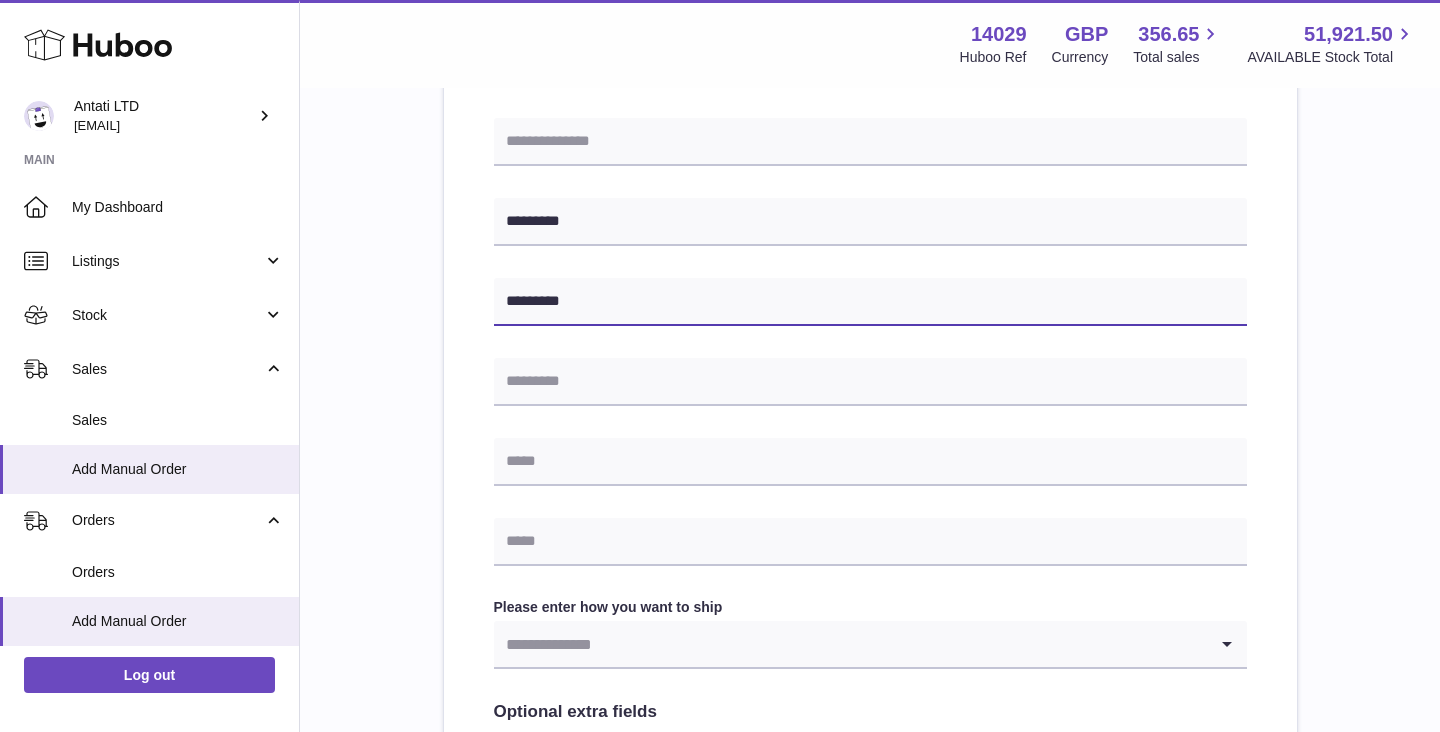 type on "*********" 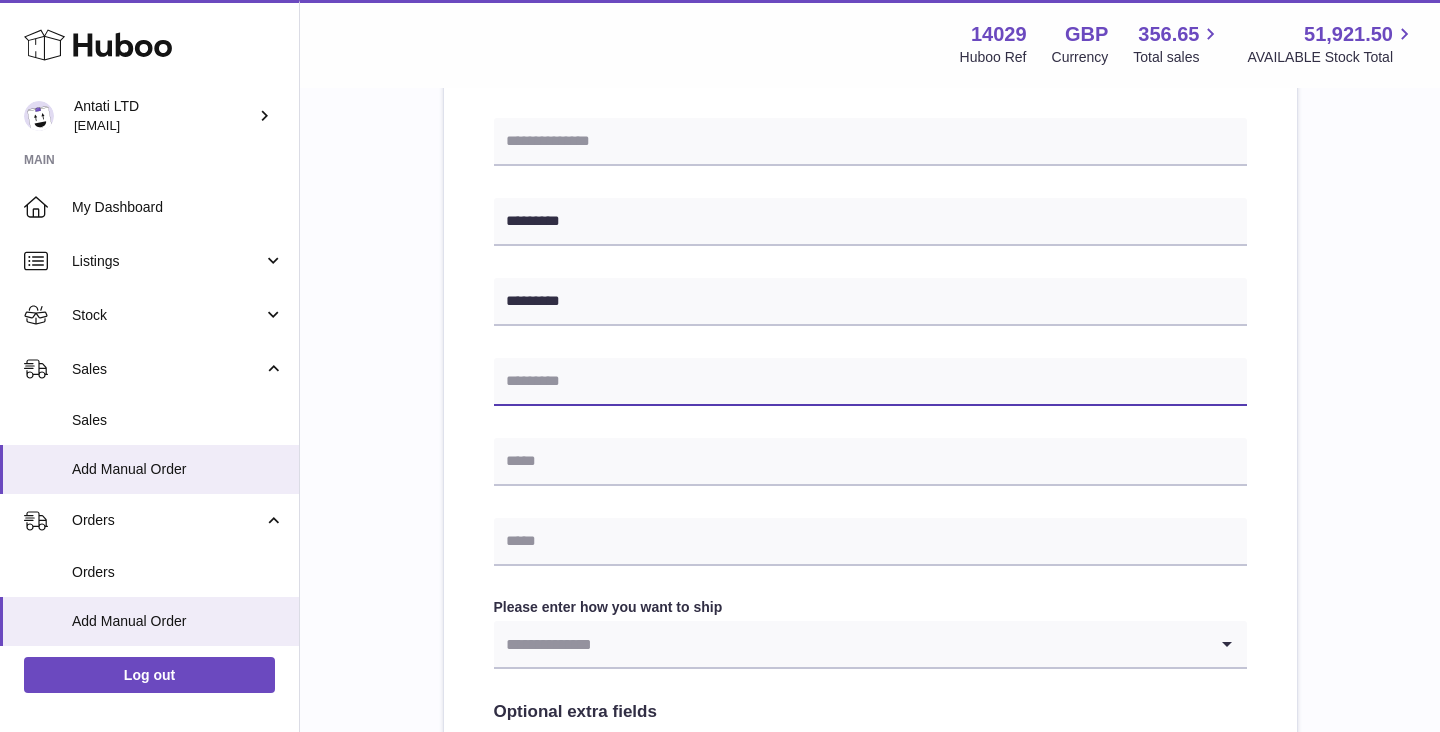 click at bounding box center [870, 382] 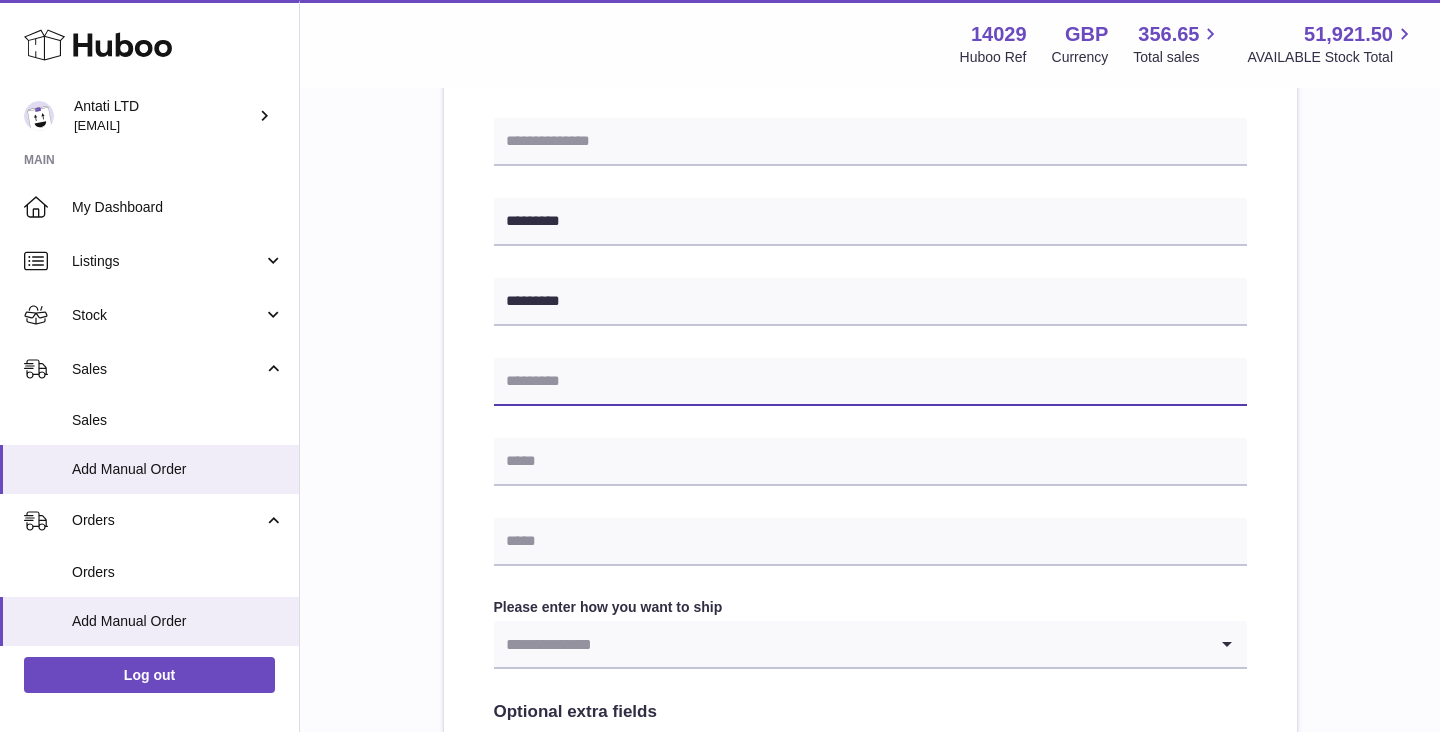 paste on "*******" 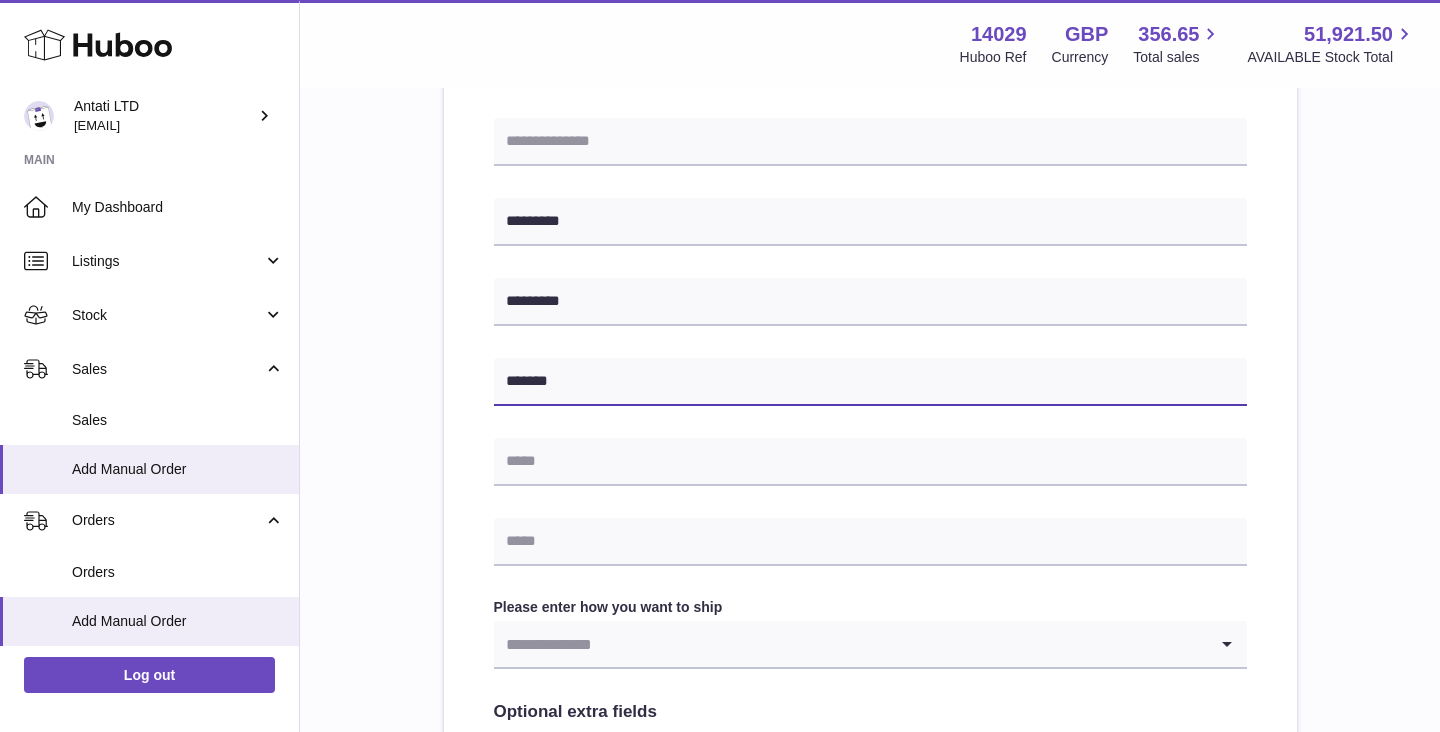 type on "*******" 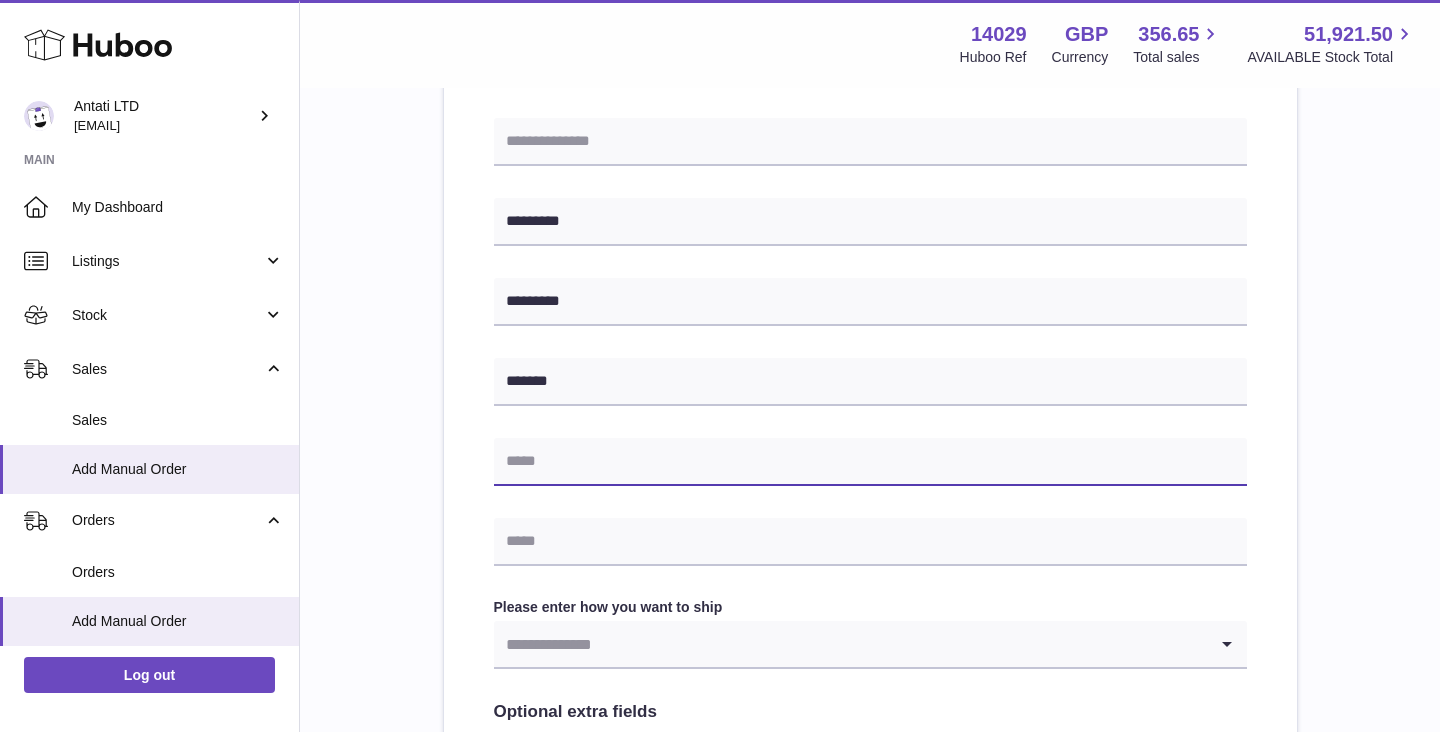 click at bounding box center [870, 462] 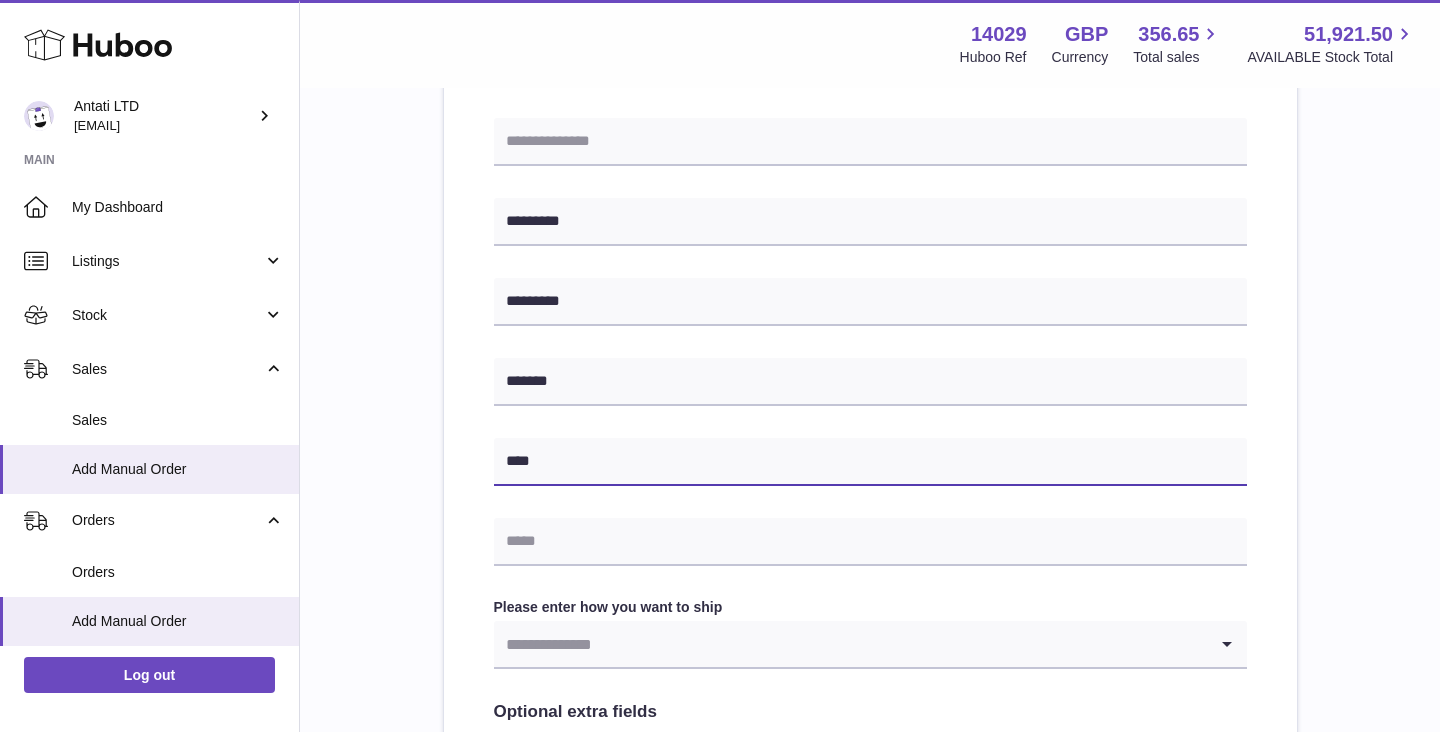 paste on "**********" 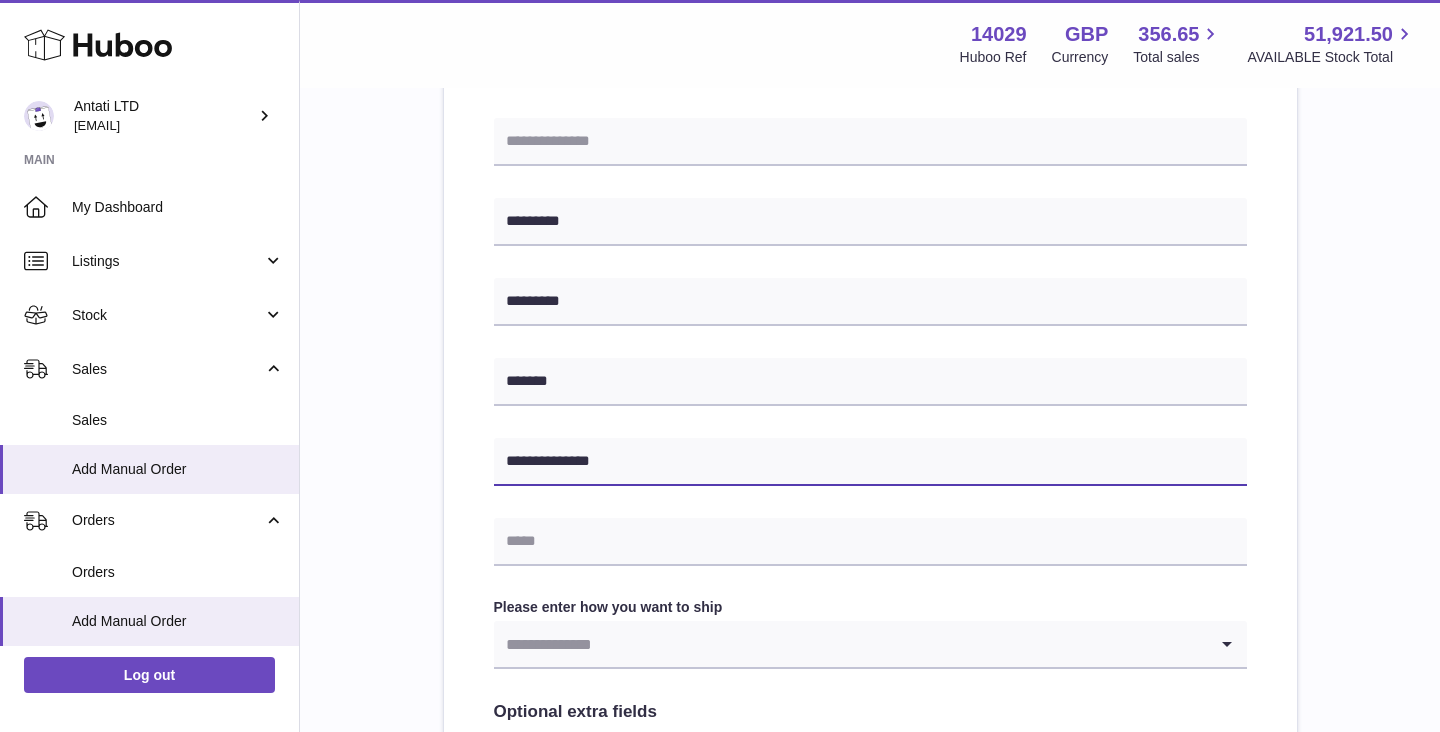 click on "**********" at bounding box center [870, 462] 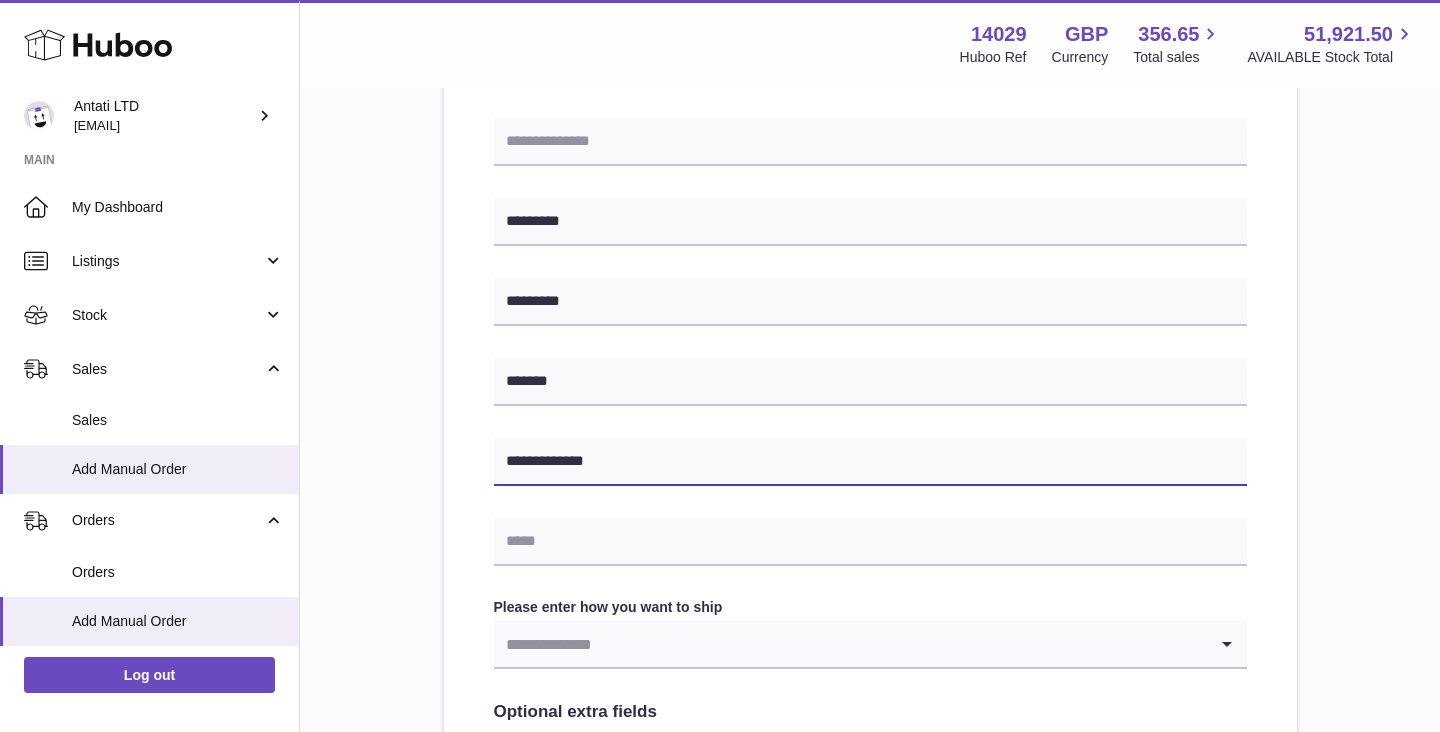 type on "**********" 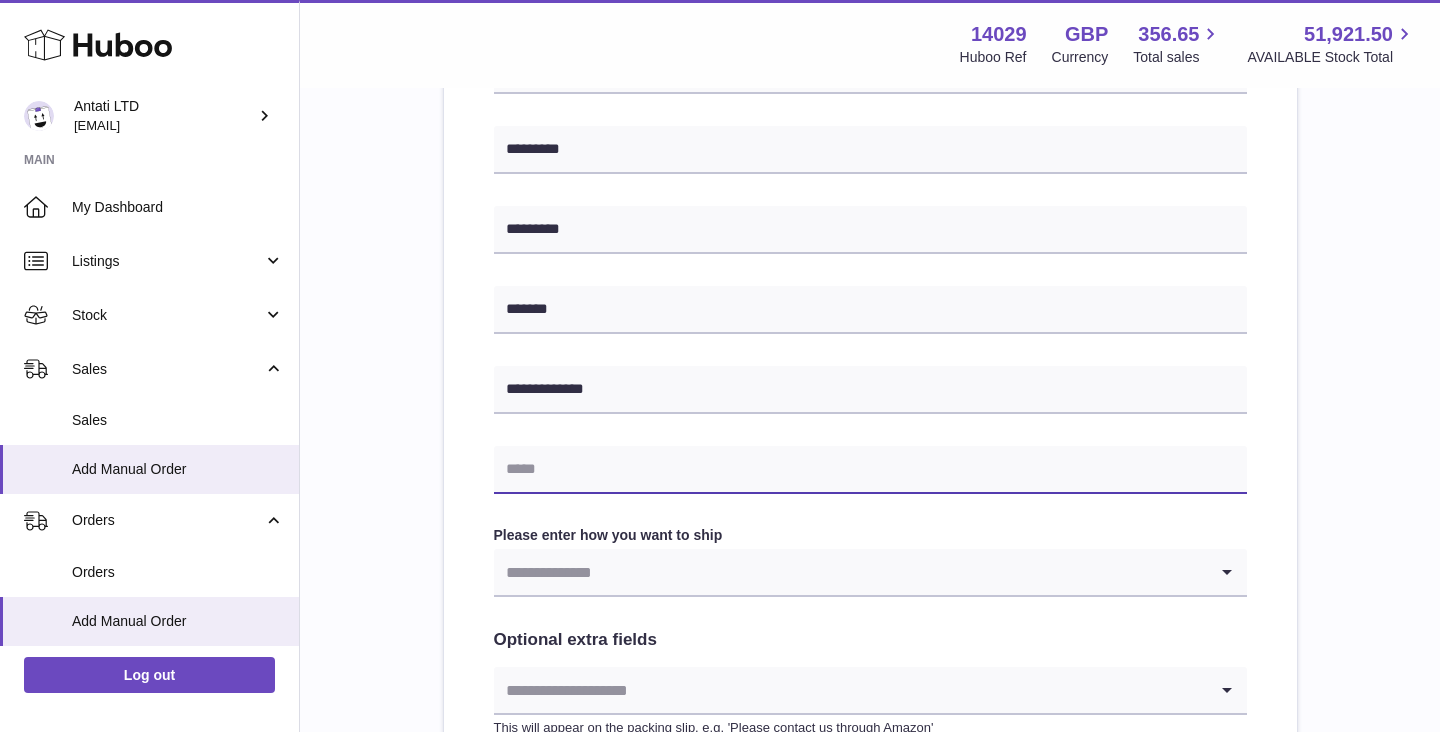 click at bounding box center [870, 470] 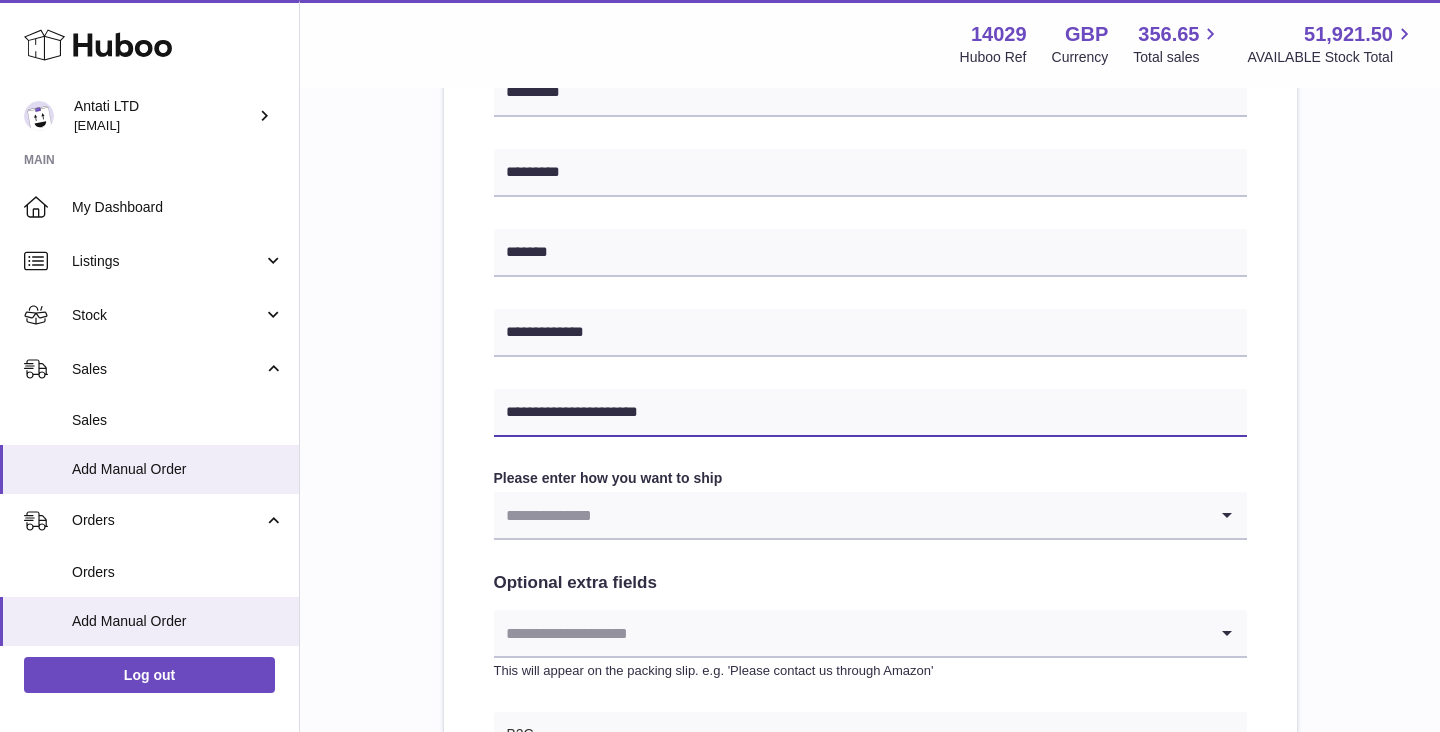 scroll, scrollTop: 798, scrollLeft: 0, axis: vertical 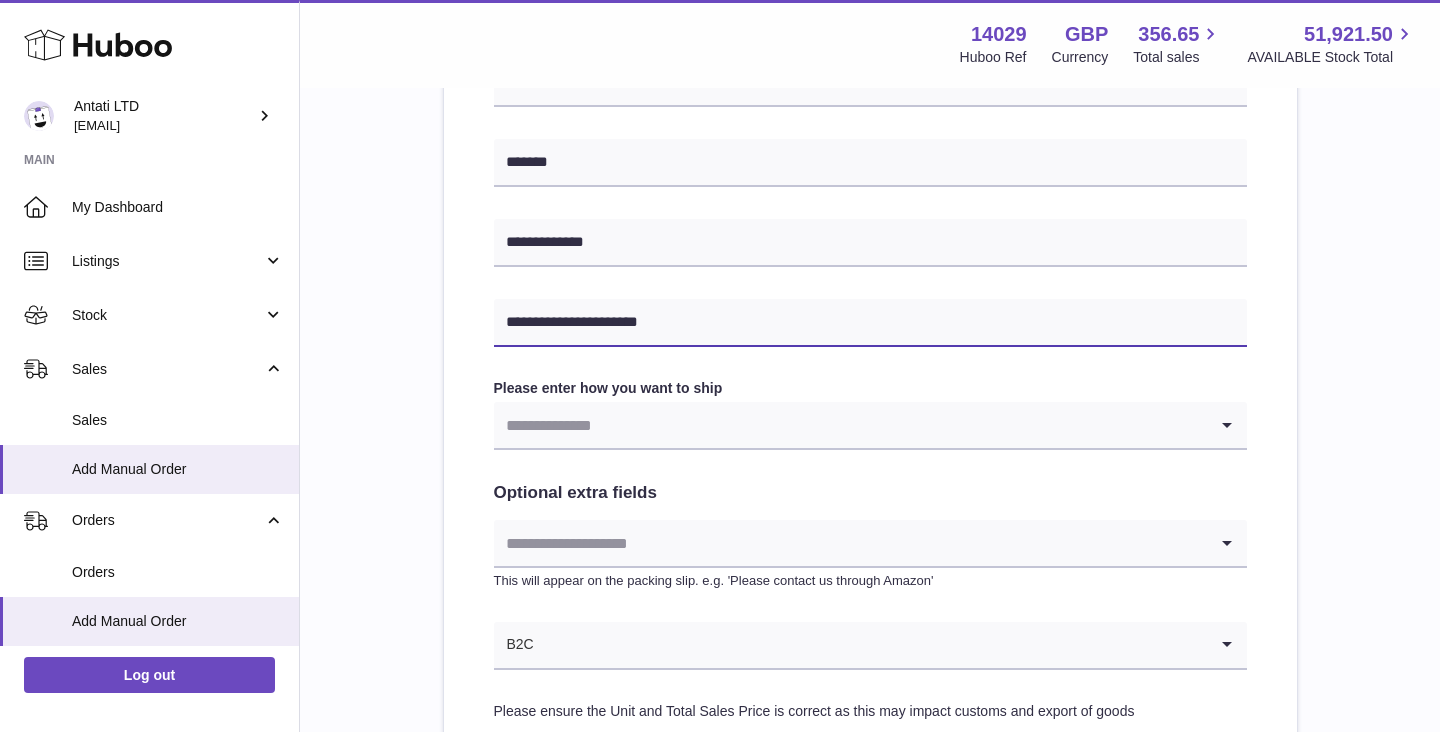 type on "**********" 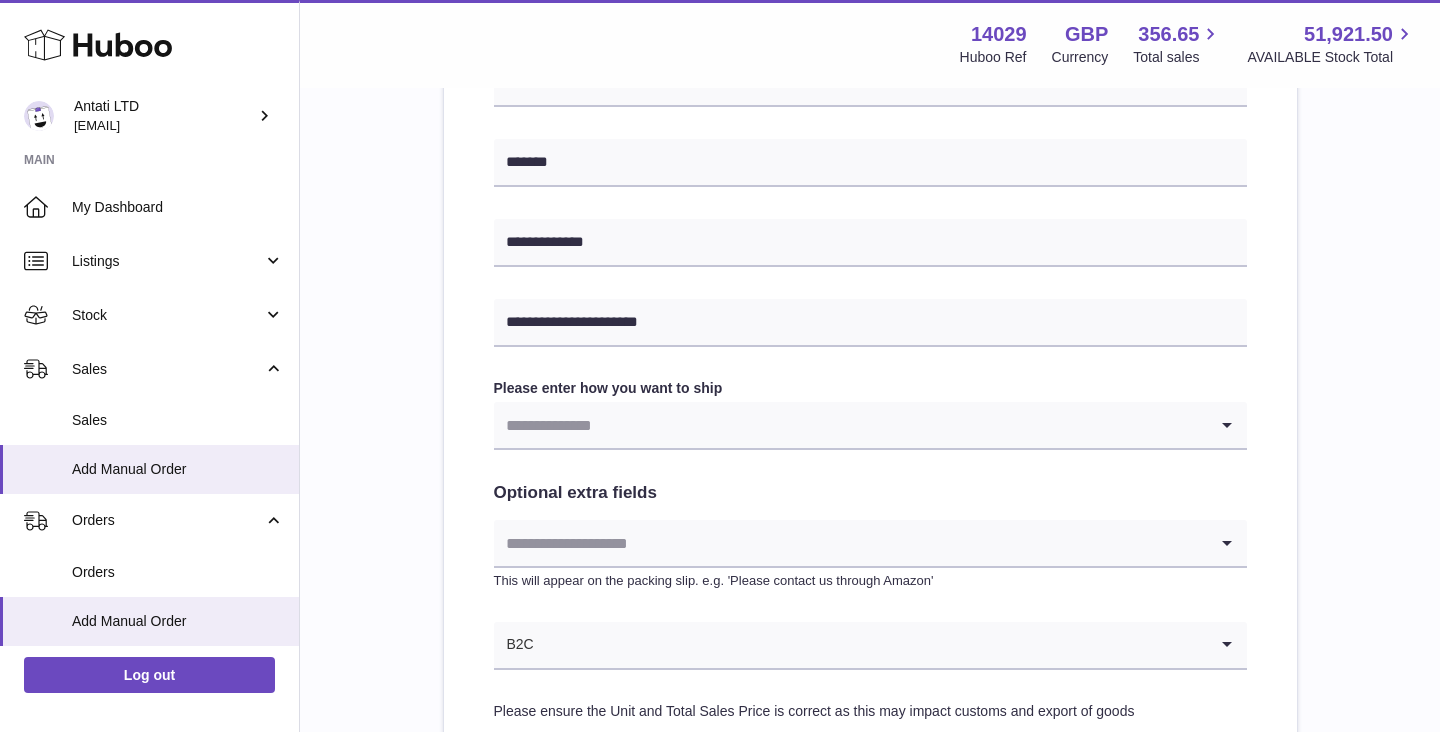 click at bounding box center [850, 425] 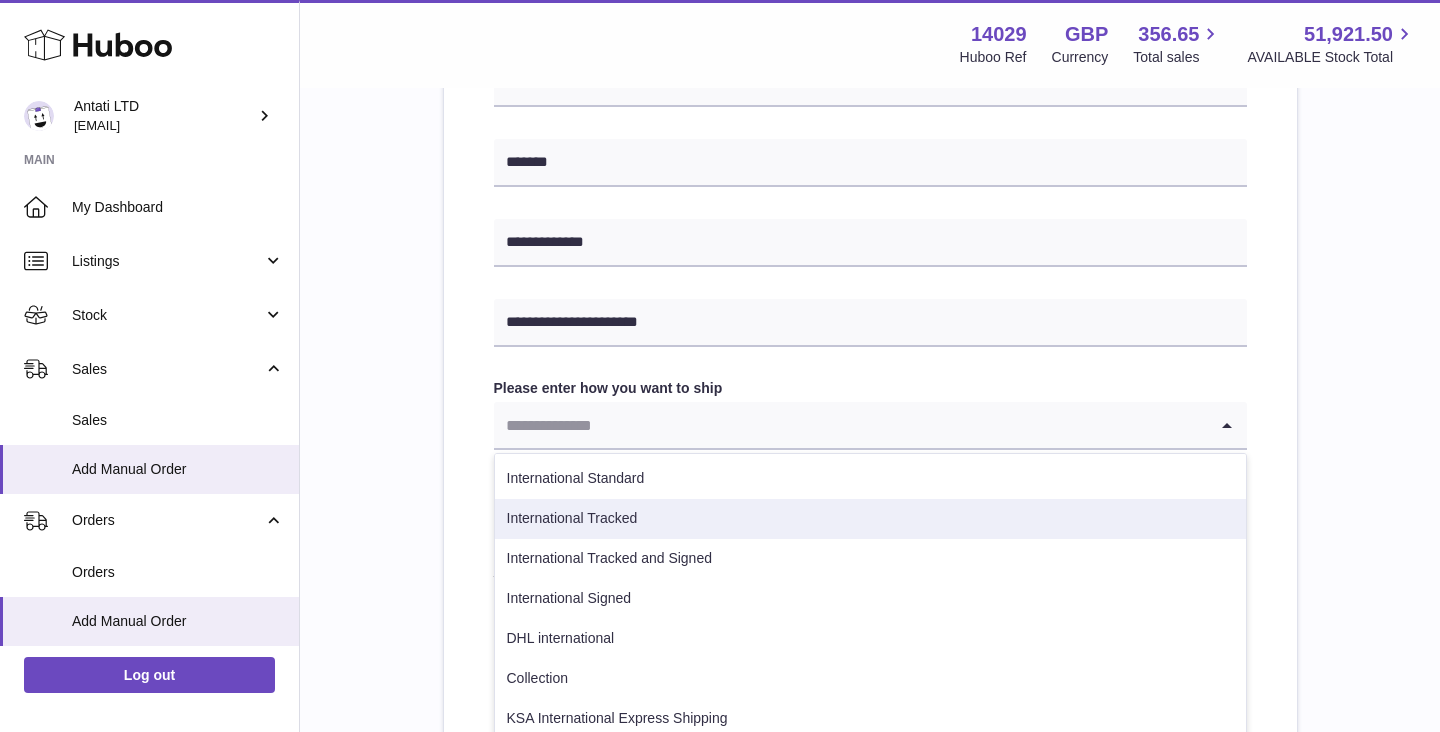 click on "International Tracked" at bounding box center [870, 519] 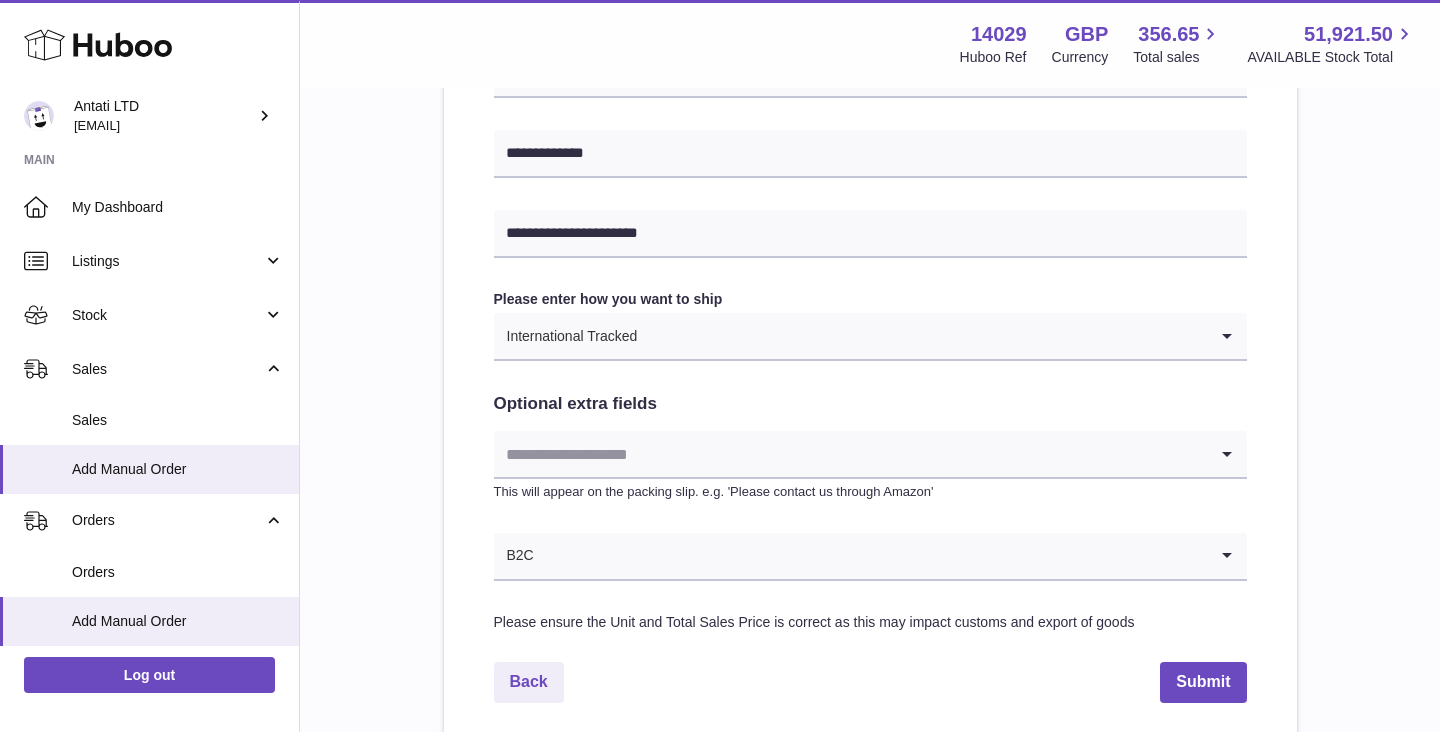 scroll, scrollTop: 937, scrollLeft: 0, axis: vertical 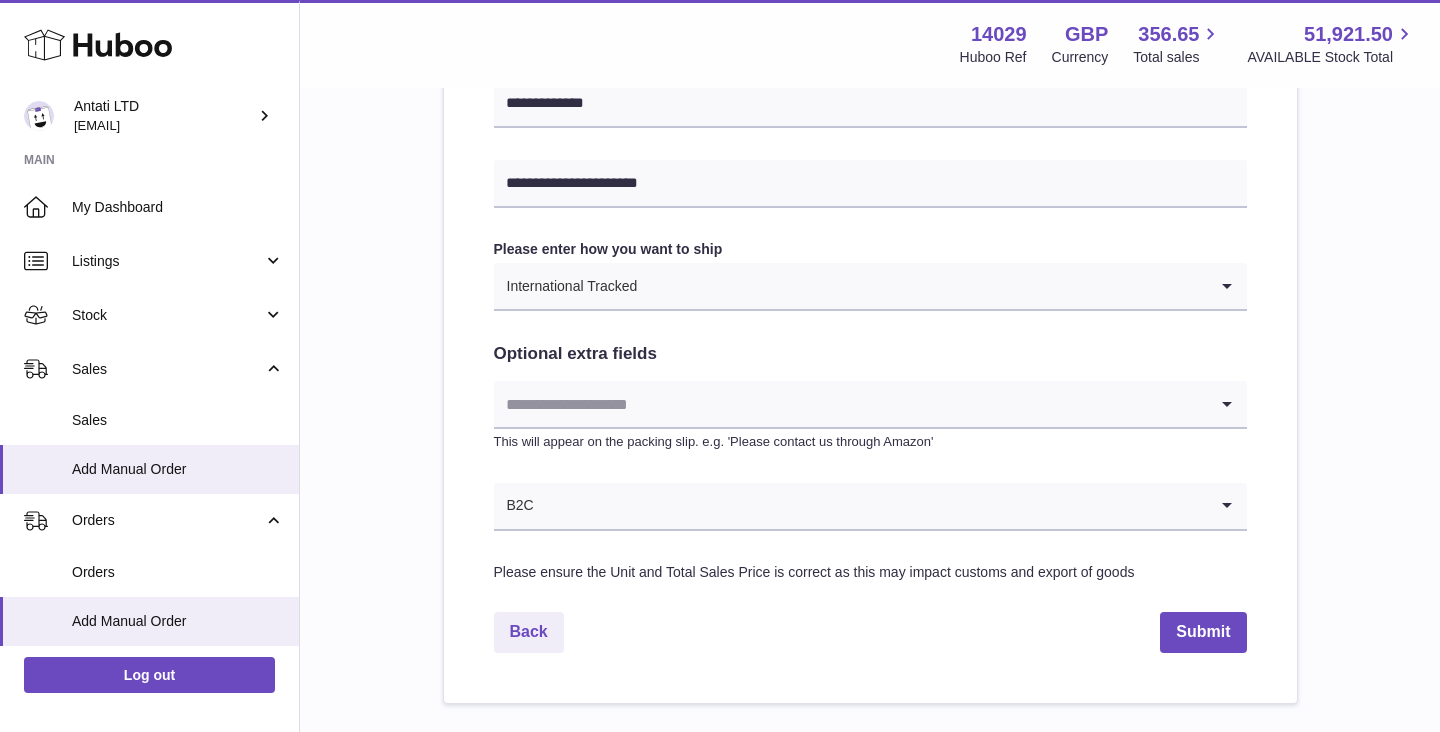 click at bounding box center (850, 404) 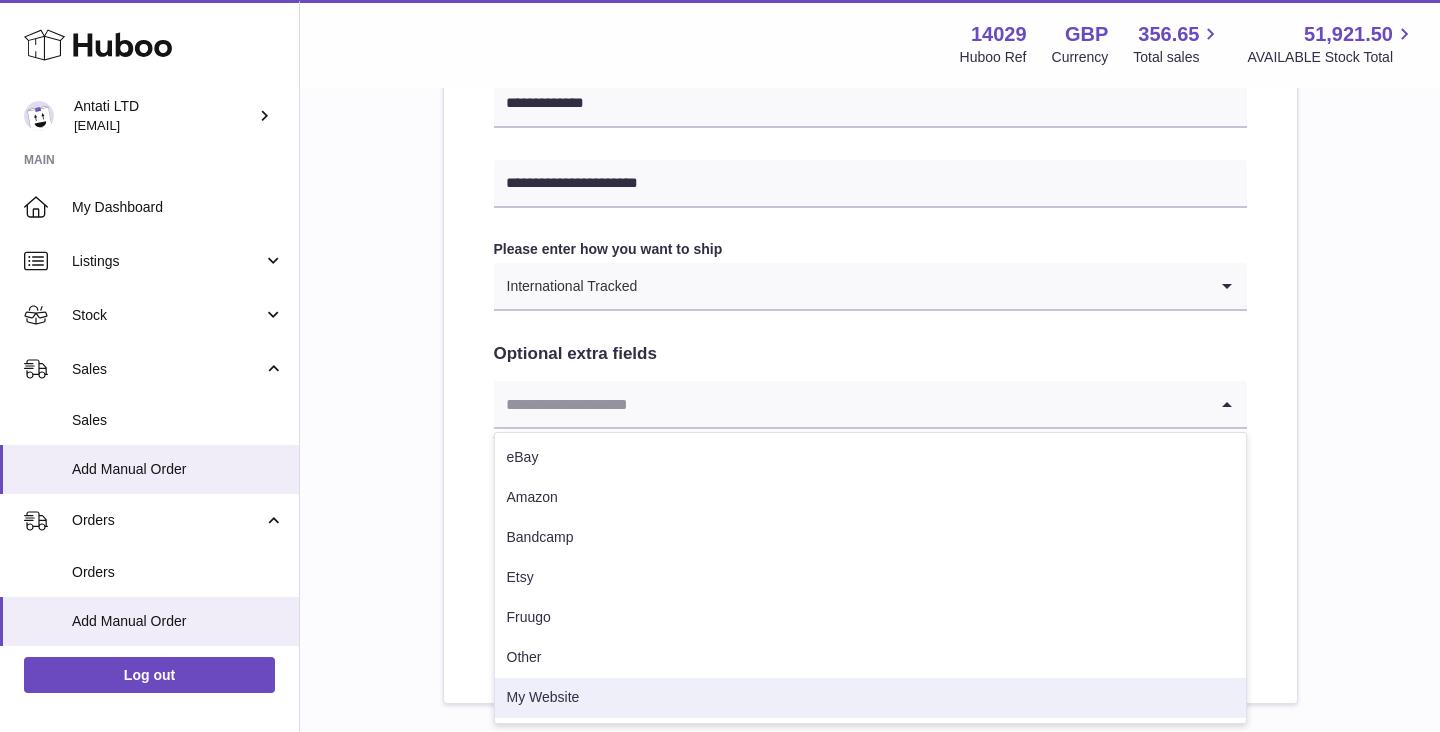 click on "My Website" at bounding box center [870, 698] 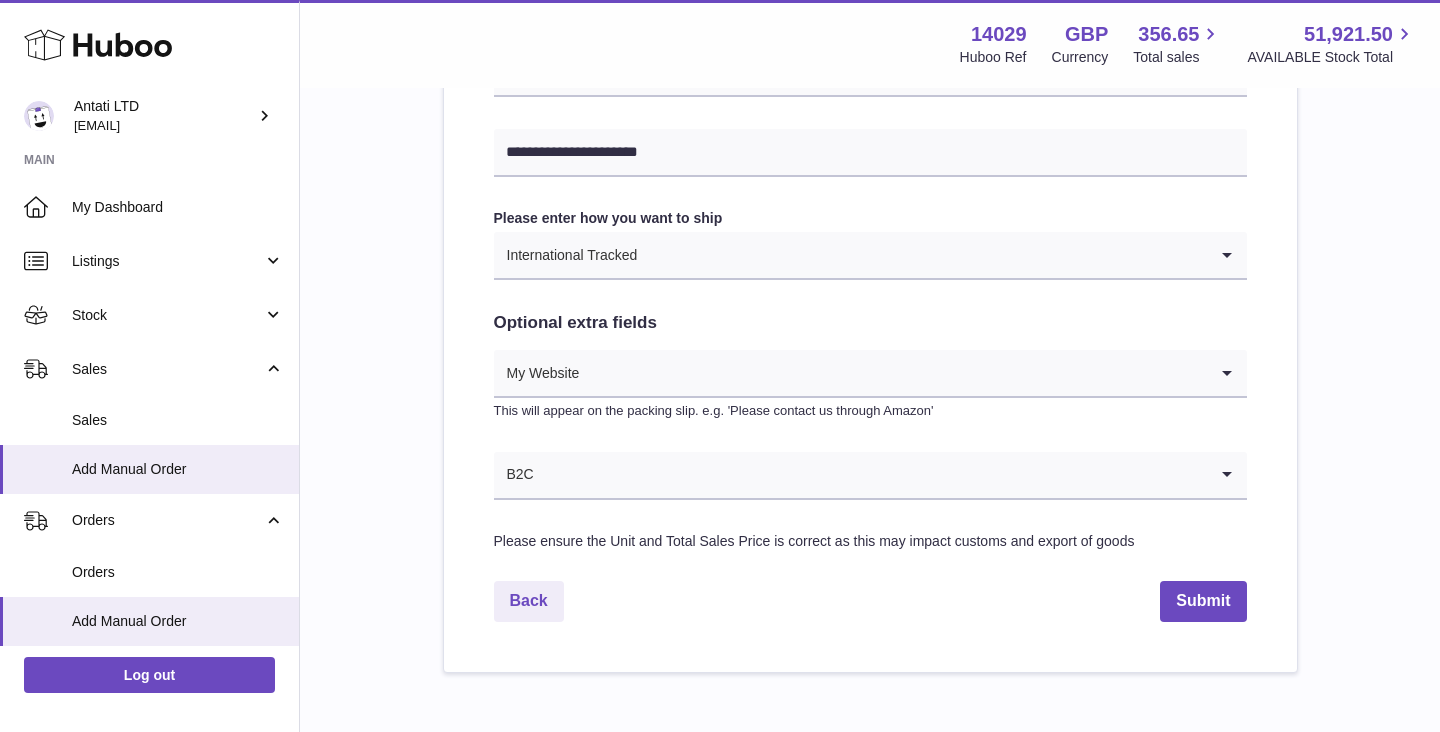 scroll, scrollTop: 1066, scrollLeft: 0, axis: vertical 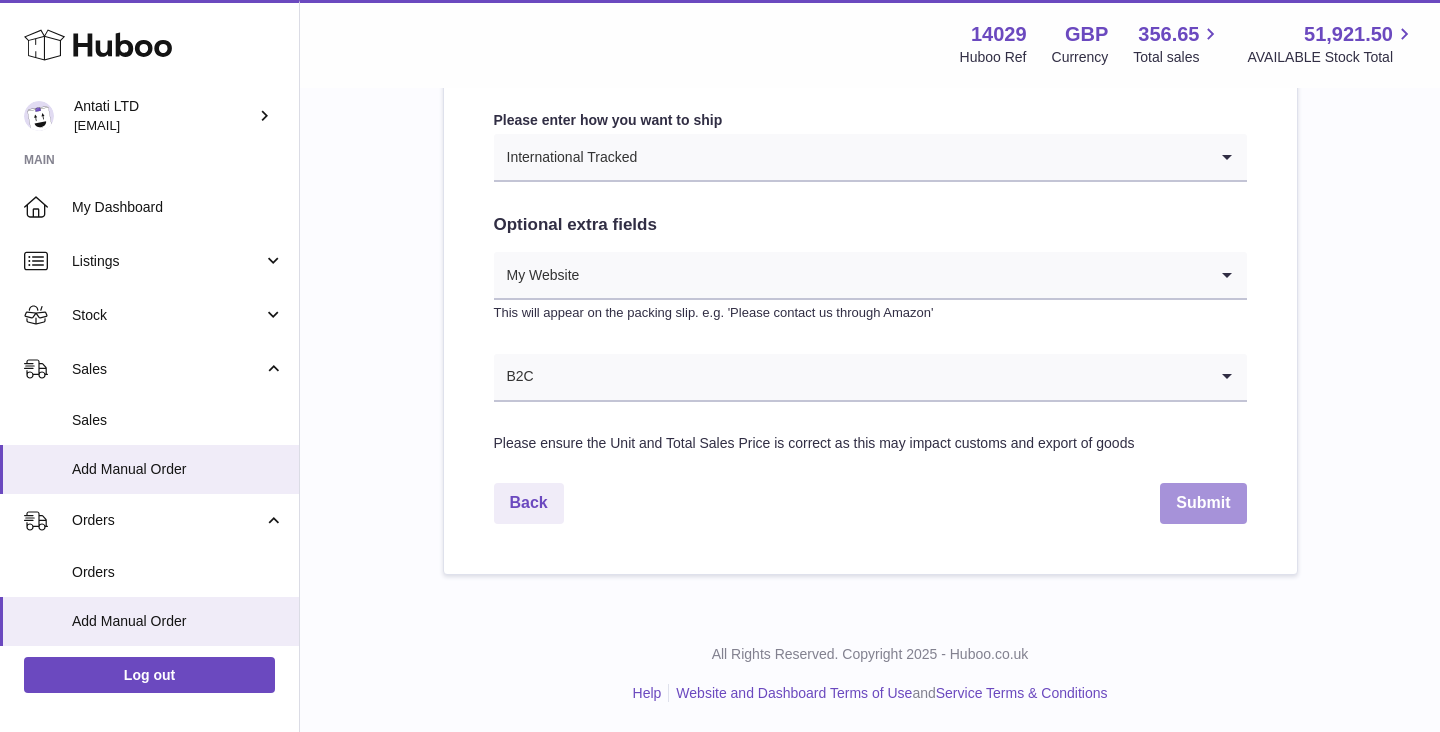 click on "Submit" at bounding box center [1203, 503] 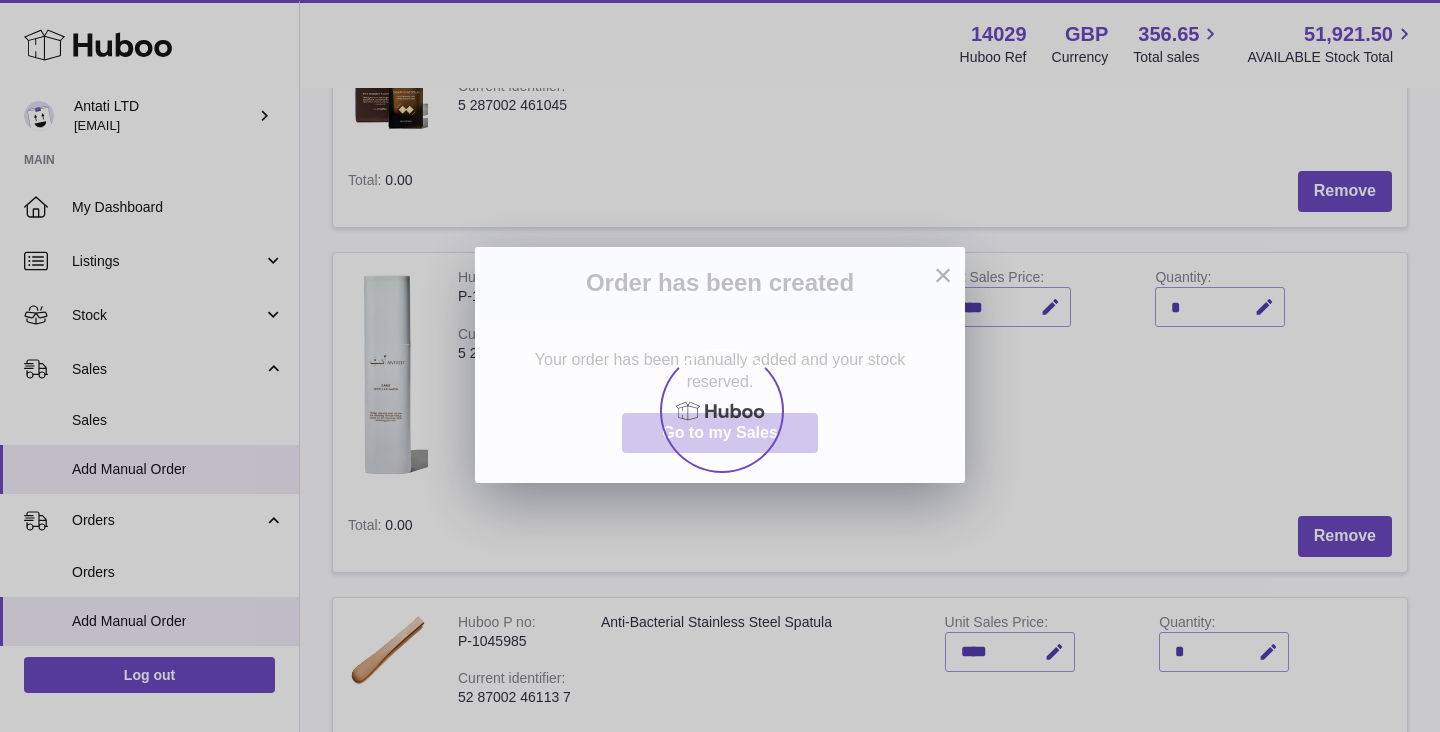scroll, scrollTop: 0, scrollLeft: 0, axis: both 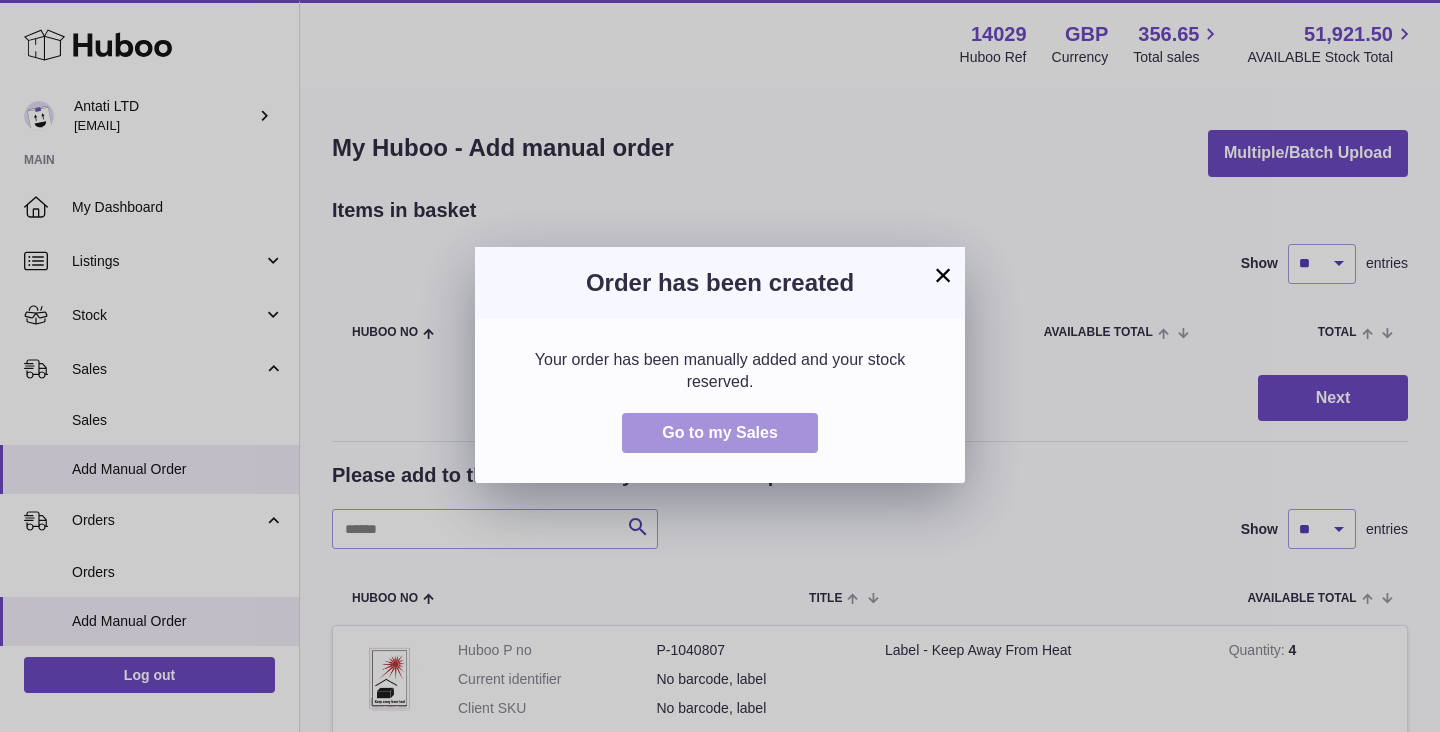 click on "Go to my Sales" at bounding box center (720, 433) 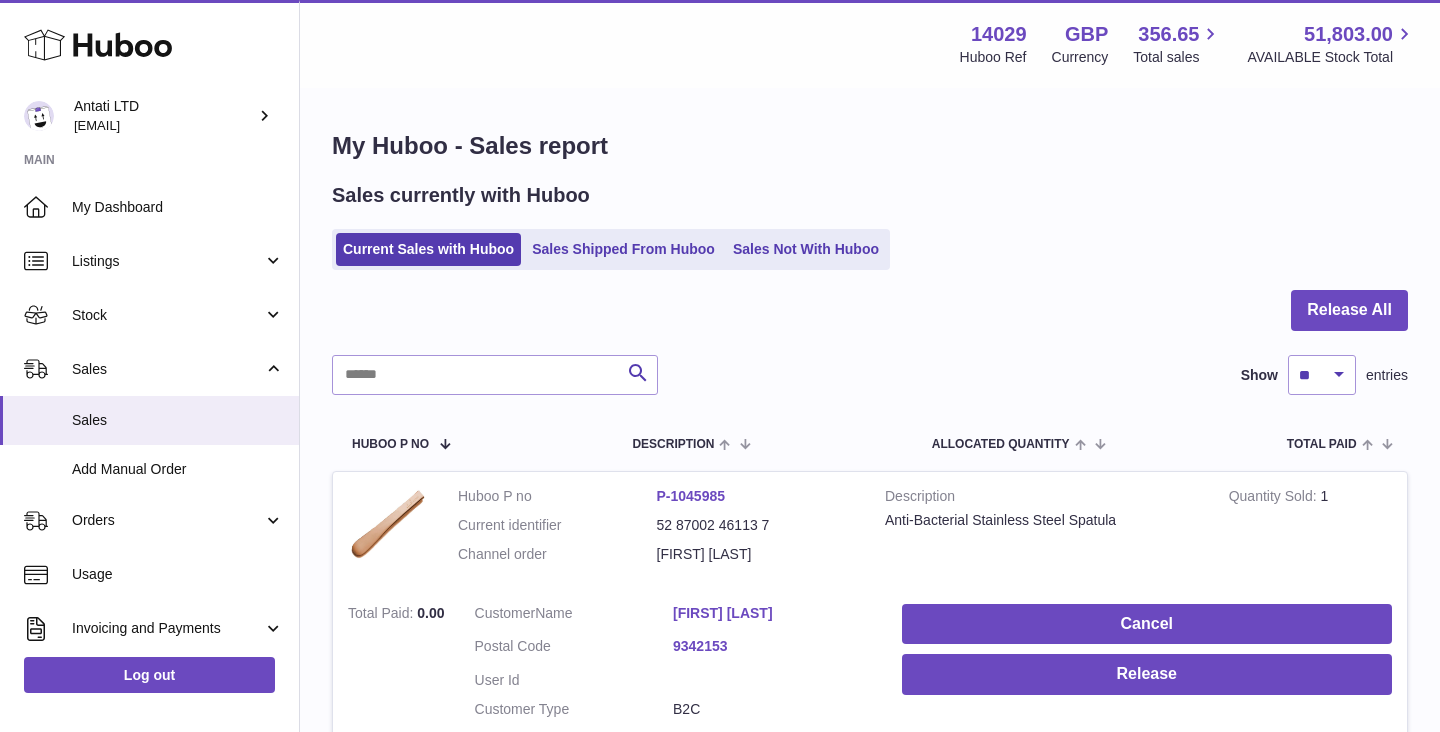 scroll, scrollTop: 0, scrollLeft: 0, axis: both 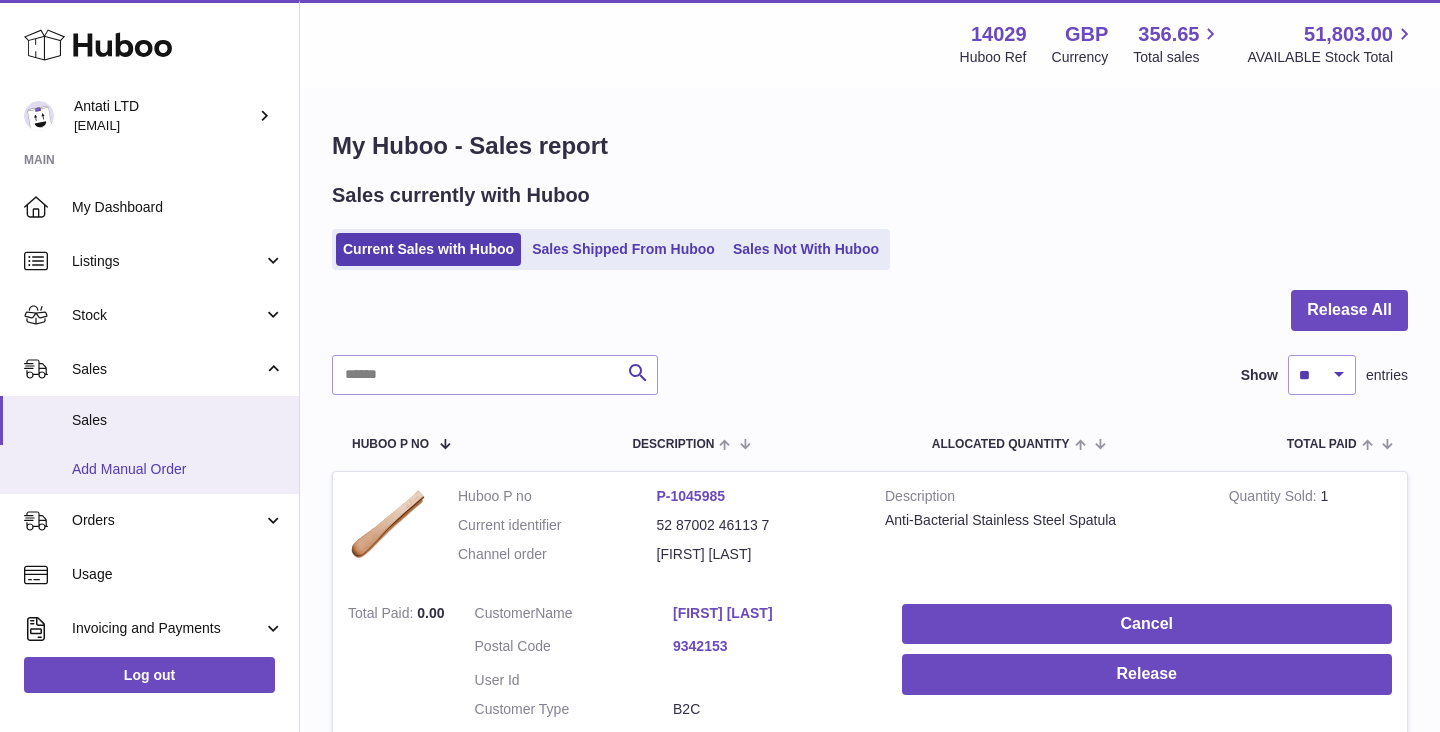 click on "Add Manual Order" at bounding box center [178, 469] 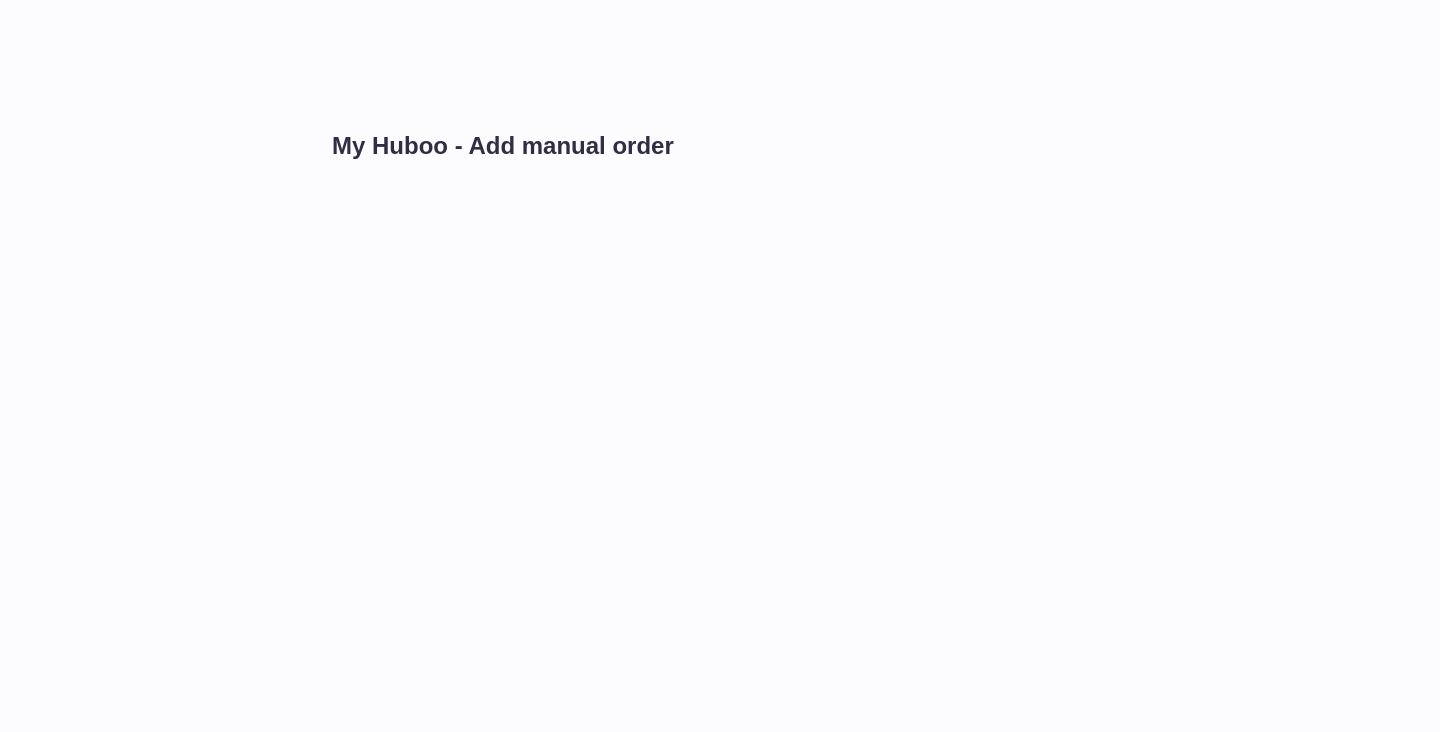 scroll, scrollTop: 0, scrollLeft: 0, axis: both 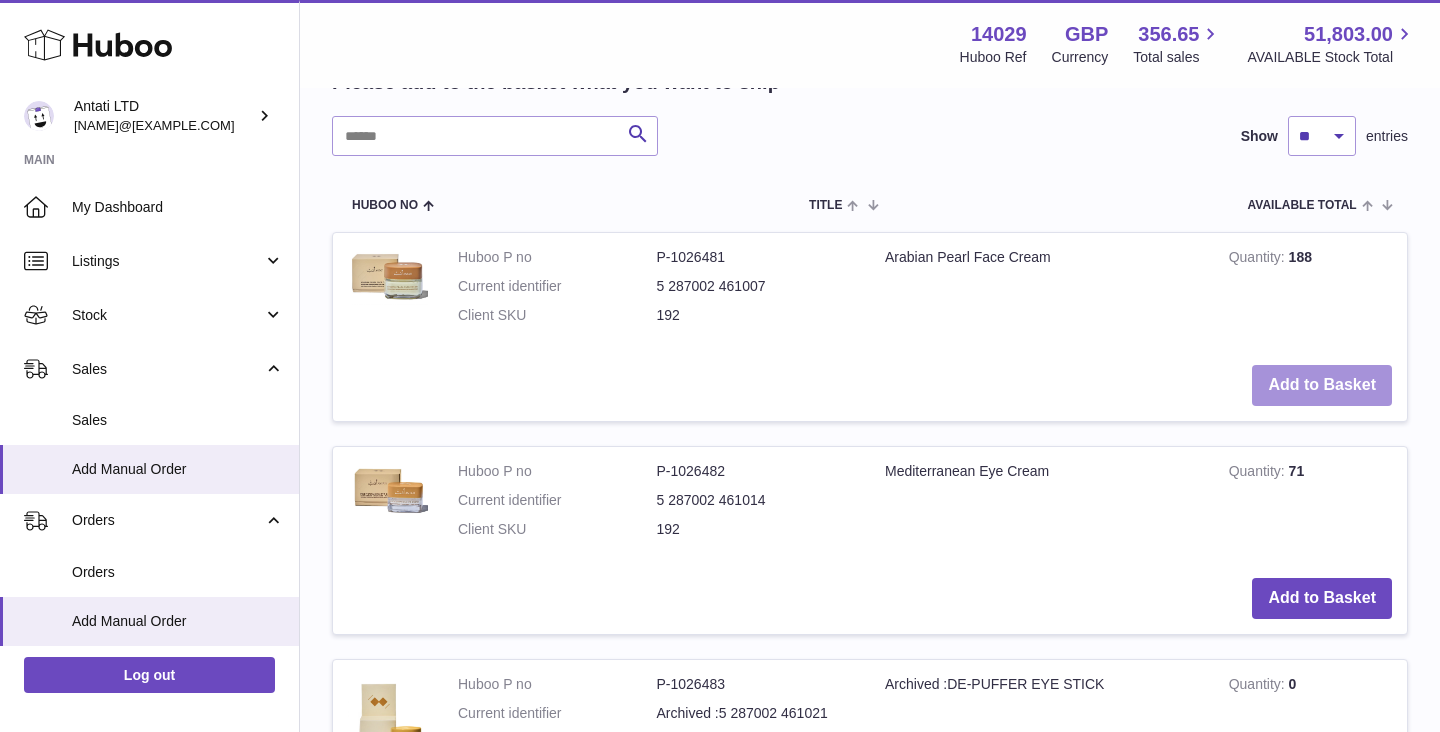 click on "Add to Basket" at bounding box center (1322, 385) 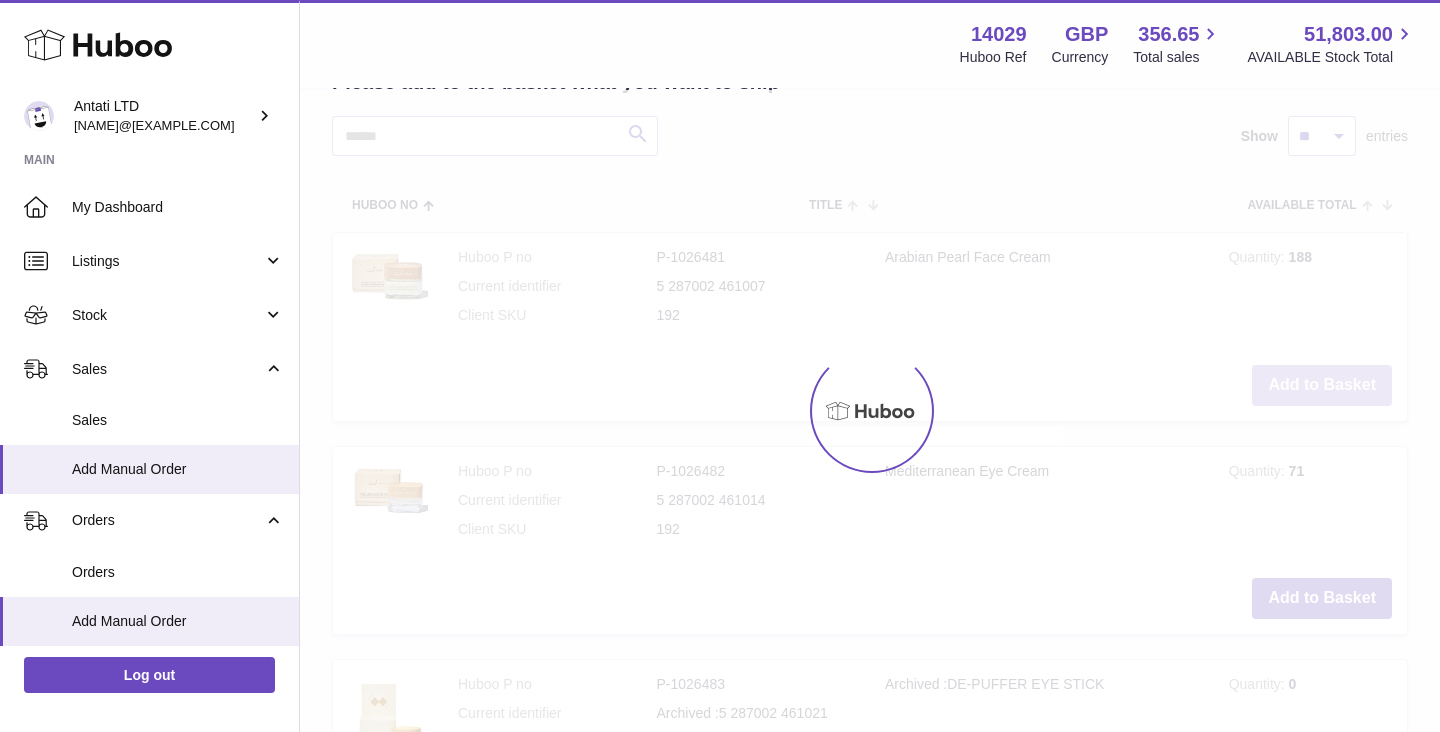 scroll, scrollTop: 614, scrollLeft: 0, axis: vertical 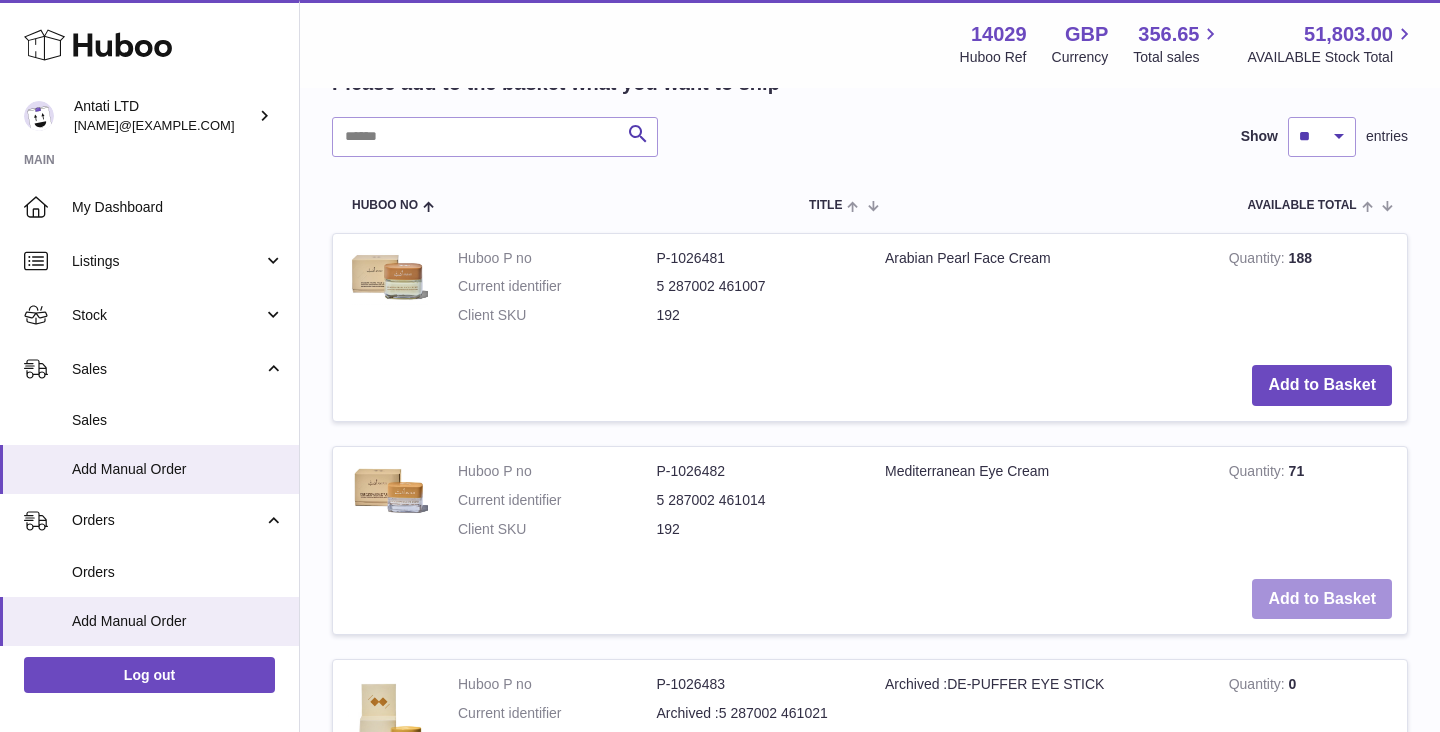 click on "Add to Basket" at bounding box center (1322, 599) 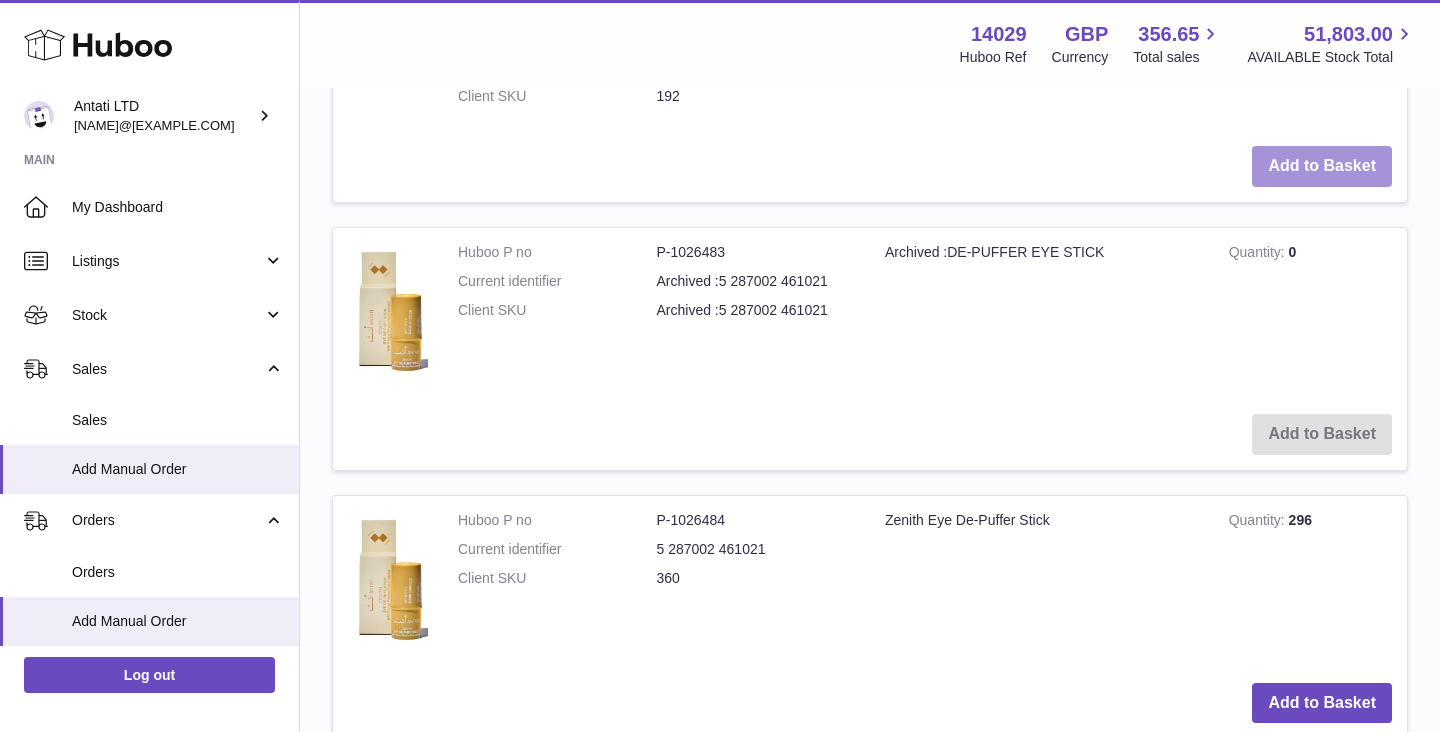 scroll, scrollTop: 1289, scrollLeft: 0, axis: vertical 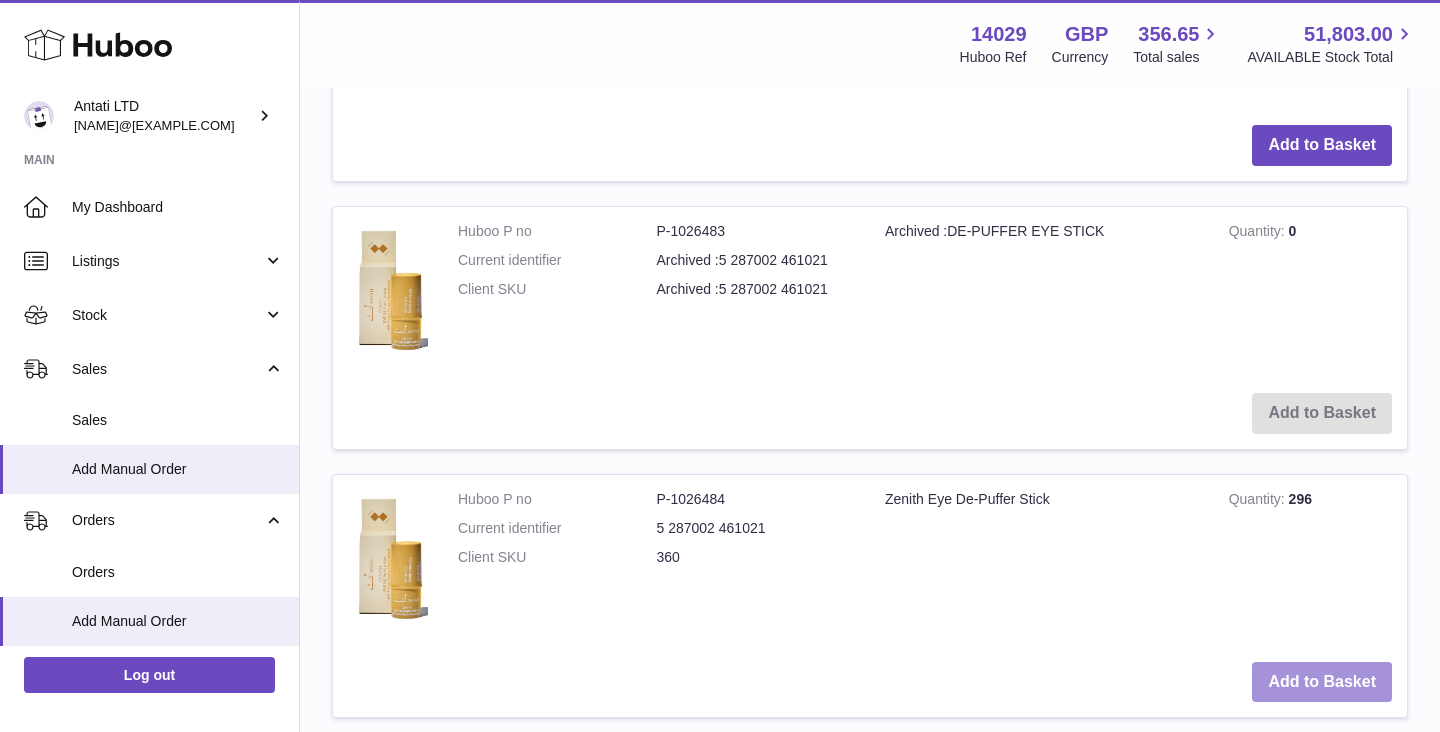 click on "Add to Basket" at bounding box center (1322, 682) 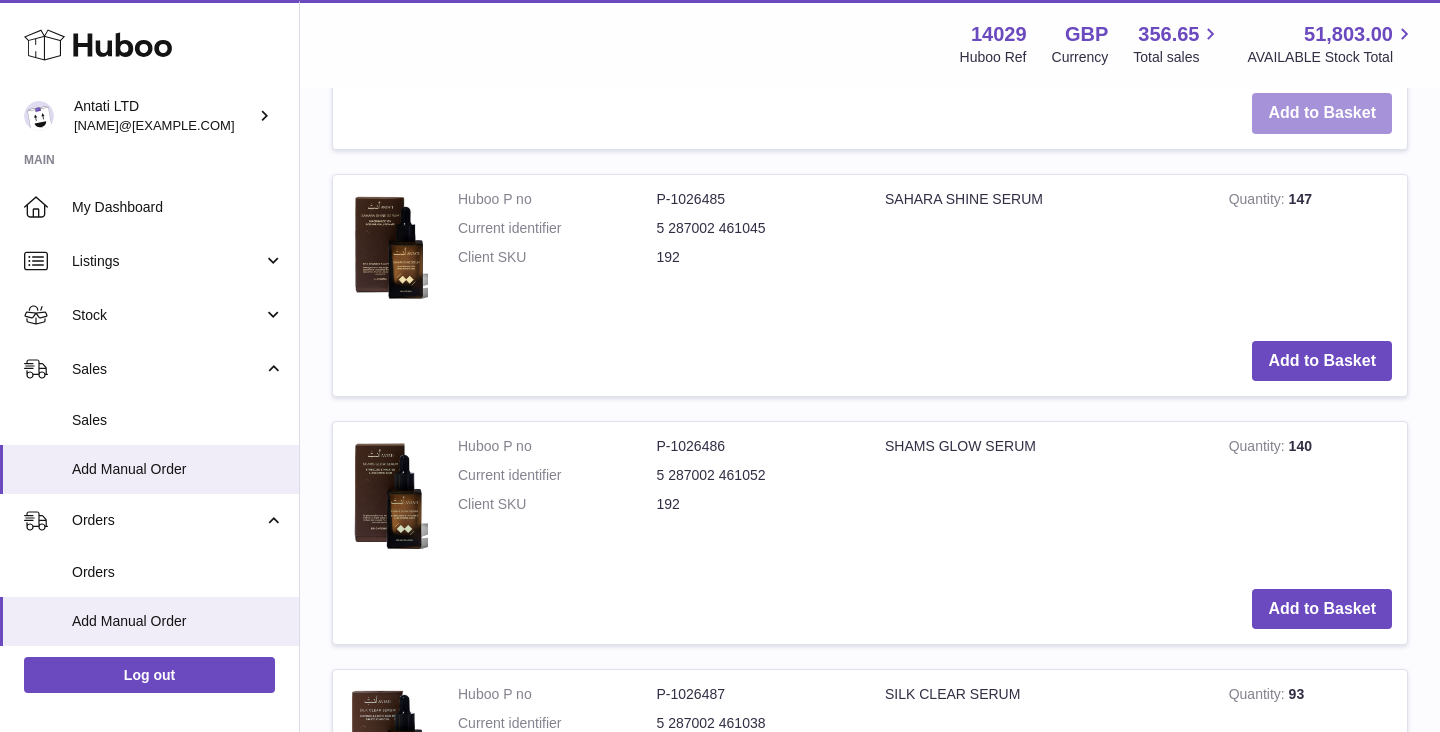 scroll, scrollTop: 2130, scrollLeft: 0, axis: vertical 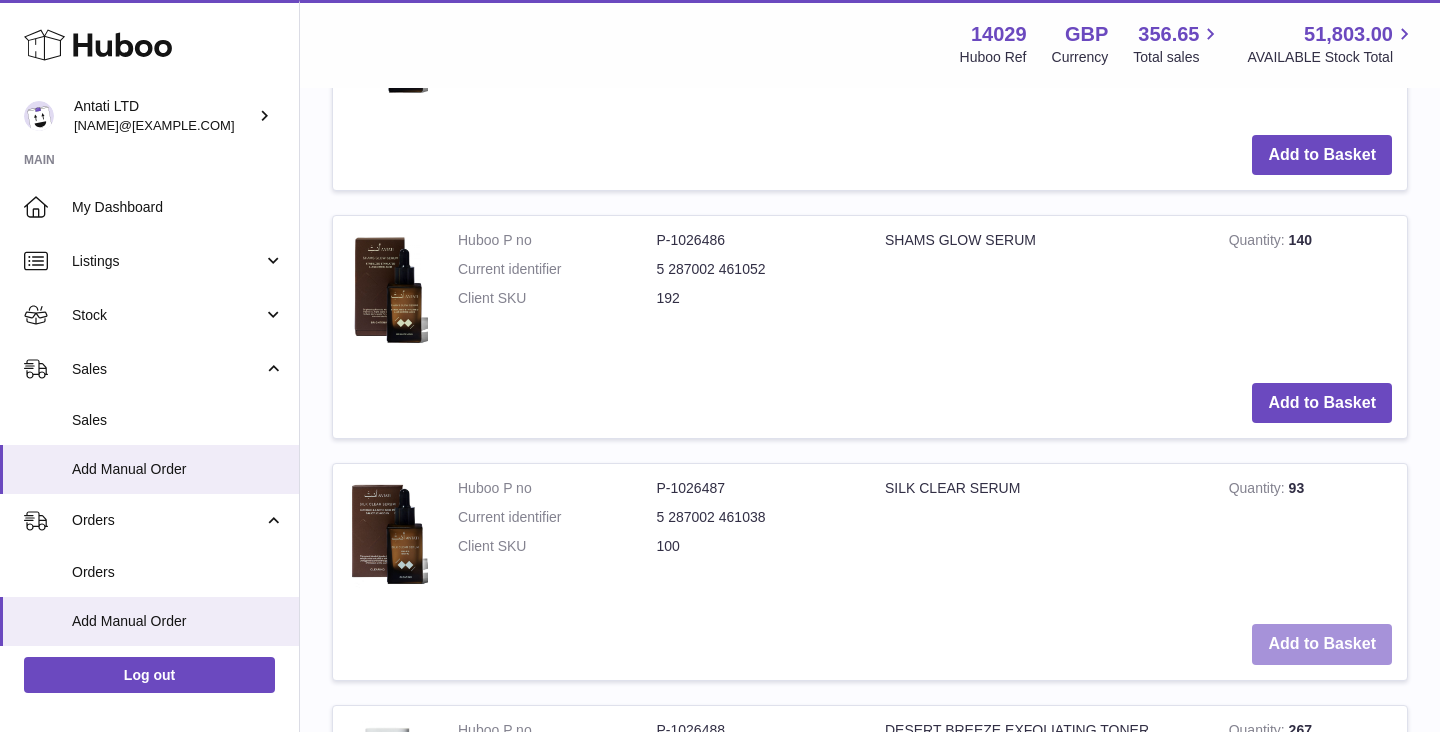 click on "Add to Basket" at bounding box center [1322, 644] 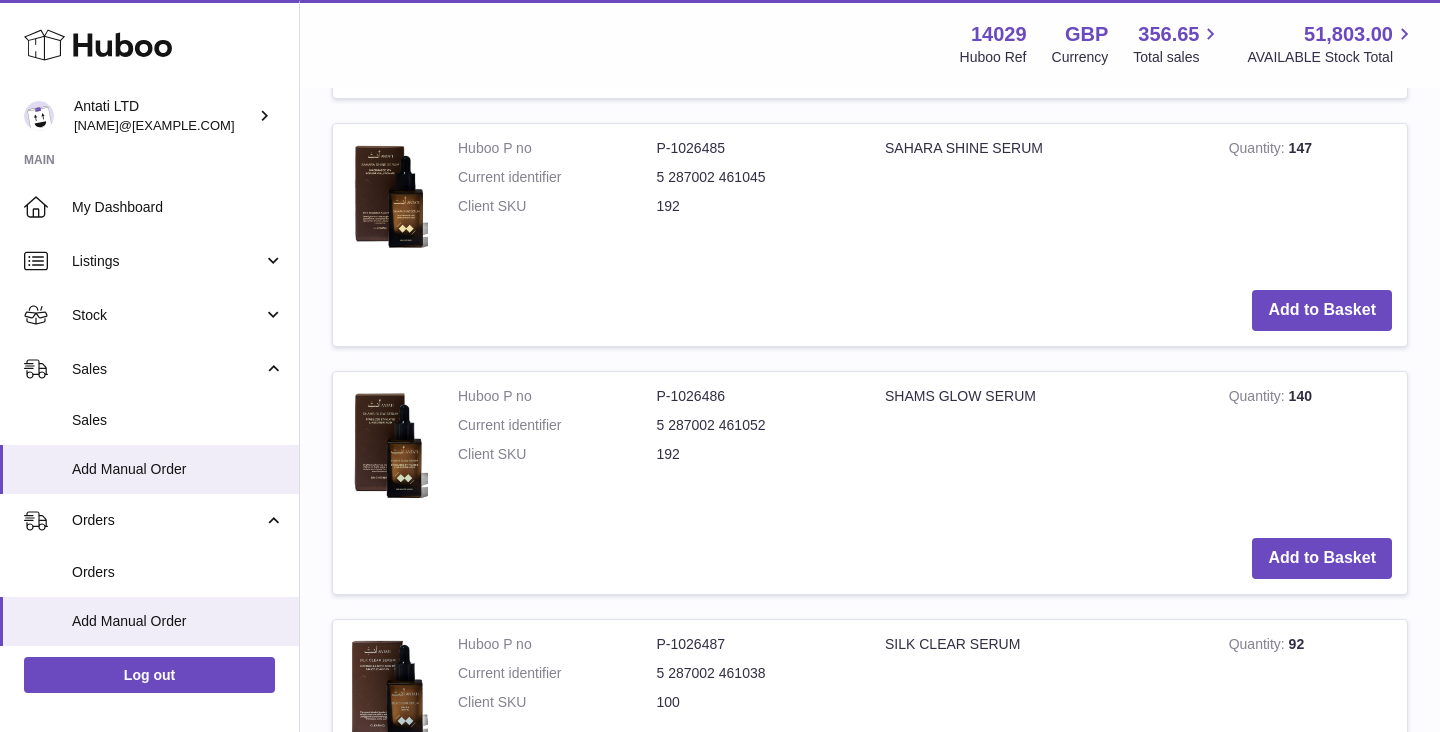 scroll, scrollTop: 2417, scrollLeft: 0, axis: vertical 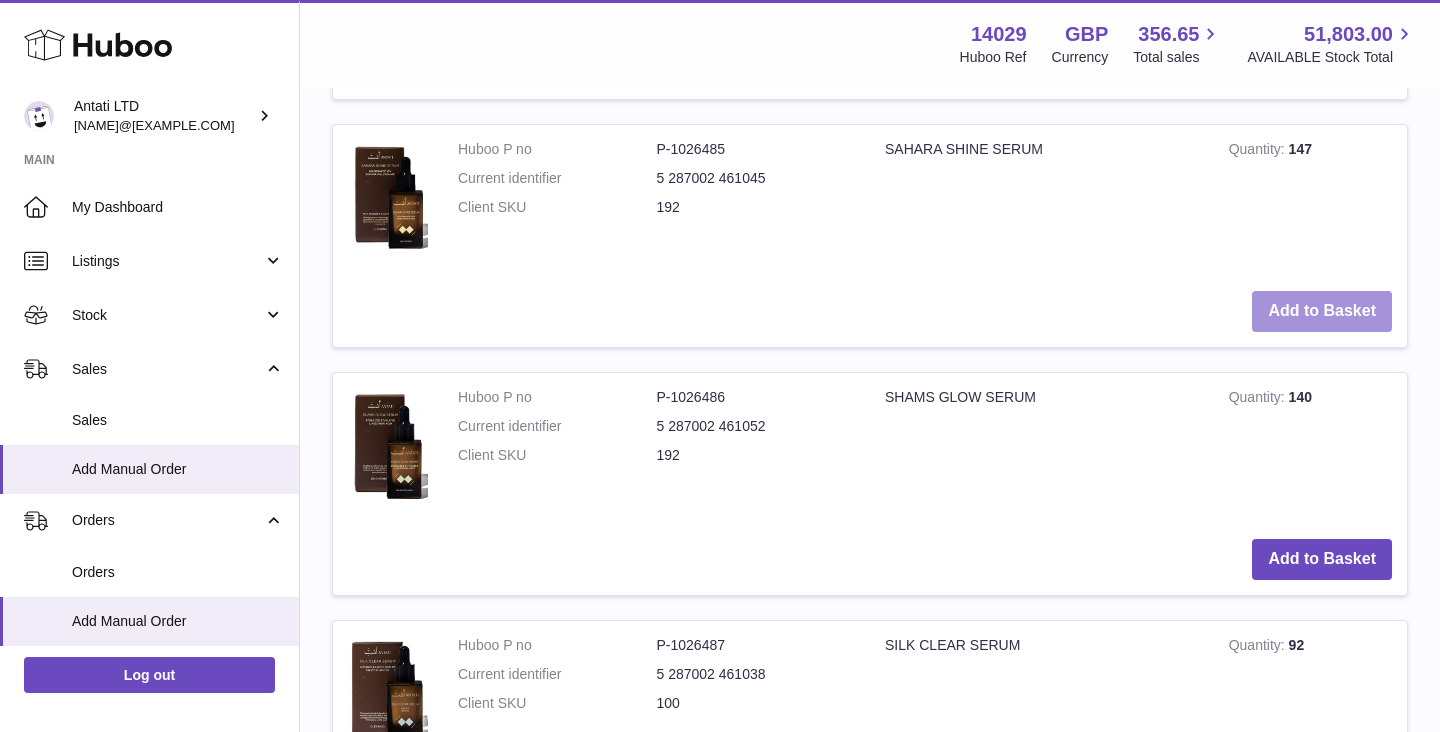 click on "Add to Basket" at bounding box center [1322, 311] 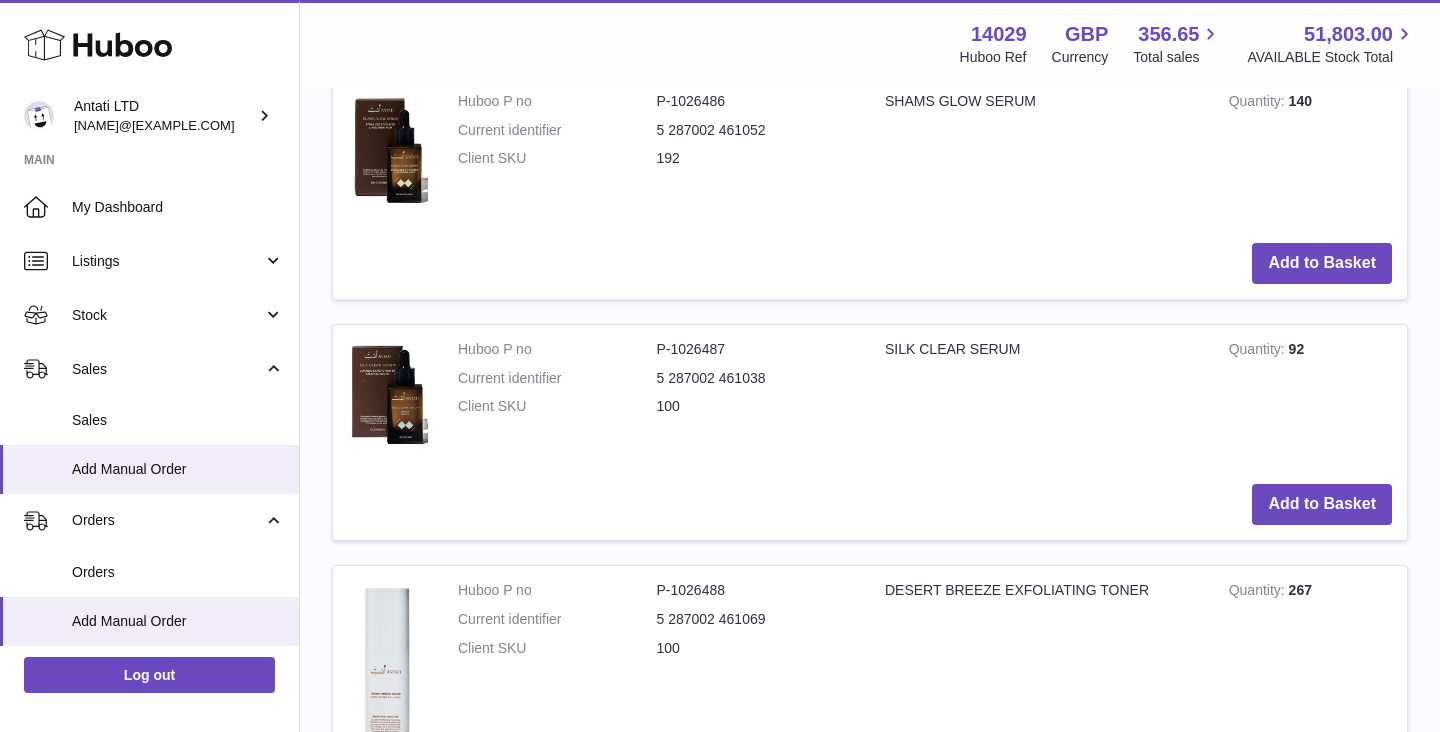 scroll, scrollTop: 3177, scrollLeft: 0, axis: vertical 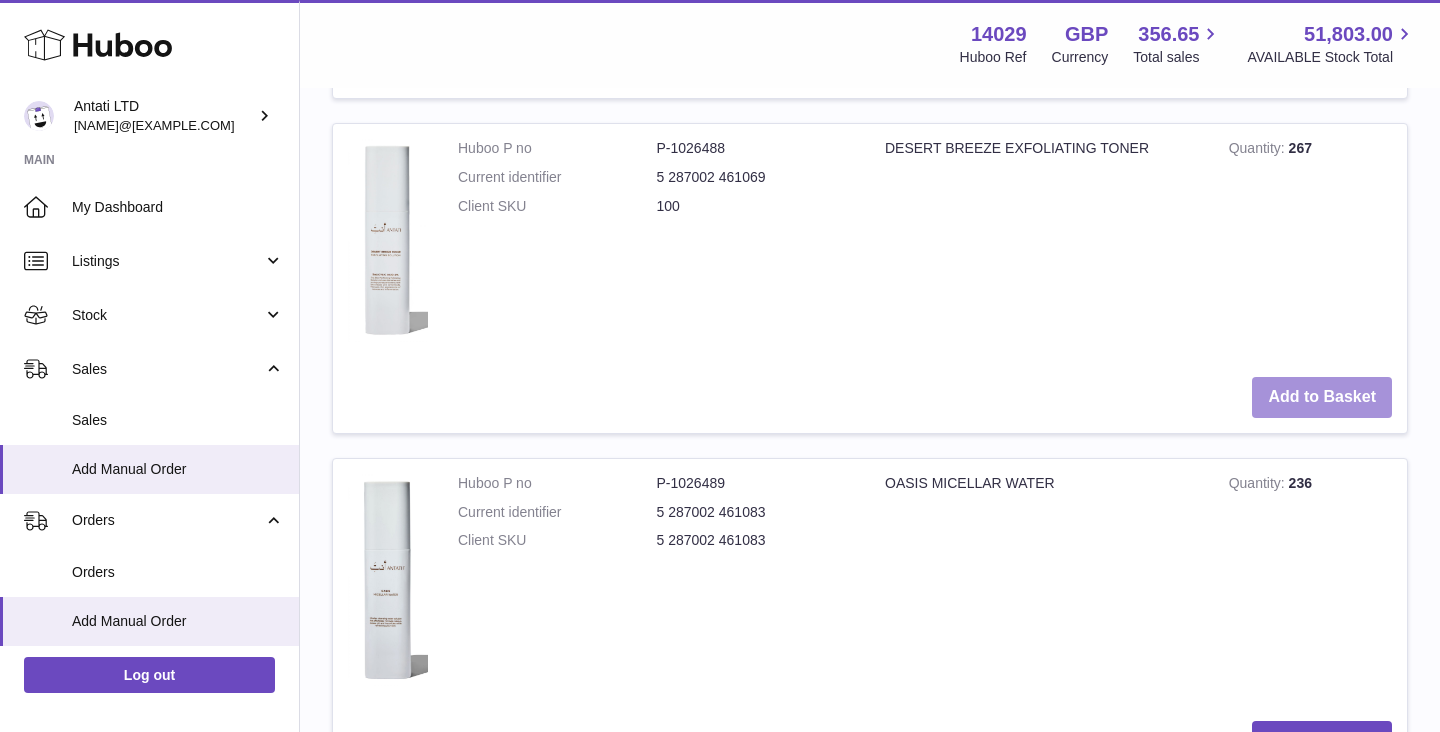 click on "Add to Basket" at bounding box center [1322, 397] 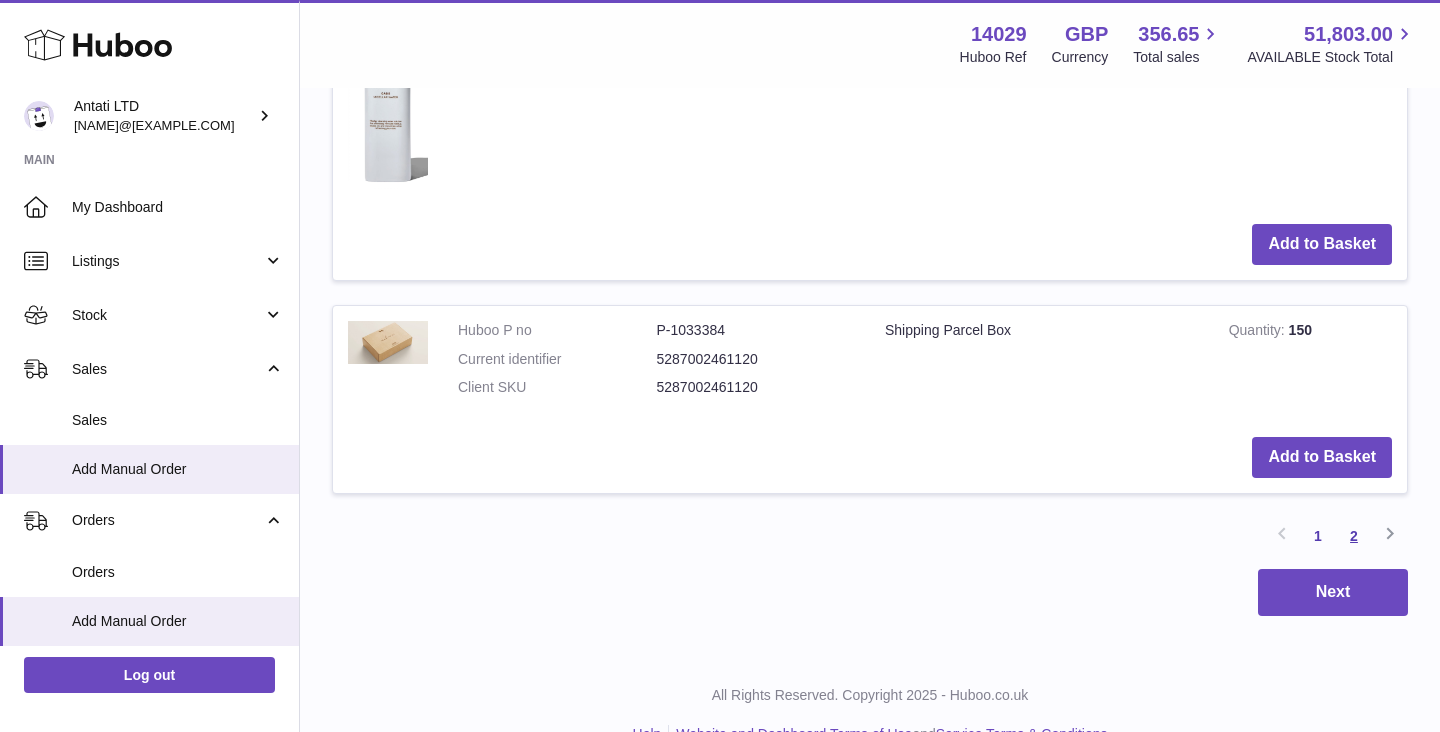 click on "2" at bounding box center (1354, 536) 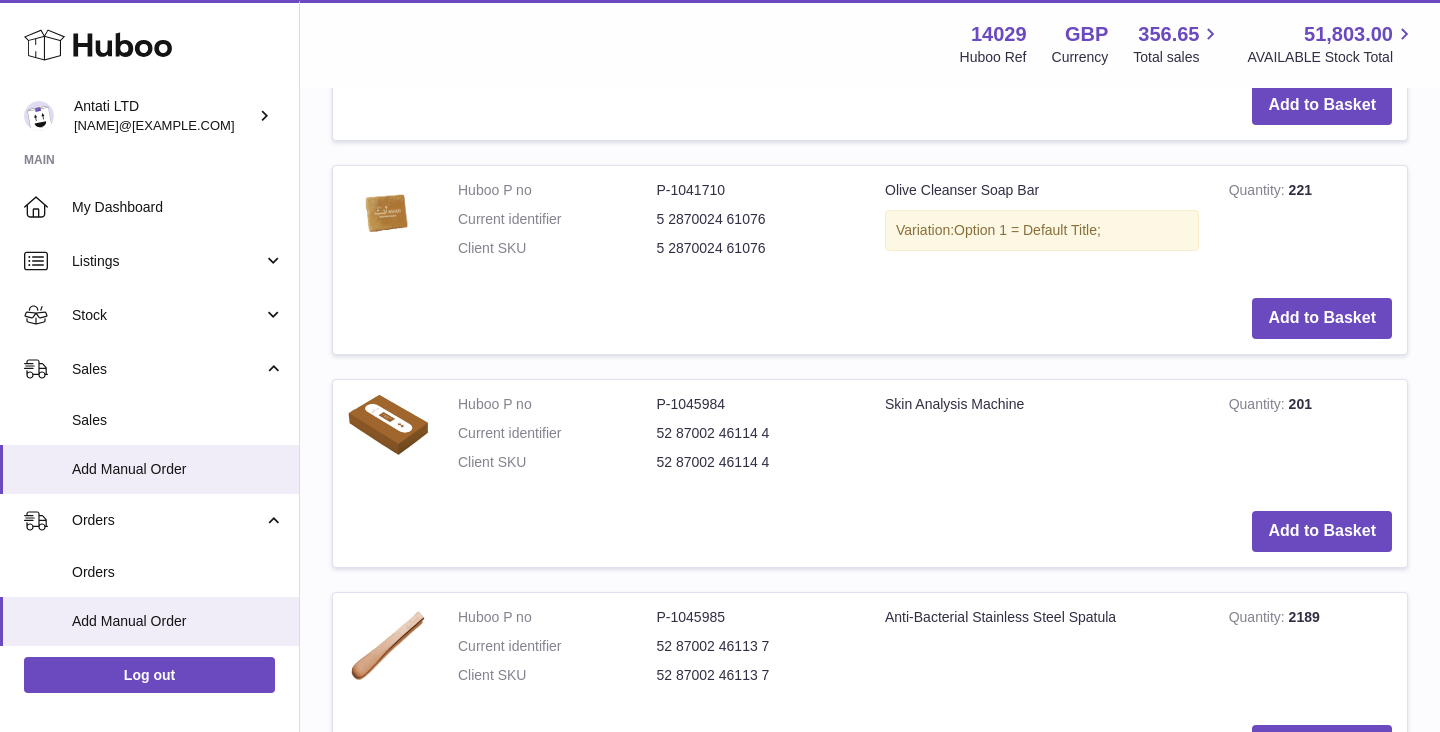 scroll, scrollTop: 2209, scrollLeft: 0, axis: vertical 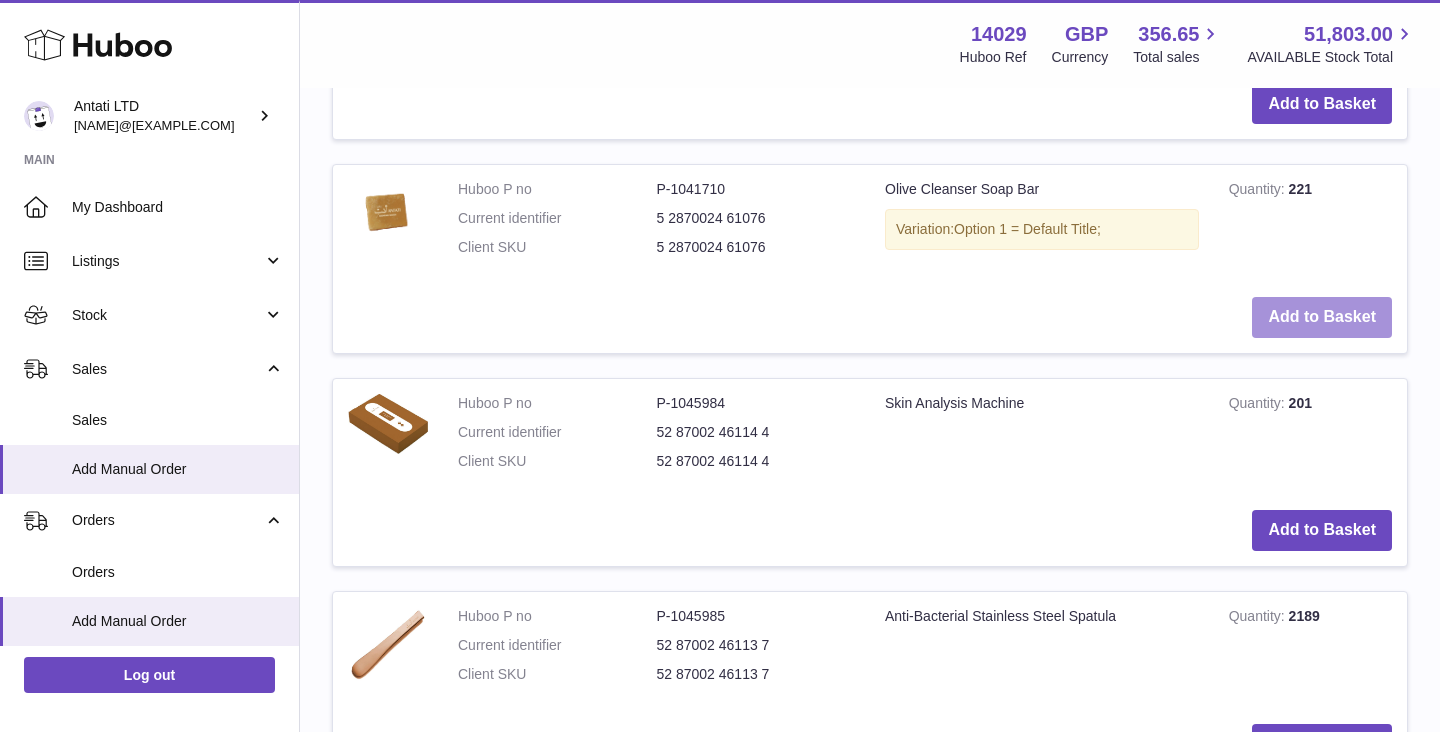 click on "Add to Basket" at bounding box center (1322, 317) 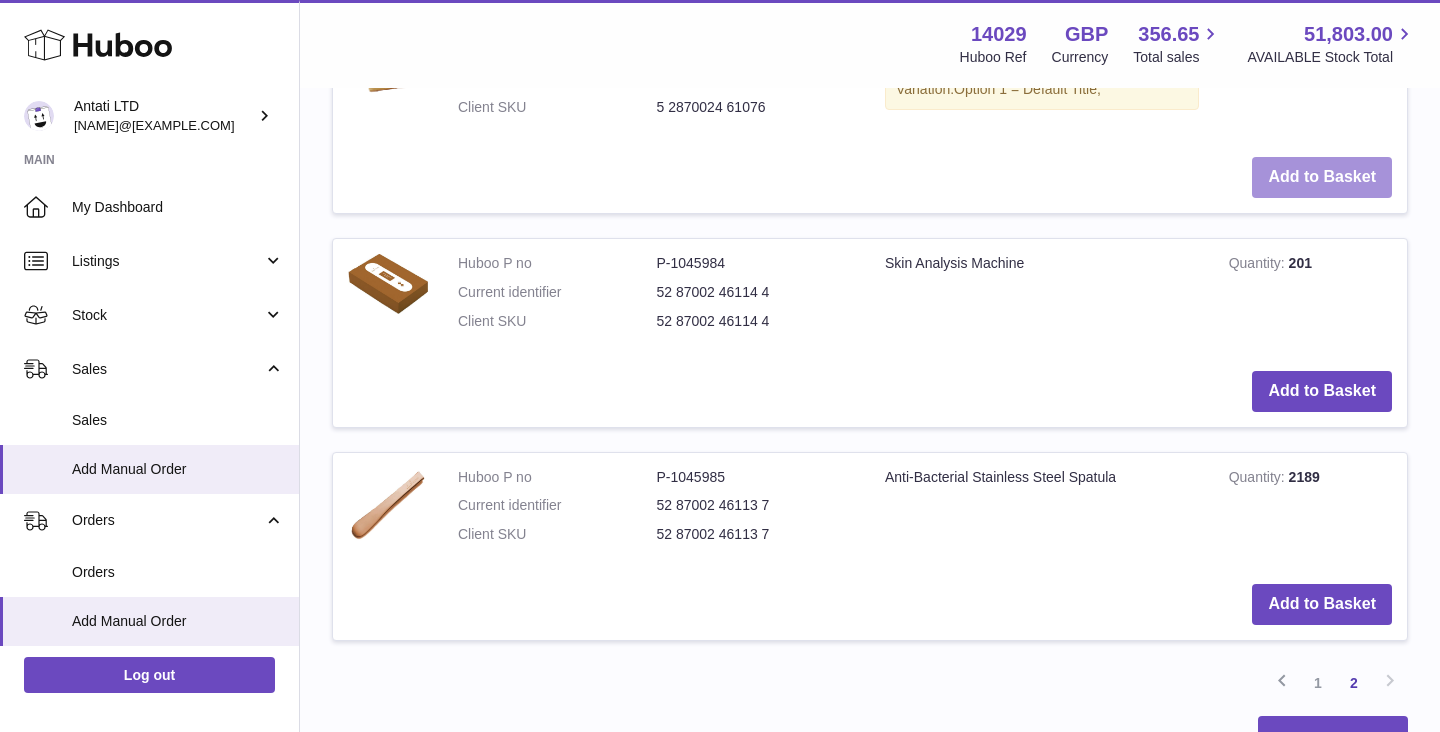 scroll, scrollTop: 2596, scrollLeft: 0, axis: vertical 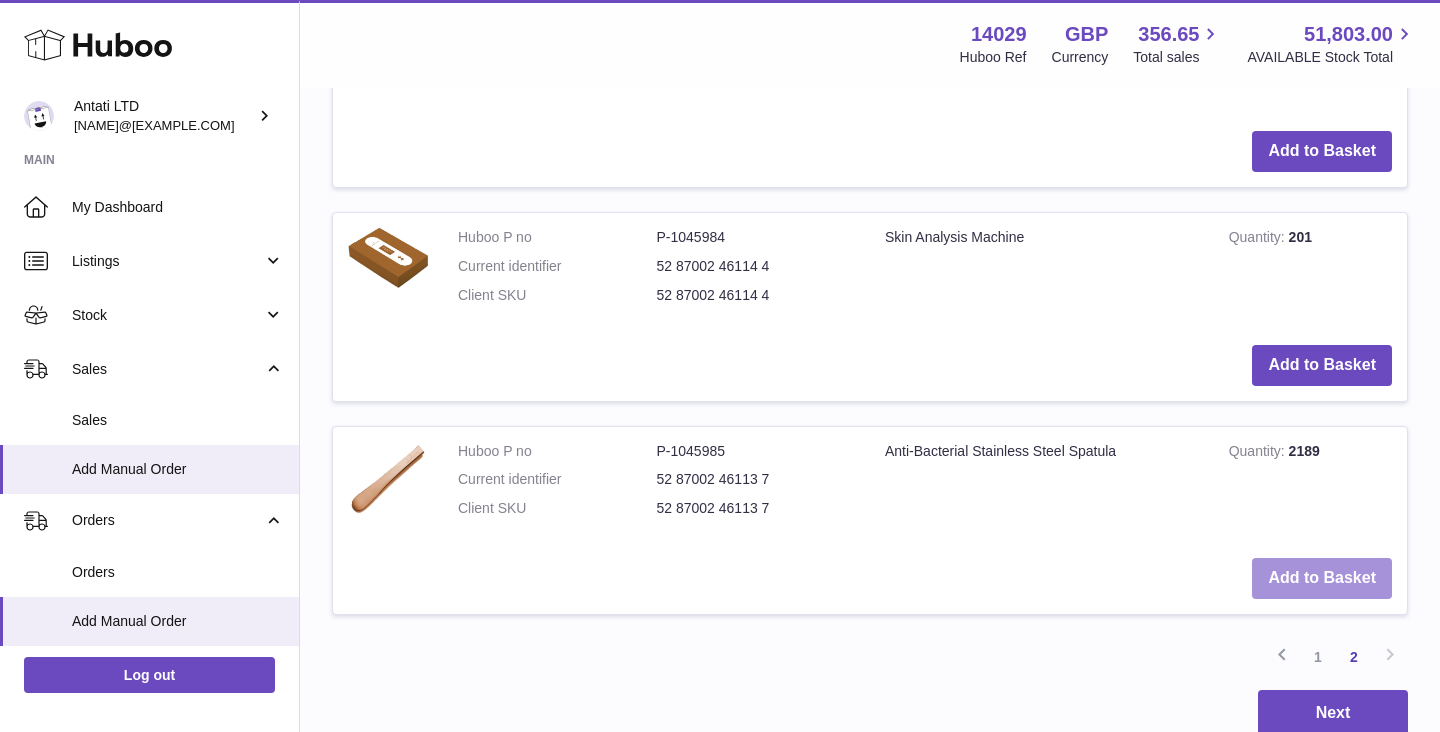 click on "Add to Basket" at bounding box center [1322, 578] 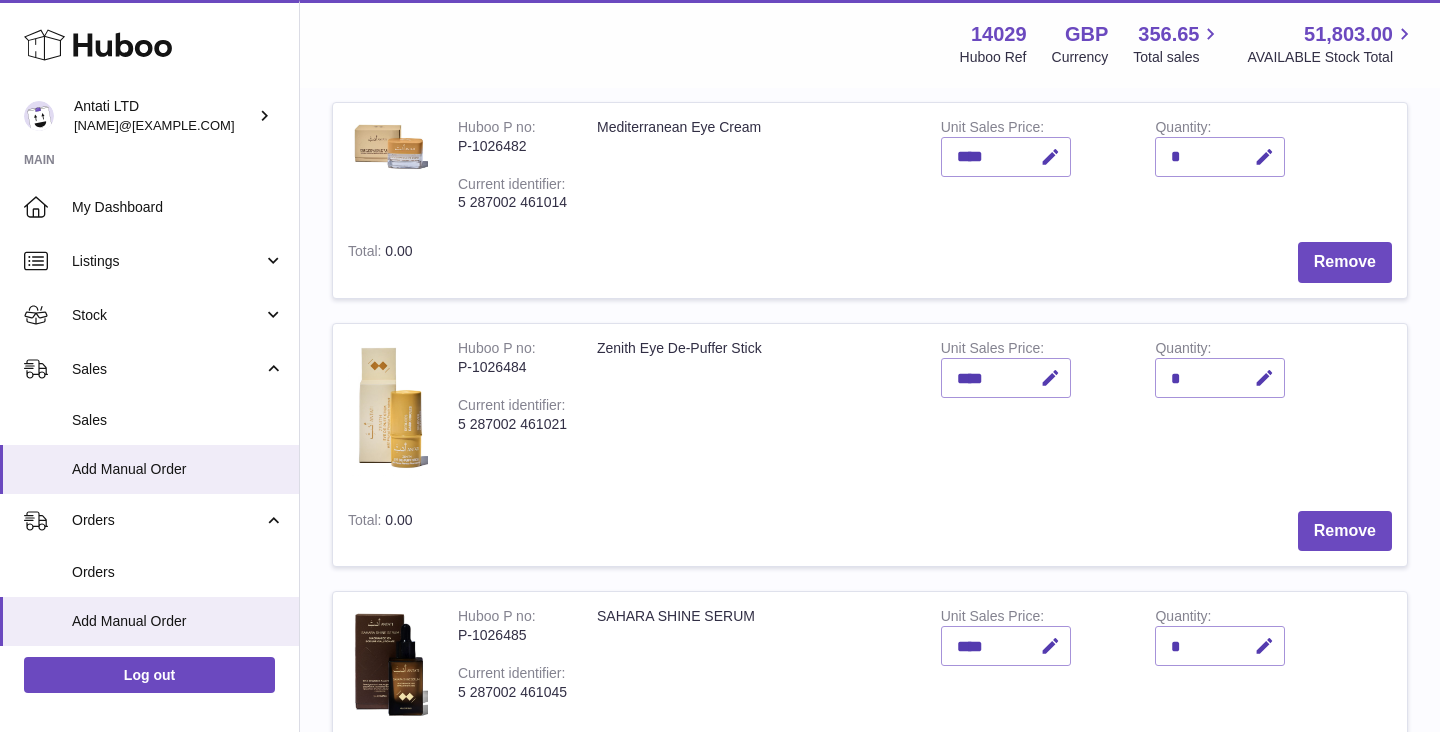 scroll, scrollTop: 0, scrollLeft: 0, axis: both 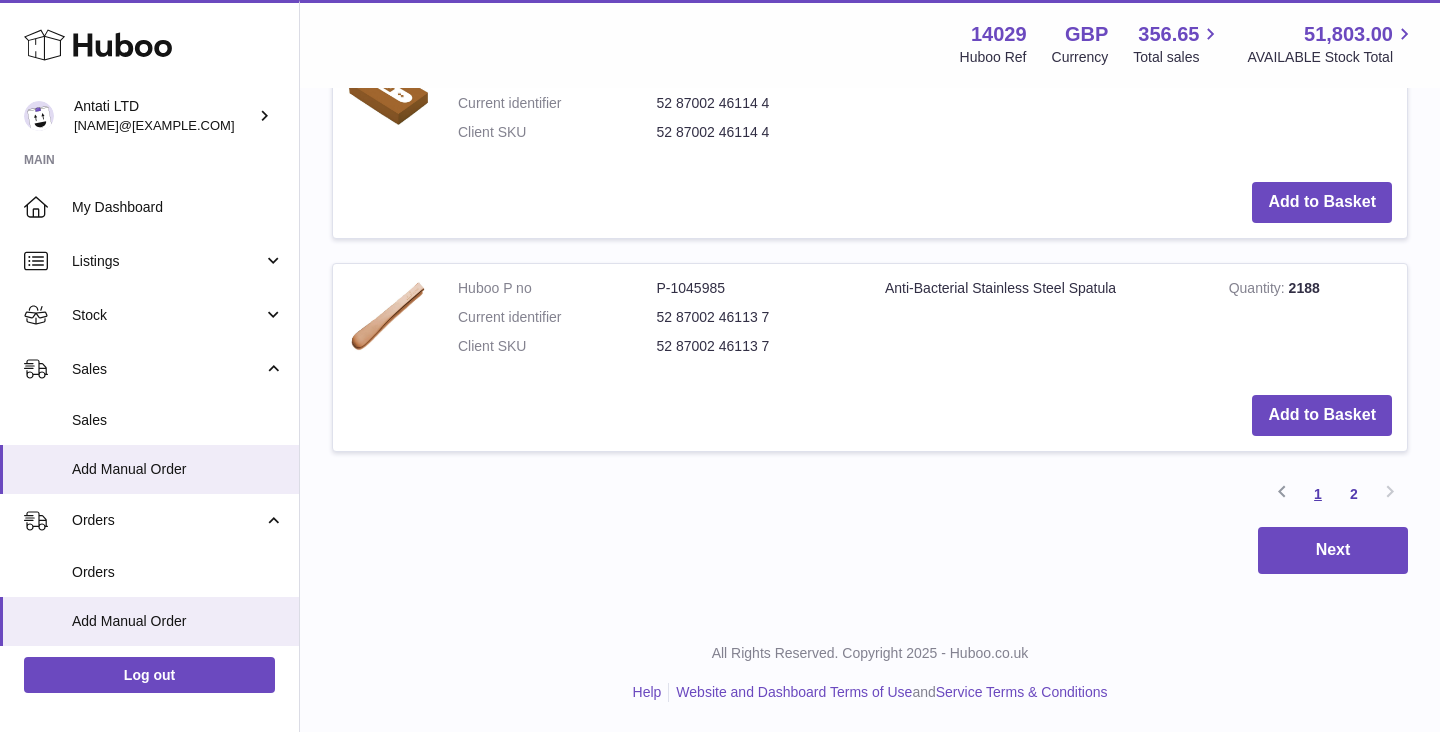 click on "1" at bounding box center [1318, 494] 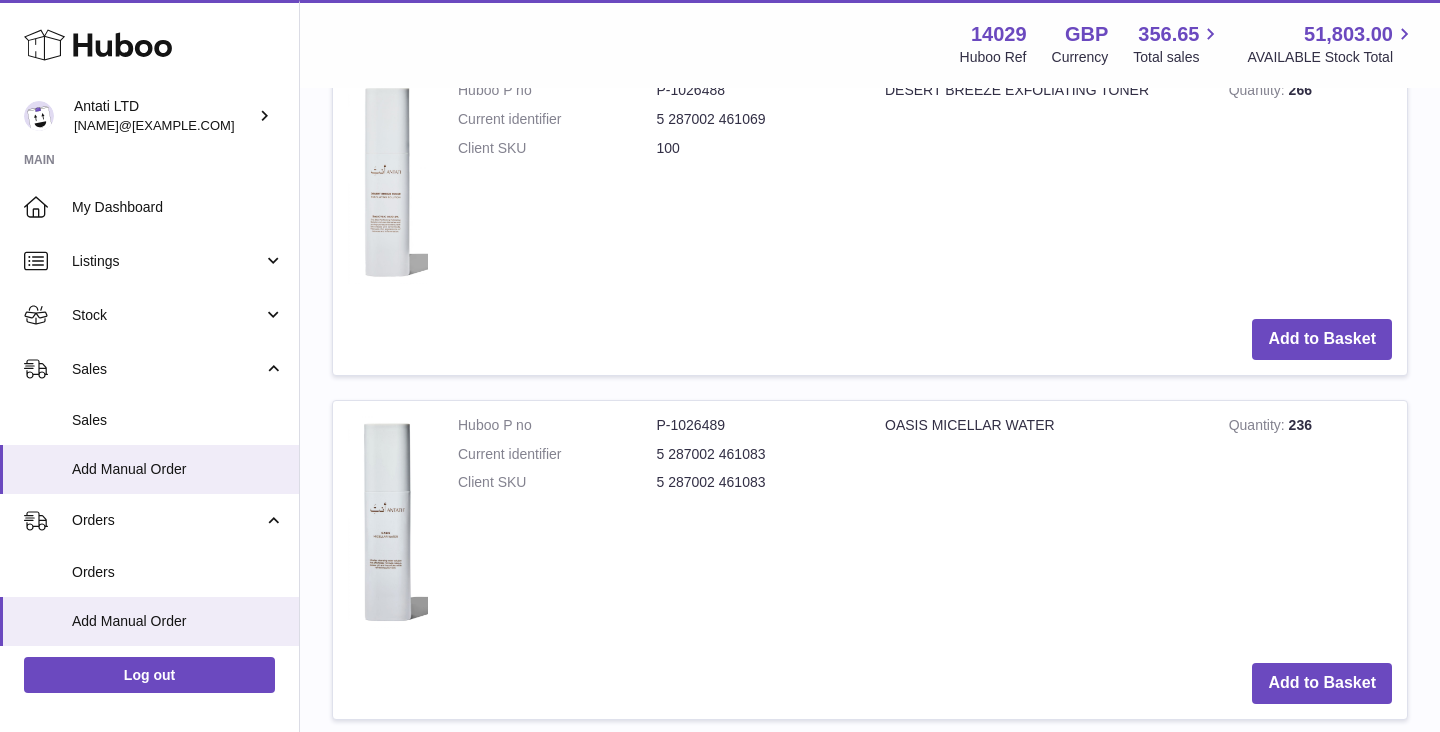 scroll, scrollTop: 4461, scrollLeft: 0, axis: vertical 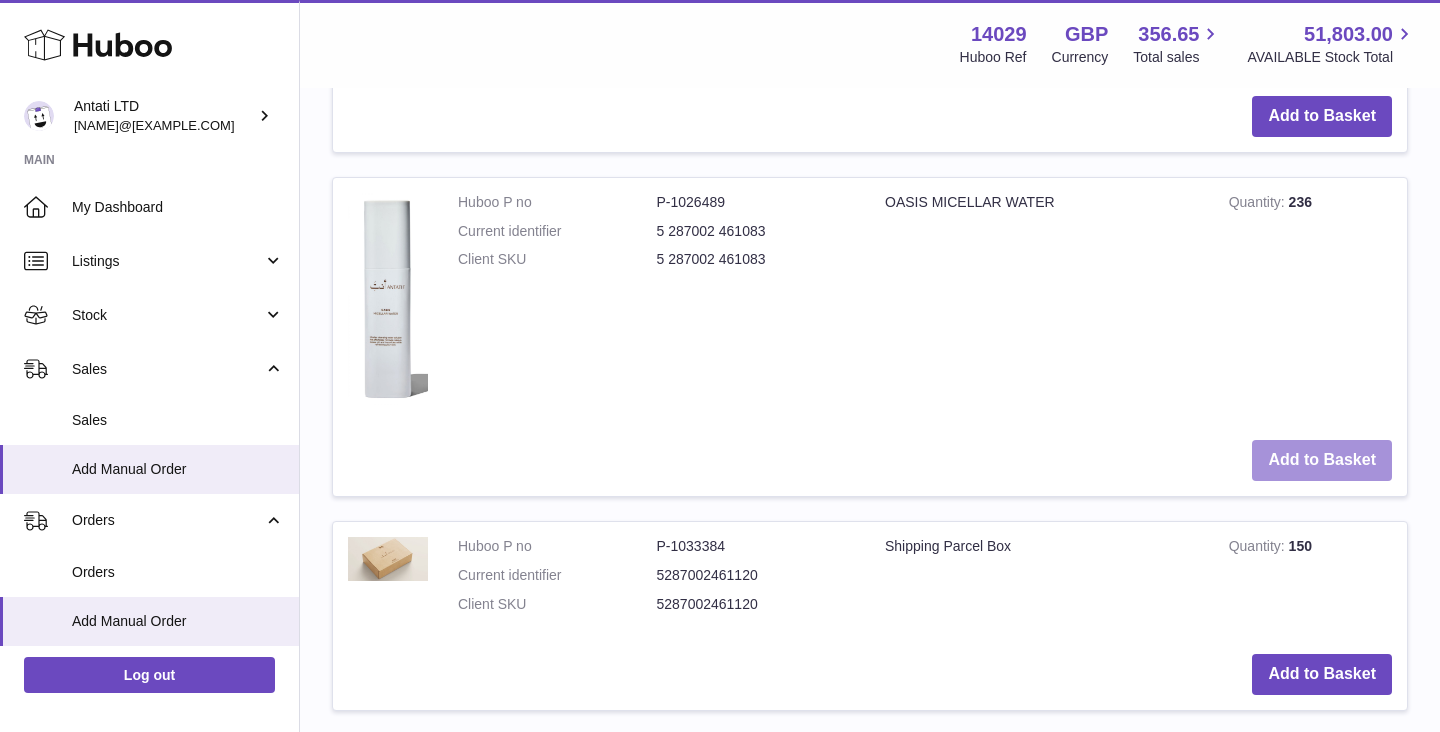 click on "Add to Basket" at bounding box center (1322, 460) 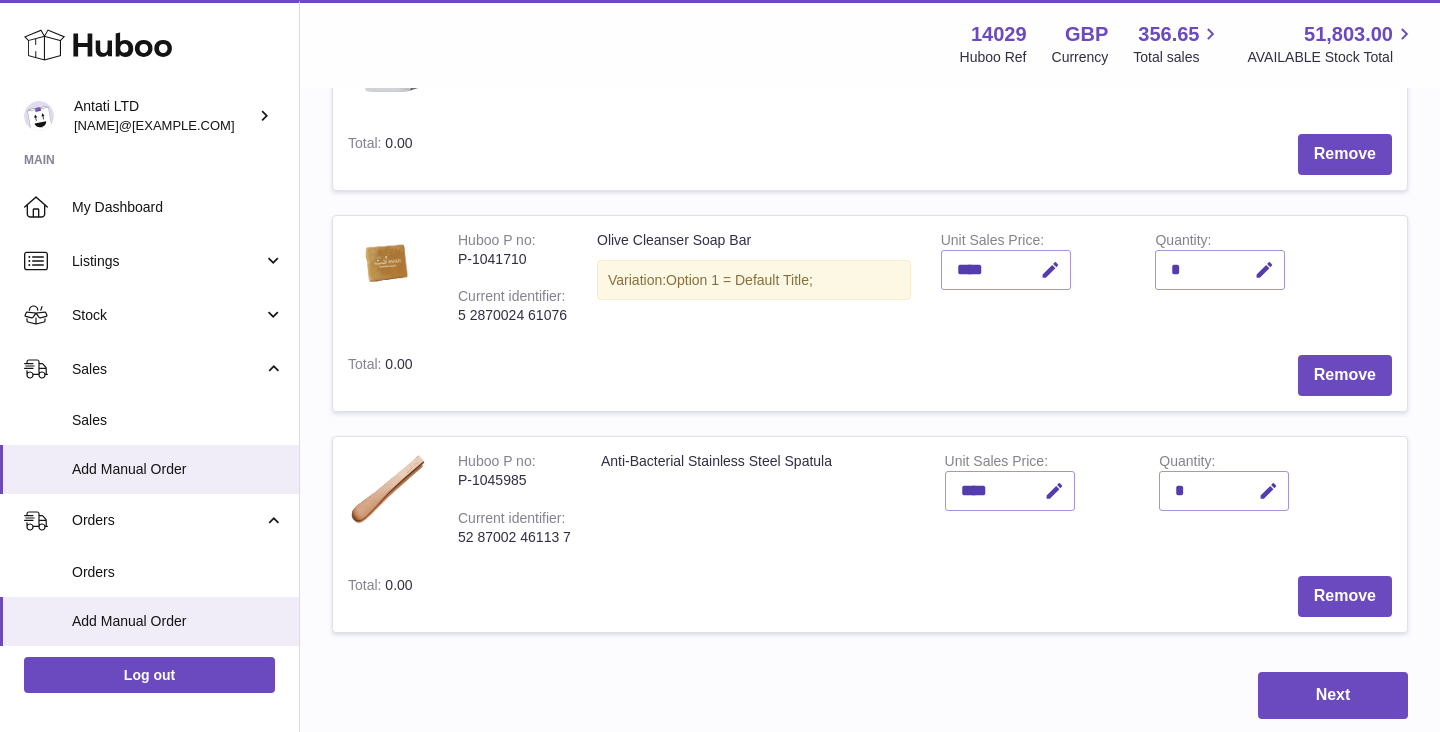 scroll, scrollTop: 2183, scrollLeft: 0, axis: vertical 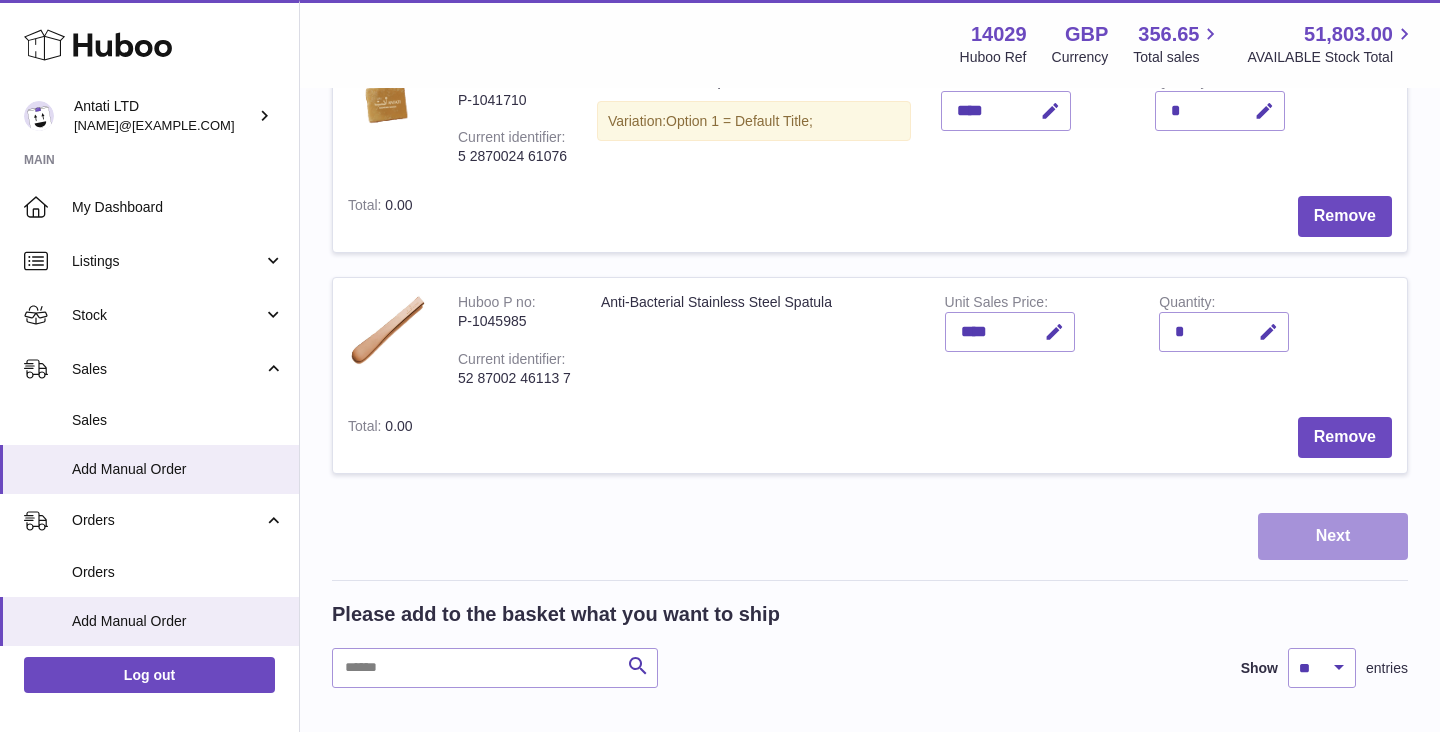 click on "Next" at bounding box center [1333, 536] 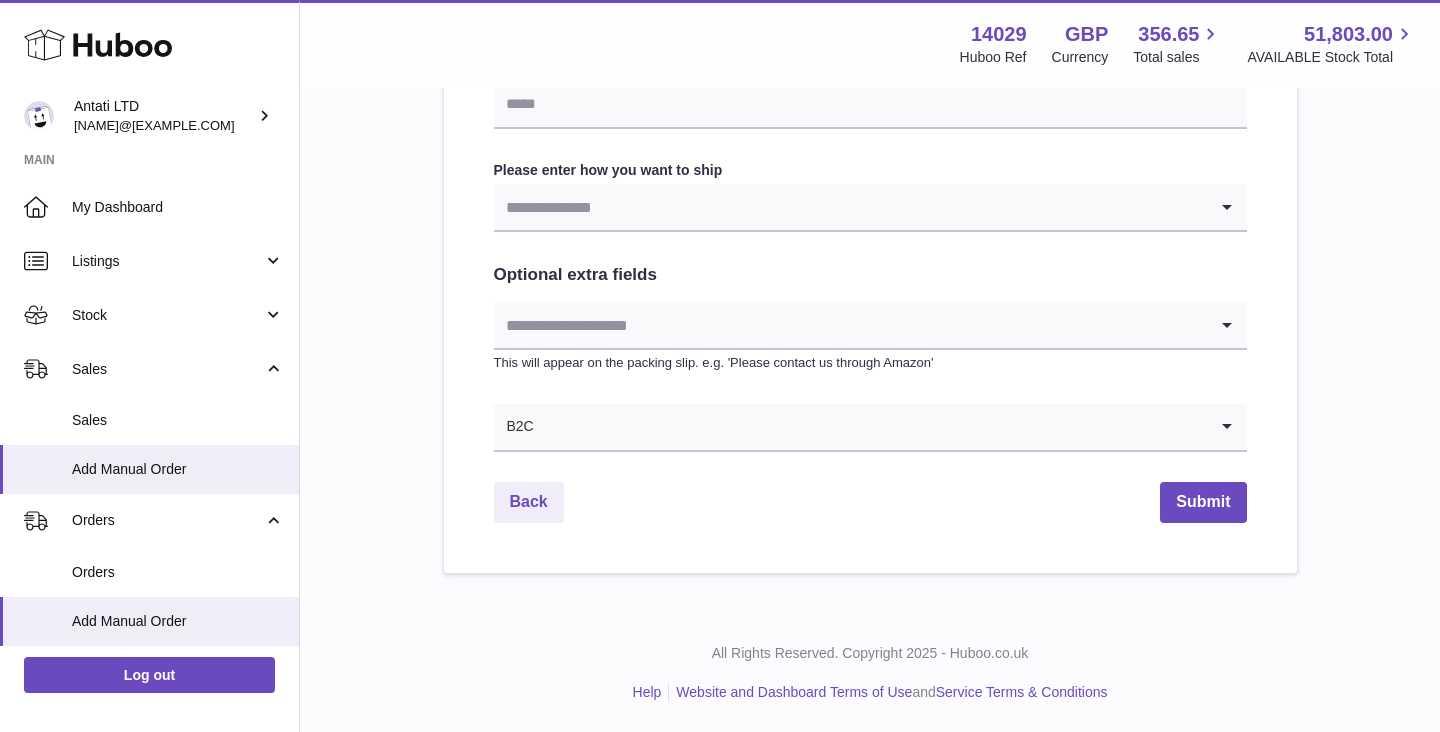scroll, scrollTop: 0, scrollLeft: 0, axis: both 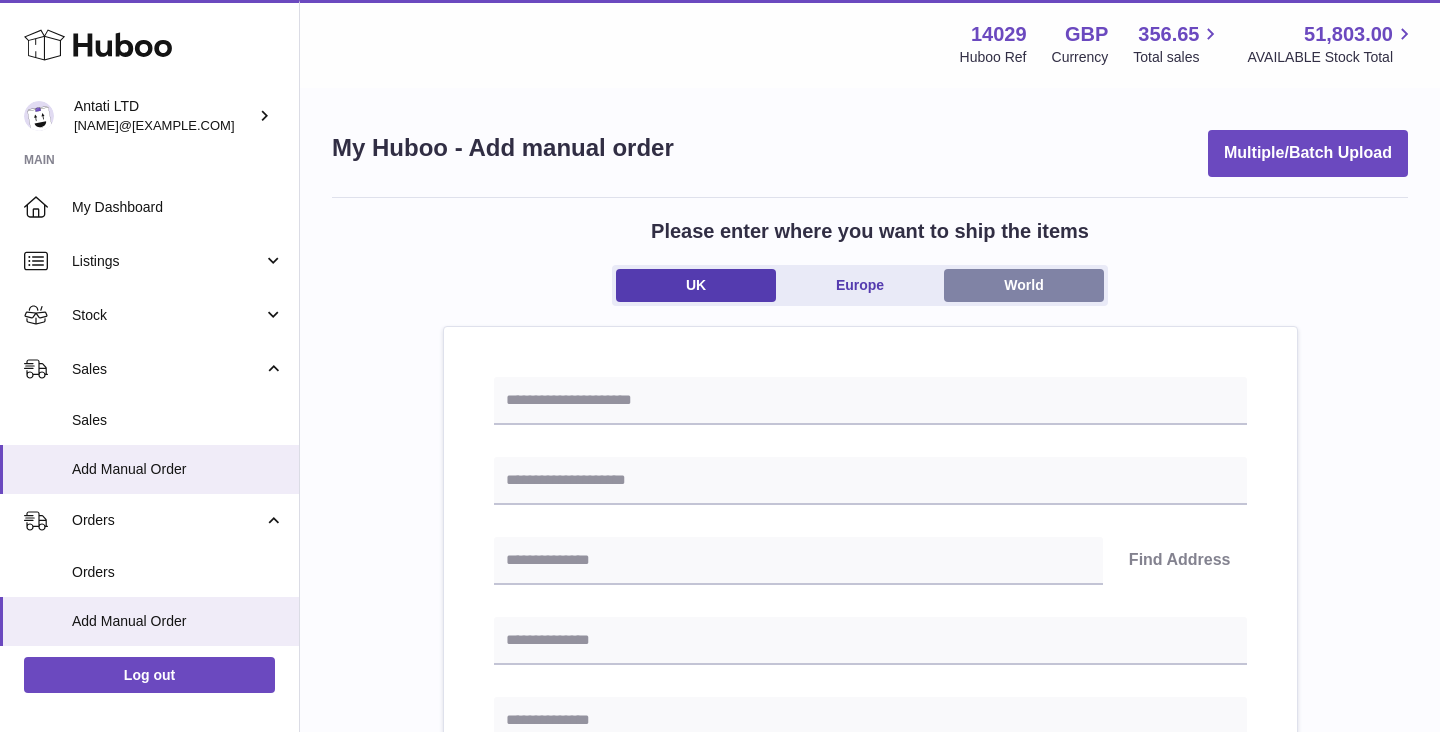 click on "World" at bounding box center (1024, 285) 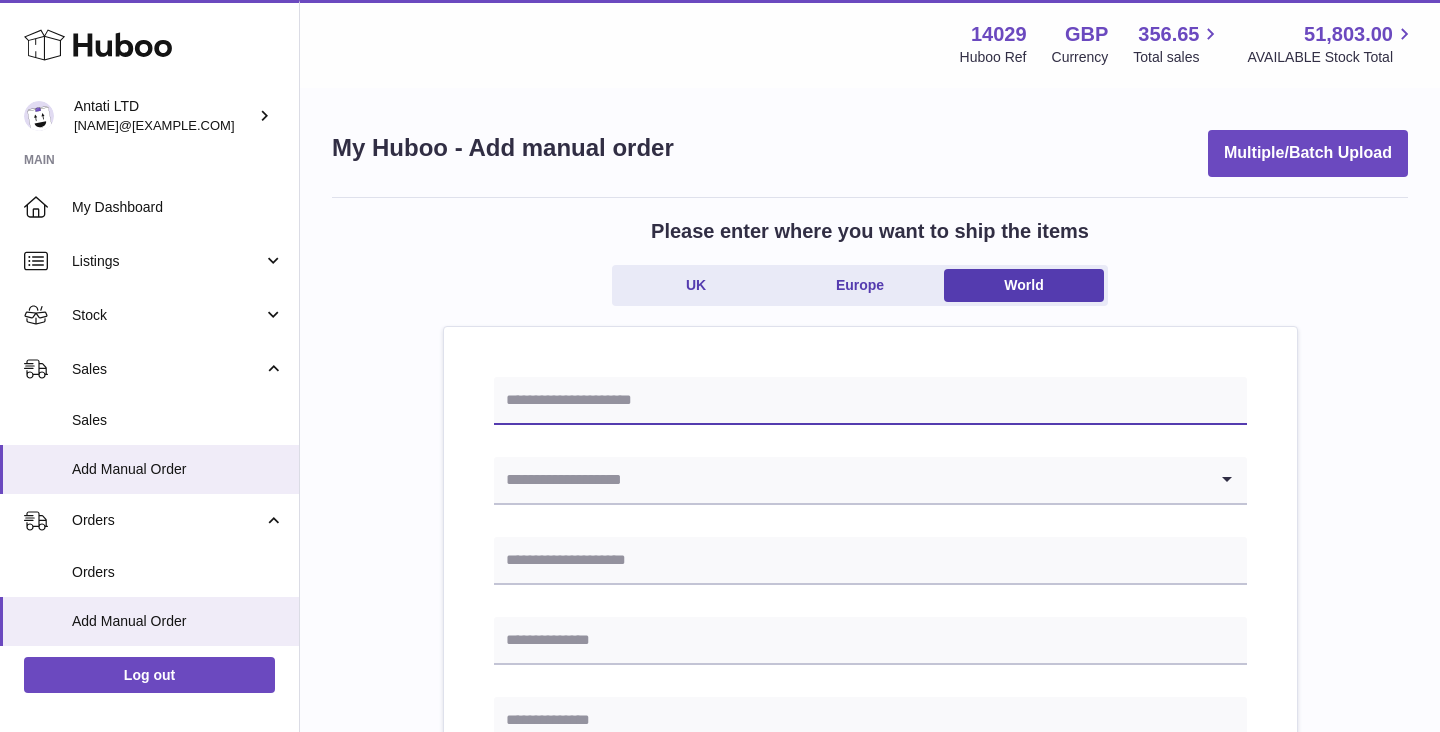 click at bounding box center (870, 401) 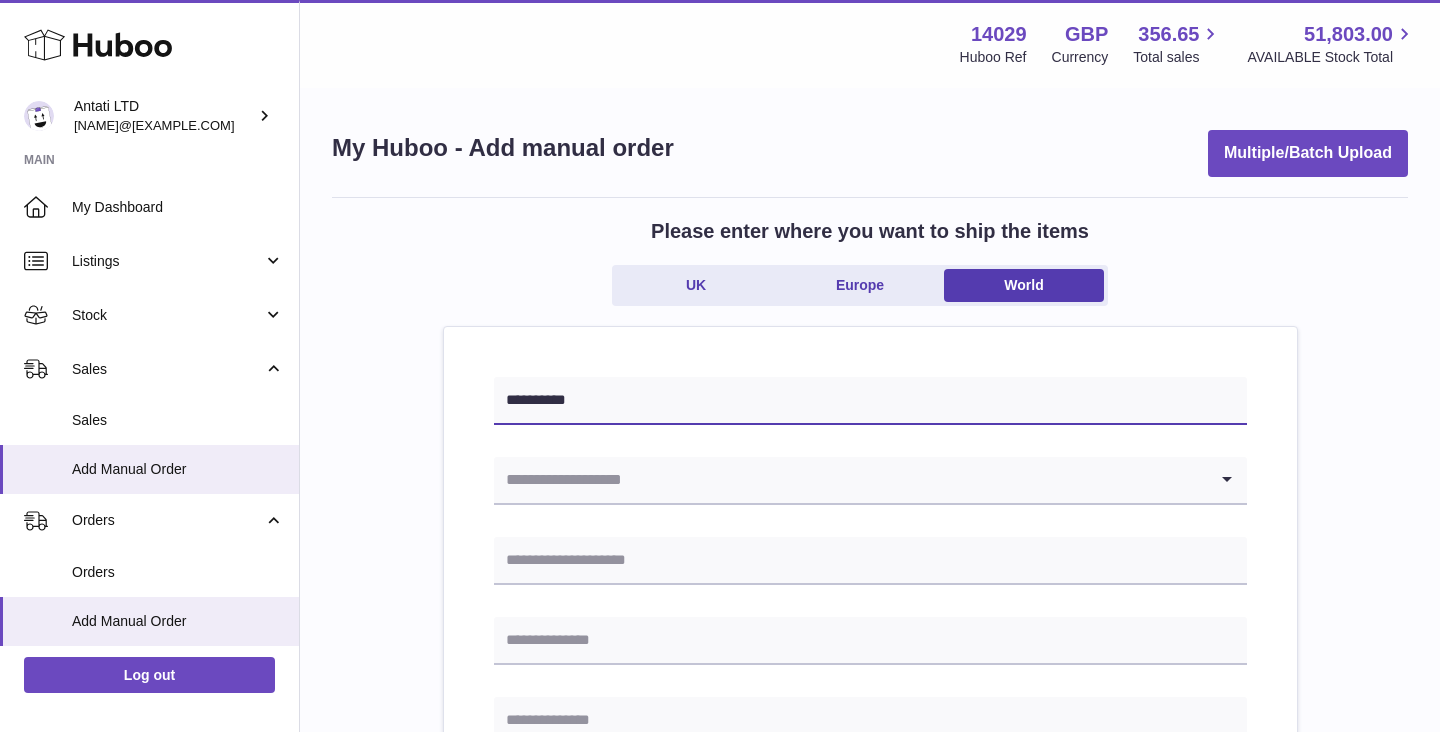 type on "**********" 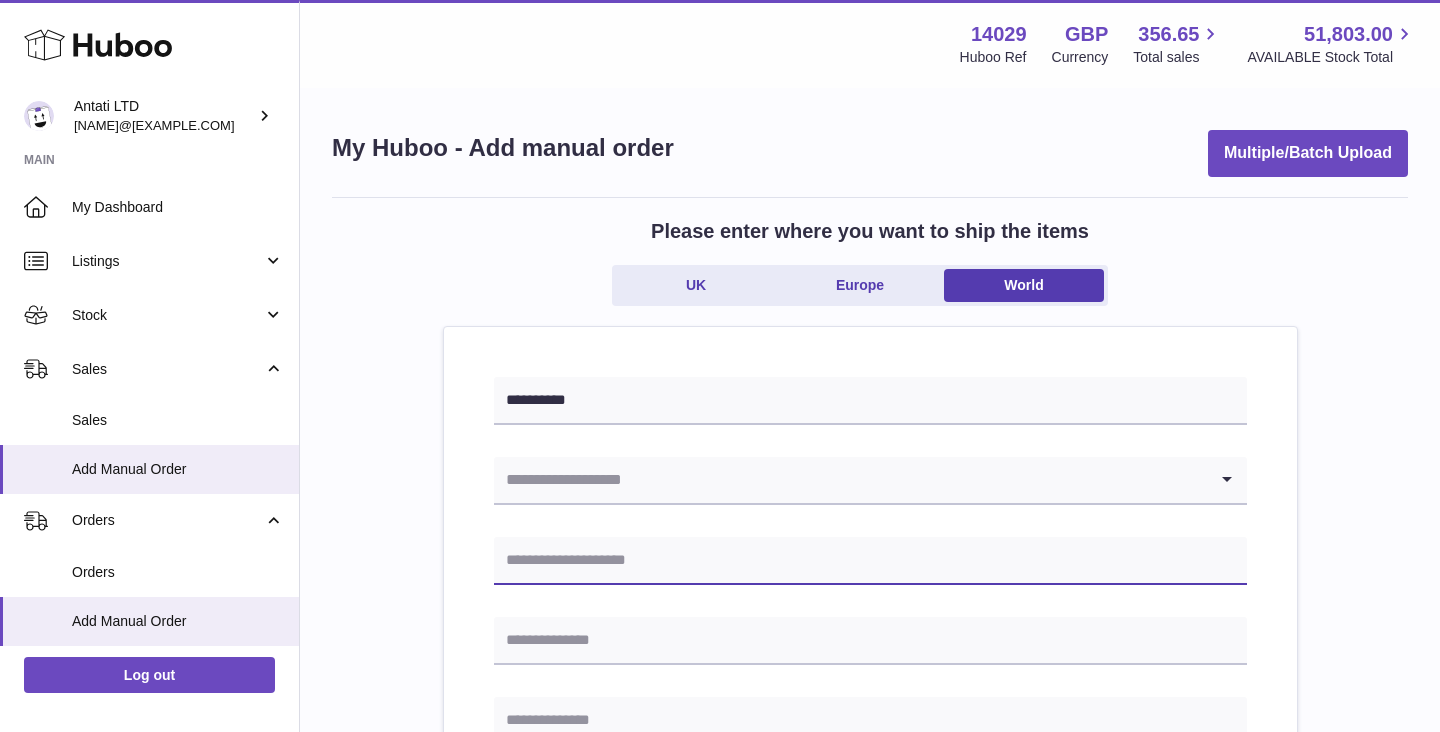 click at bounding box center [870, 561] 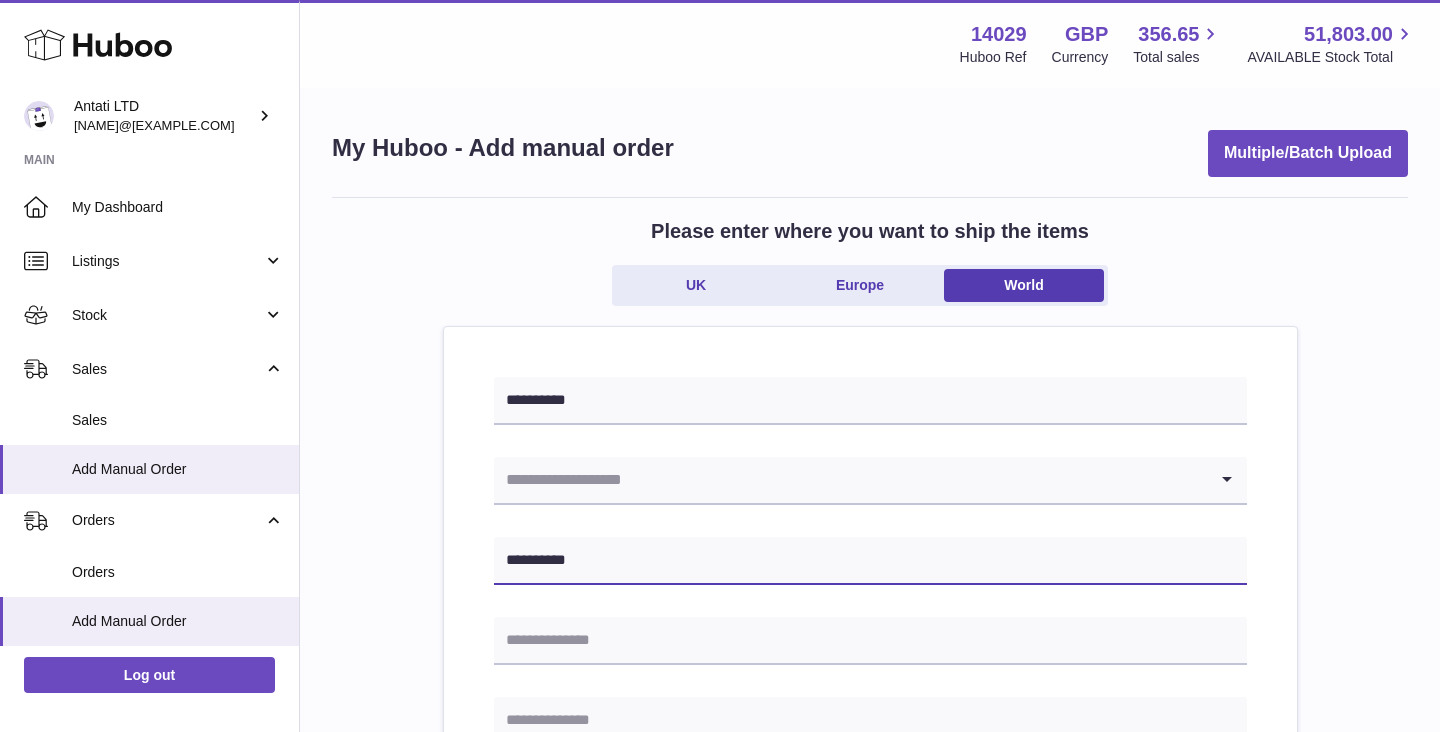 type on "**********" 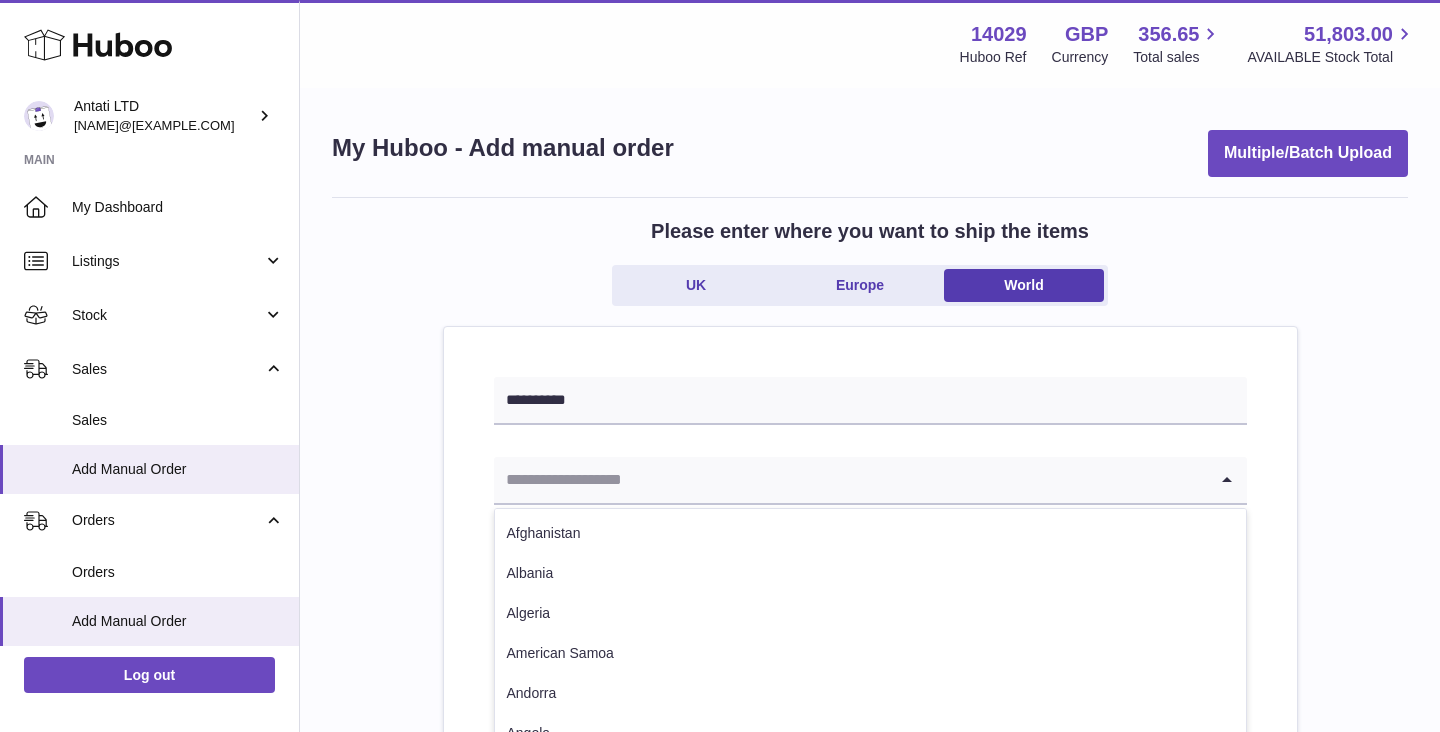 click at bounding box center [850, 480] 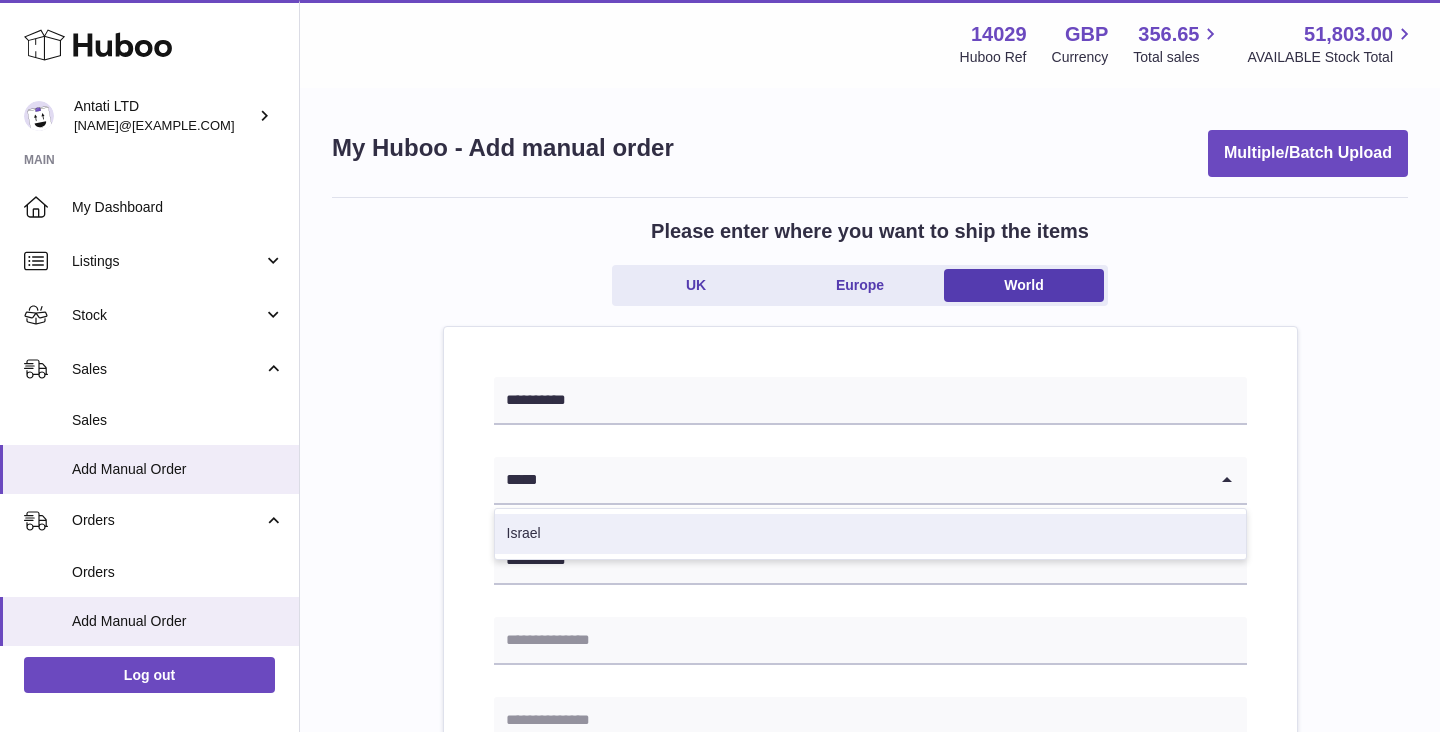 type on "*****" 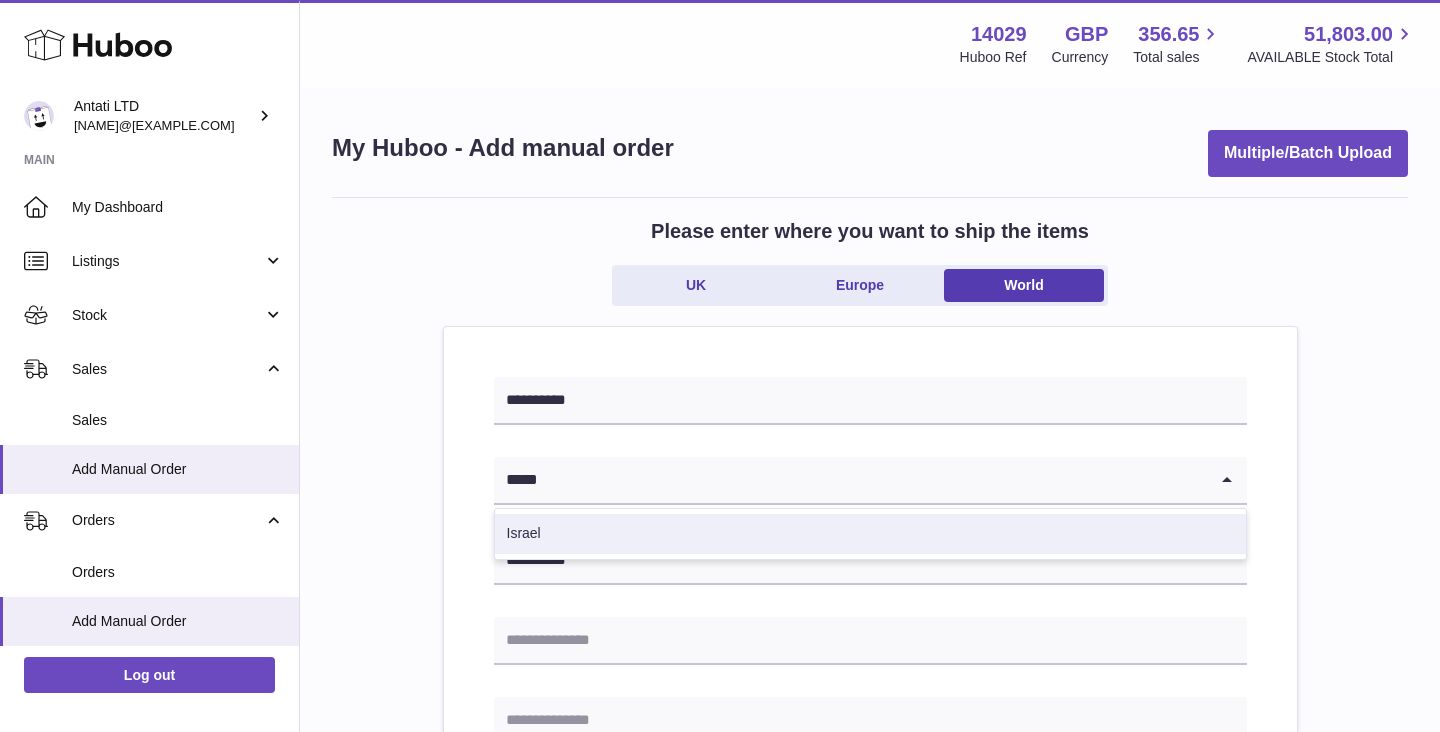 type 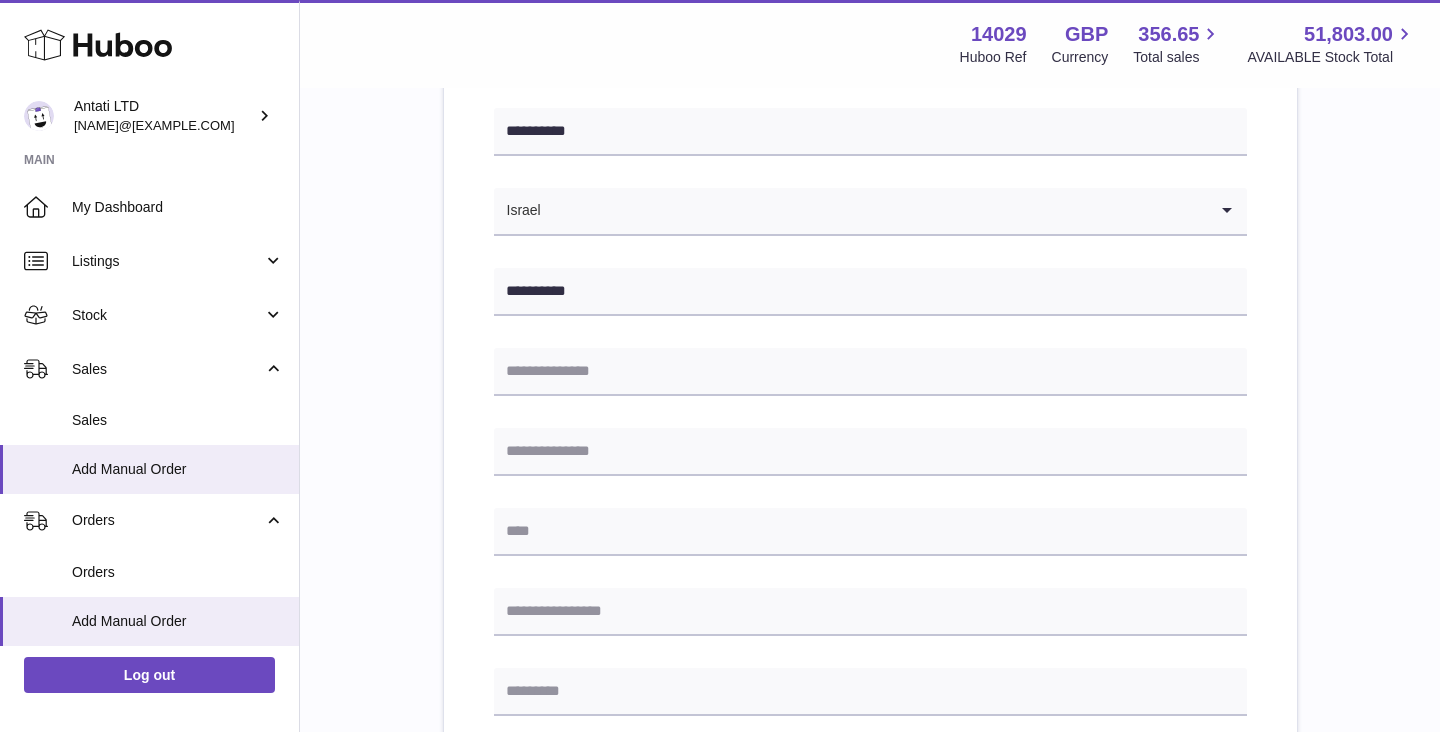 scroll, scrollTop: 280, scrollLeft: 0, axis: vertical 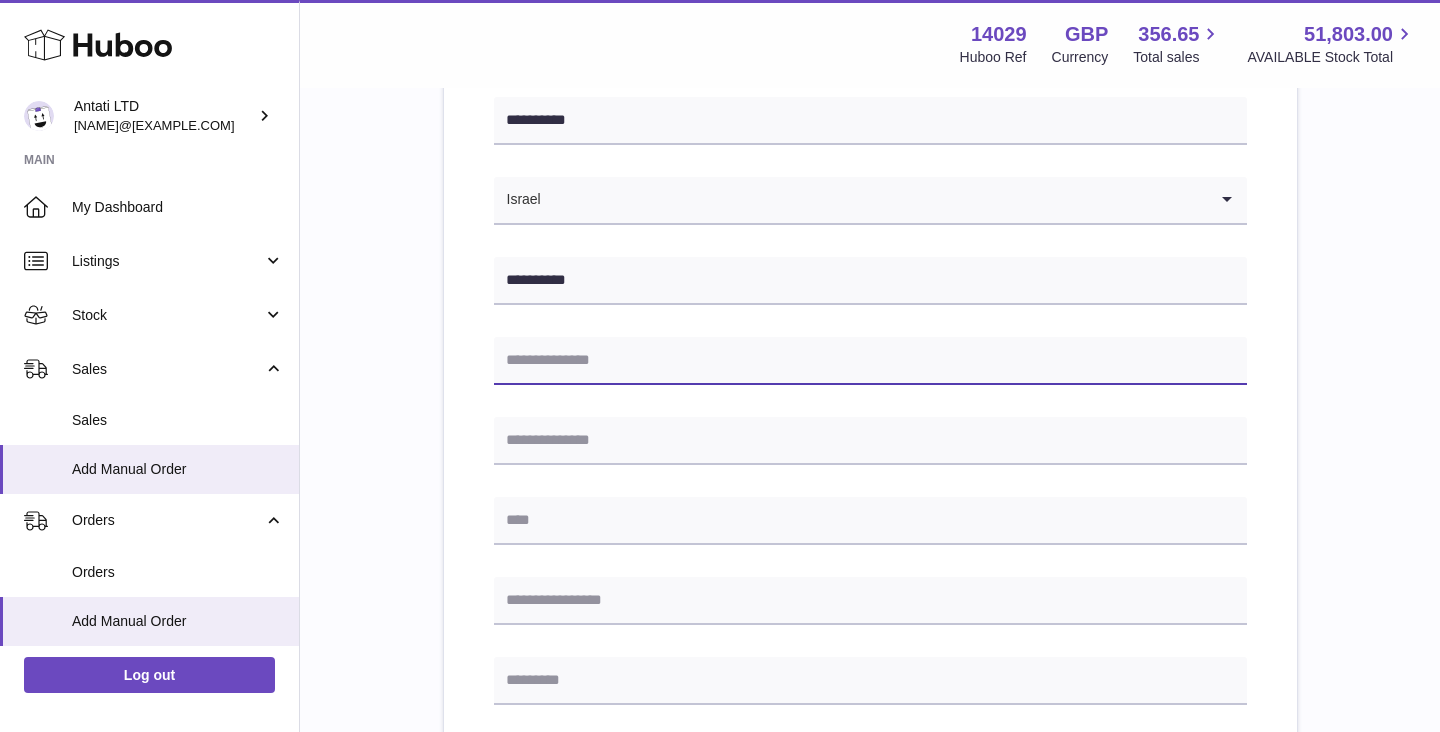 click at bounding box center (870, 361) 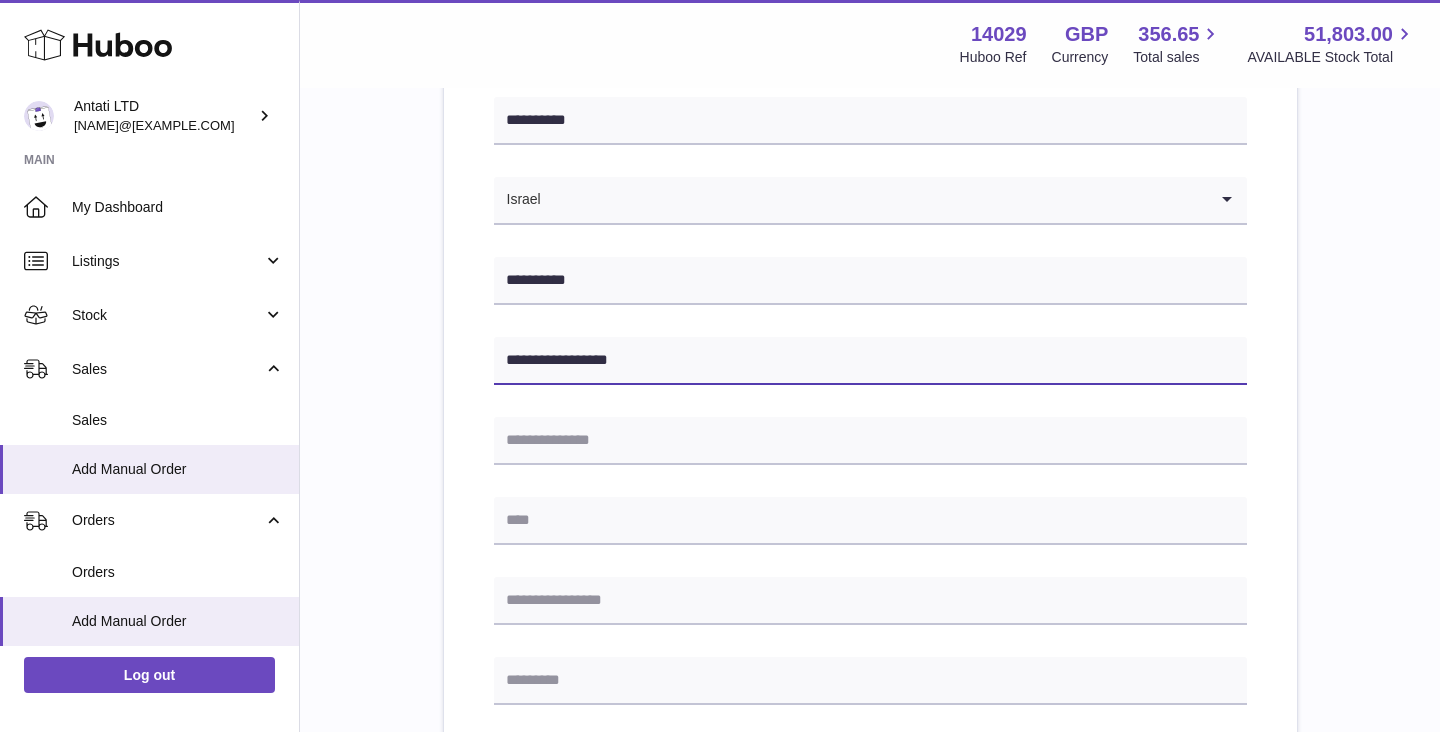 type on "**********" 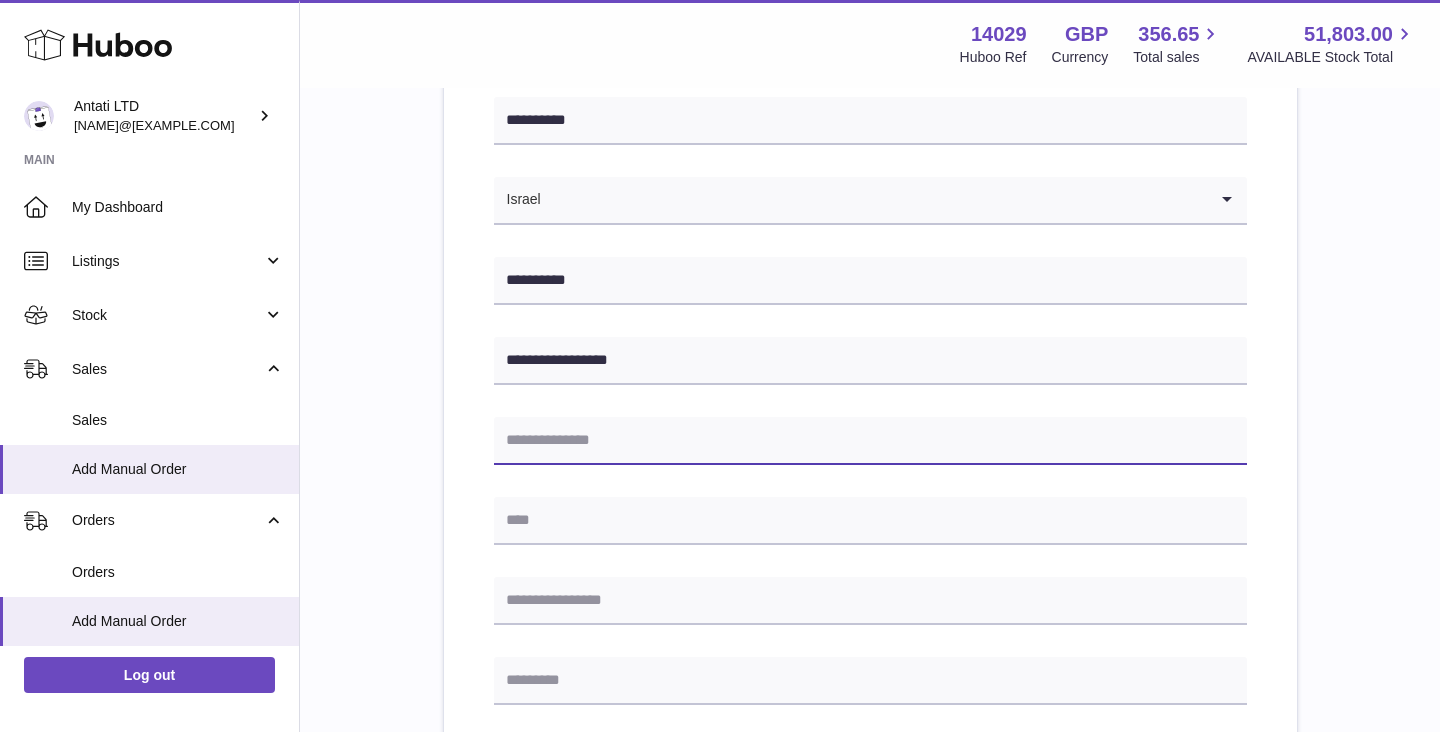 click at bounding box center [870, 441] 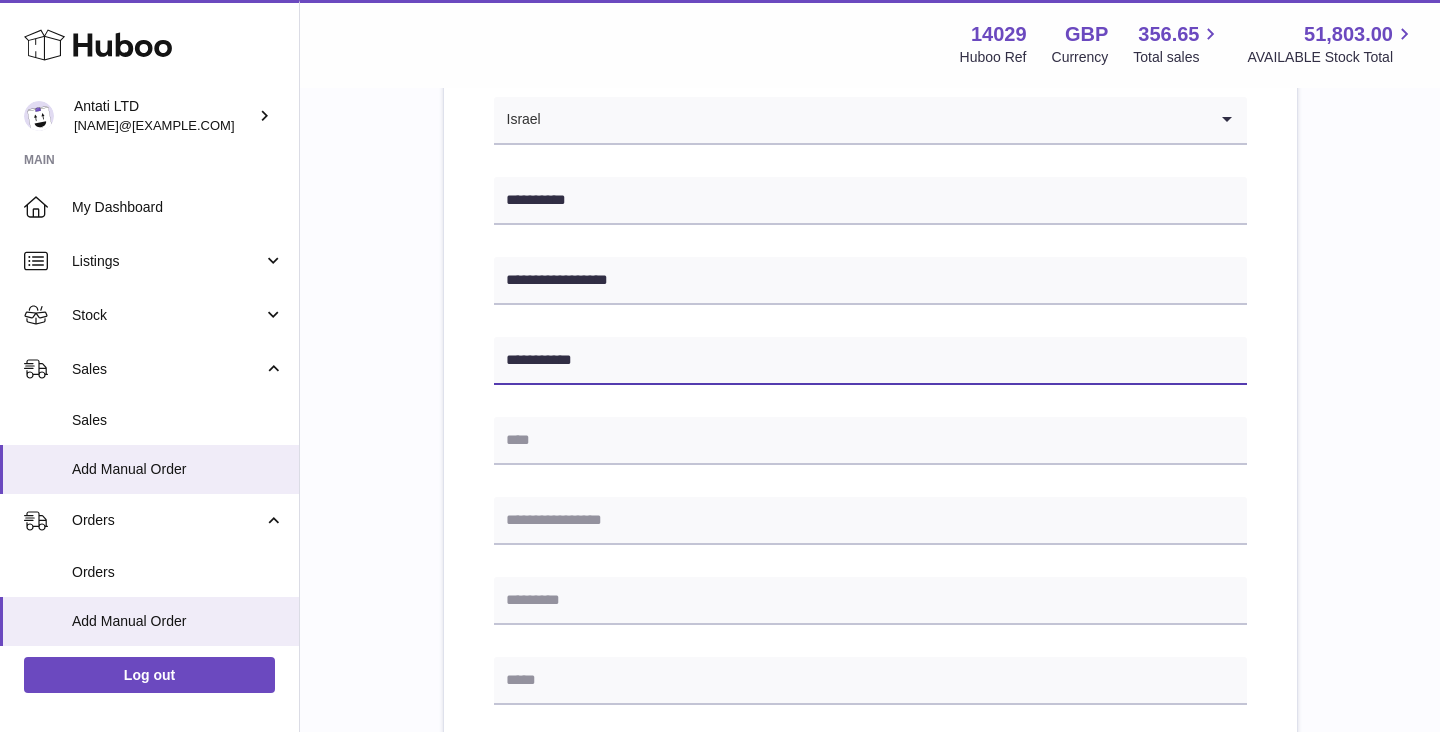 scroll, scrollTop: 367, scrollLeft: 0, axis: vertical 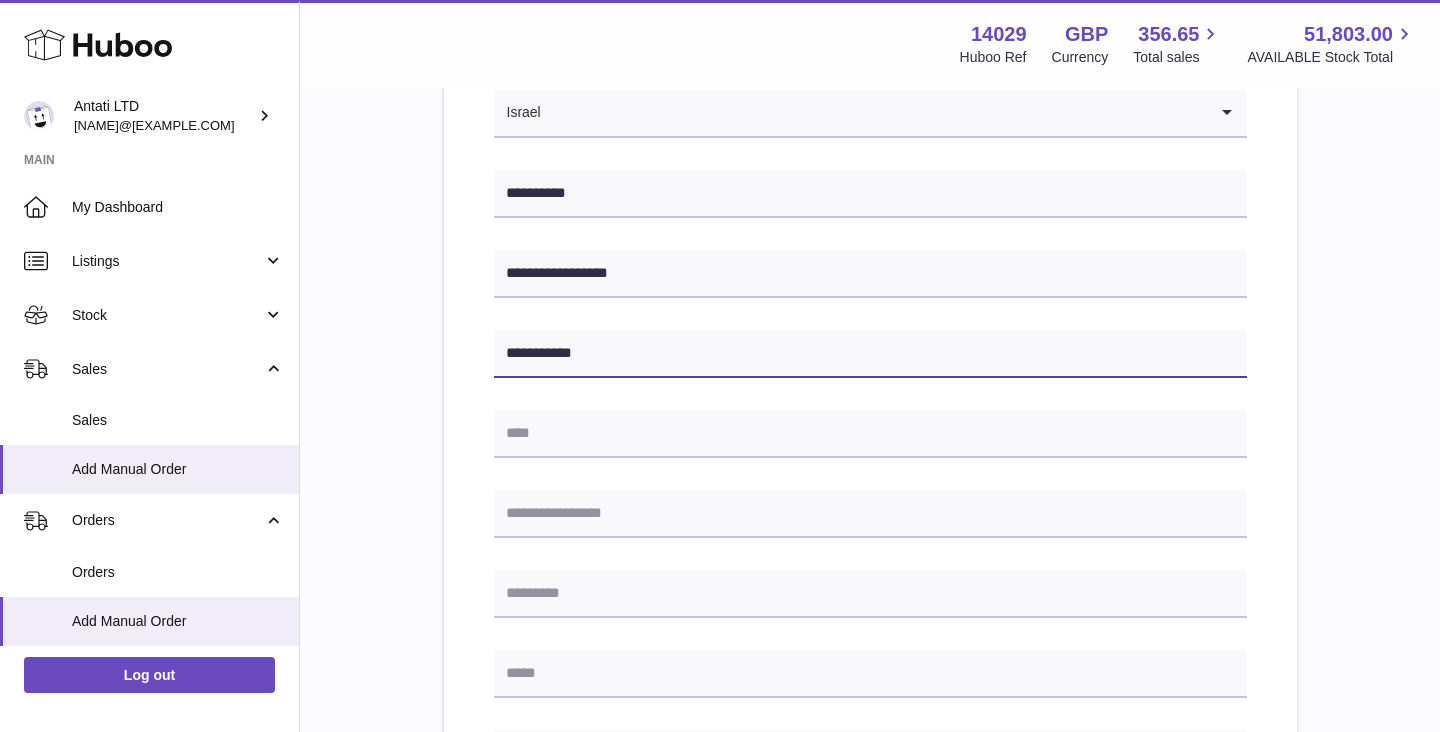 type on "**********" 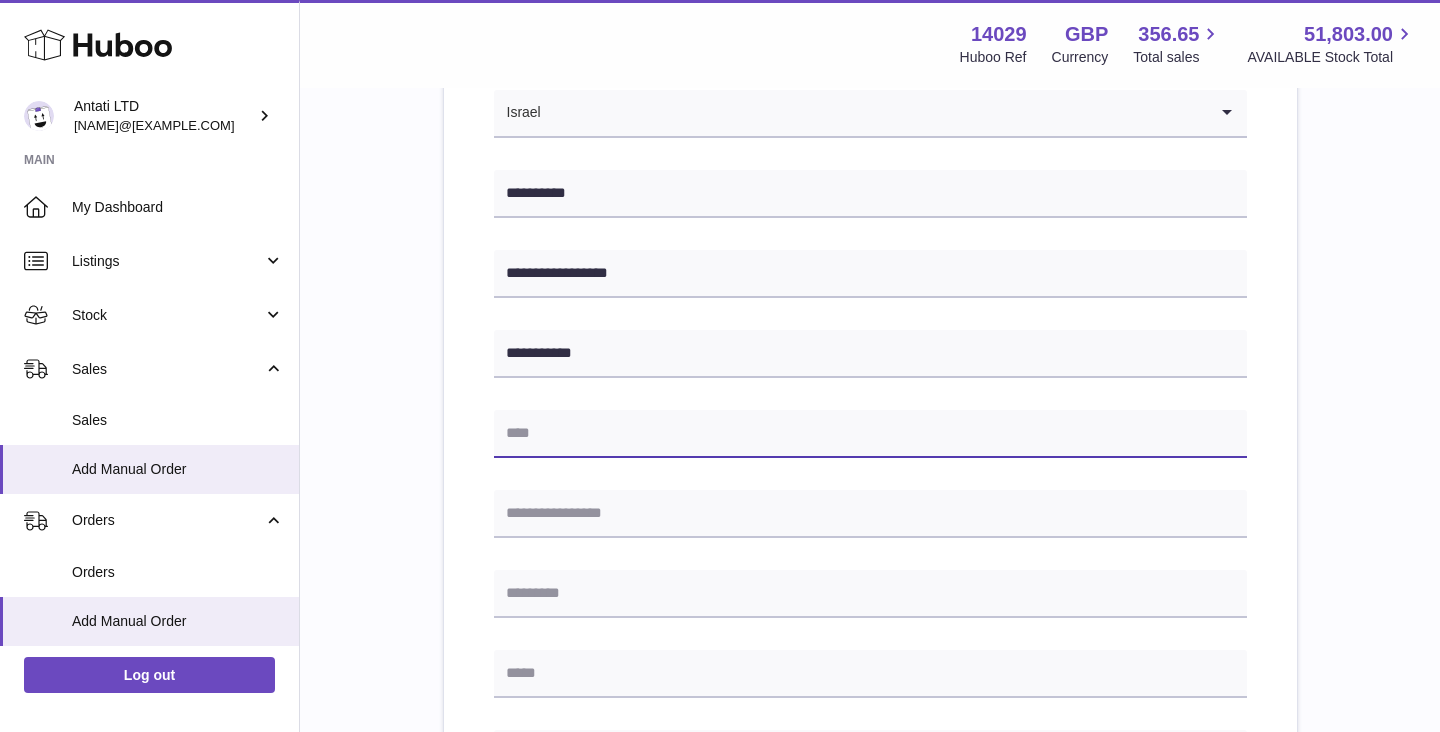 click at bounding box center (870, 434) 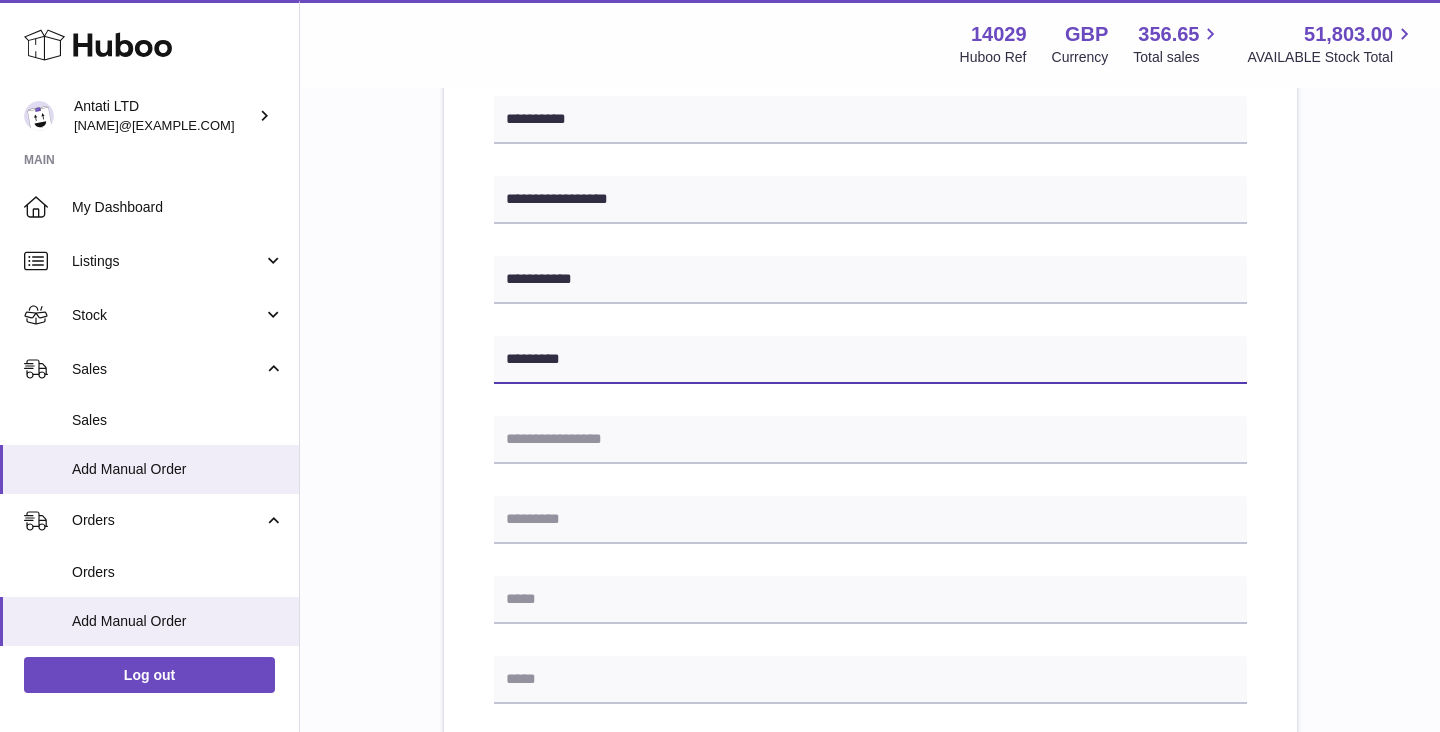 scroll, scrollTop: 446, scrollLeft: 0, axis: vertical 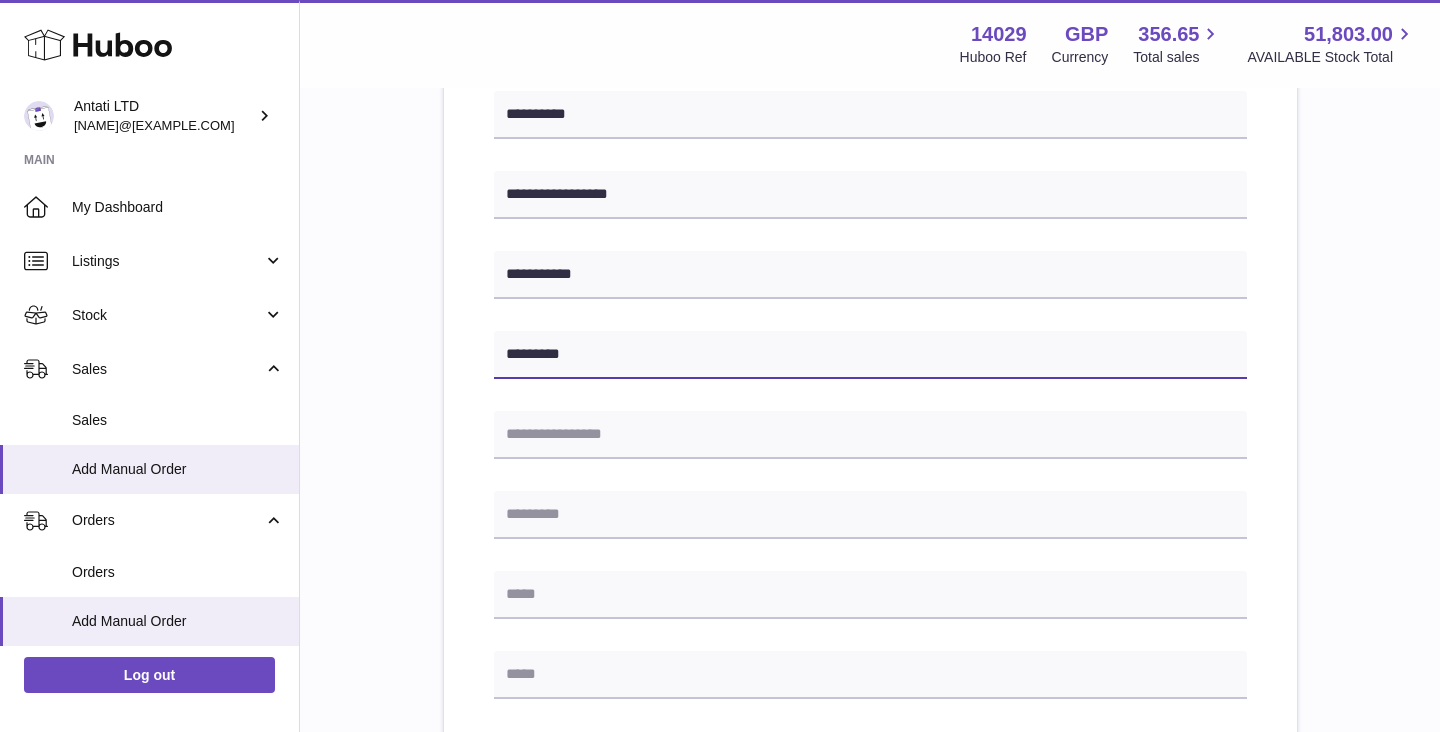 type on "*********" 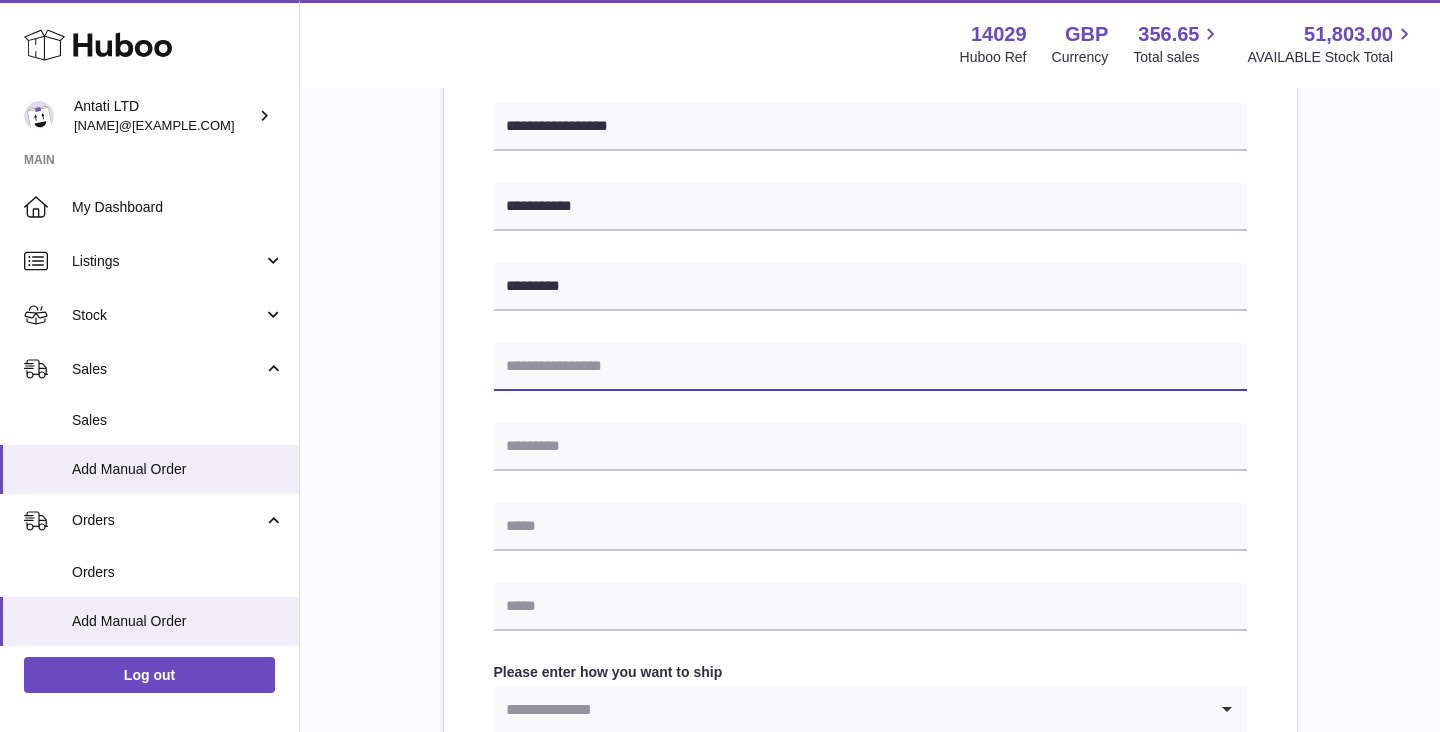 click at bounding box center (870, 367) 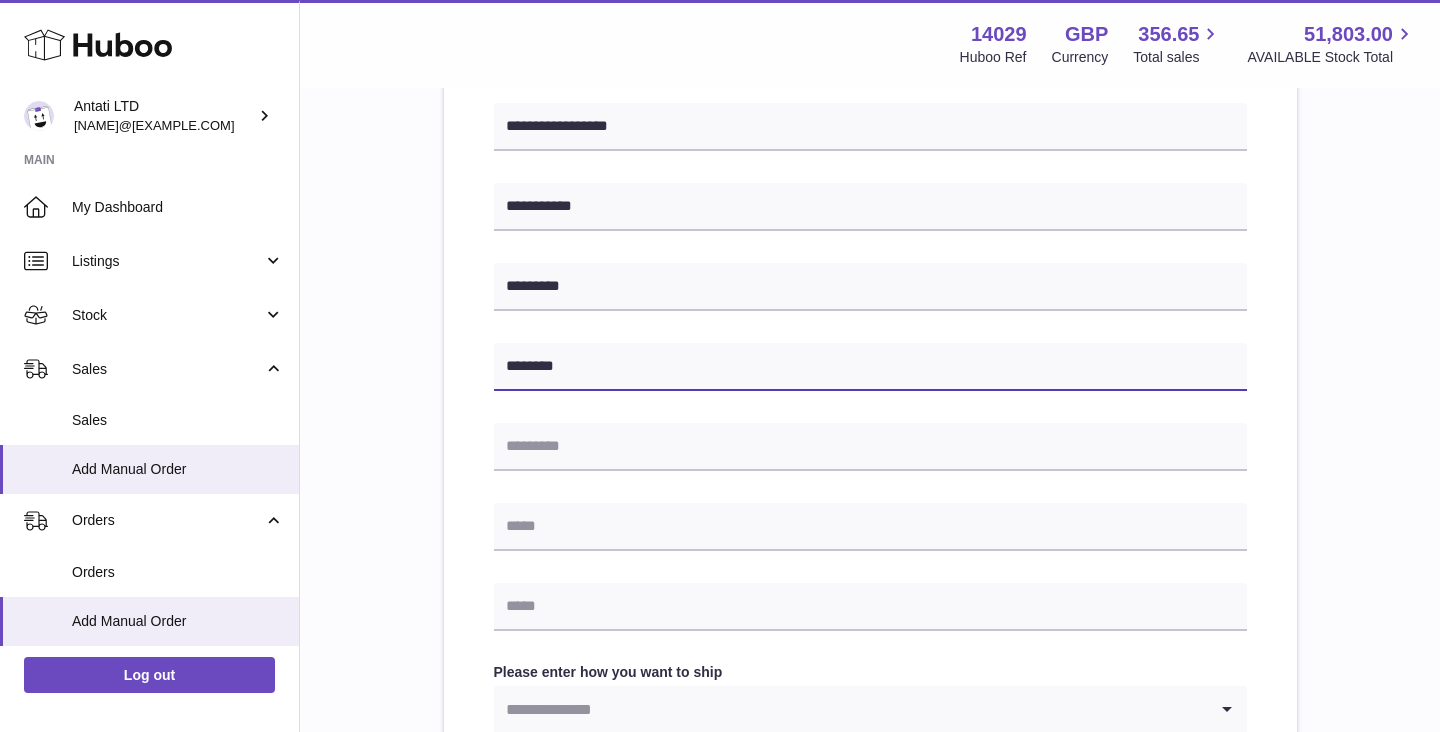 type on "********" 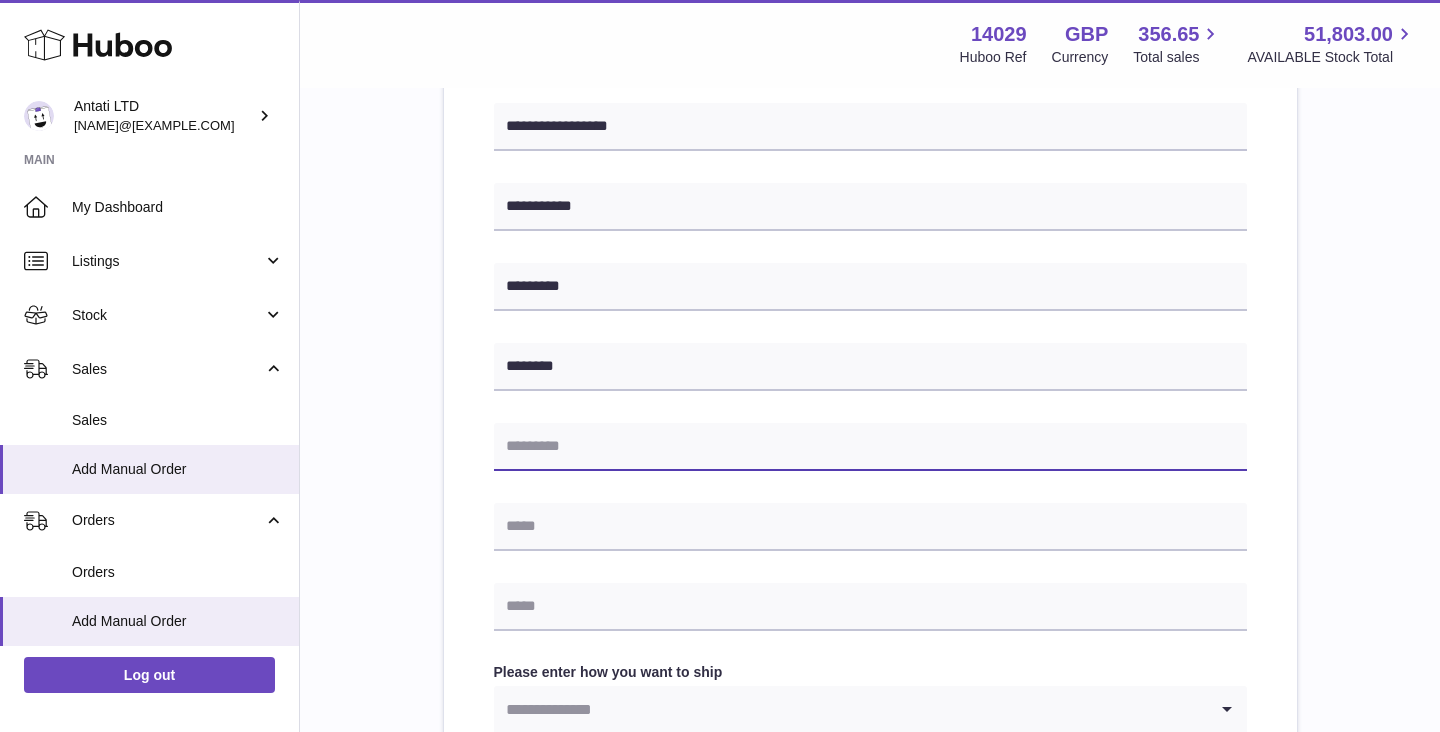 click at bounding box center [870, 447] 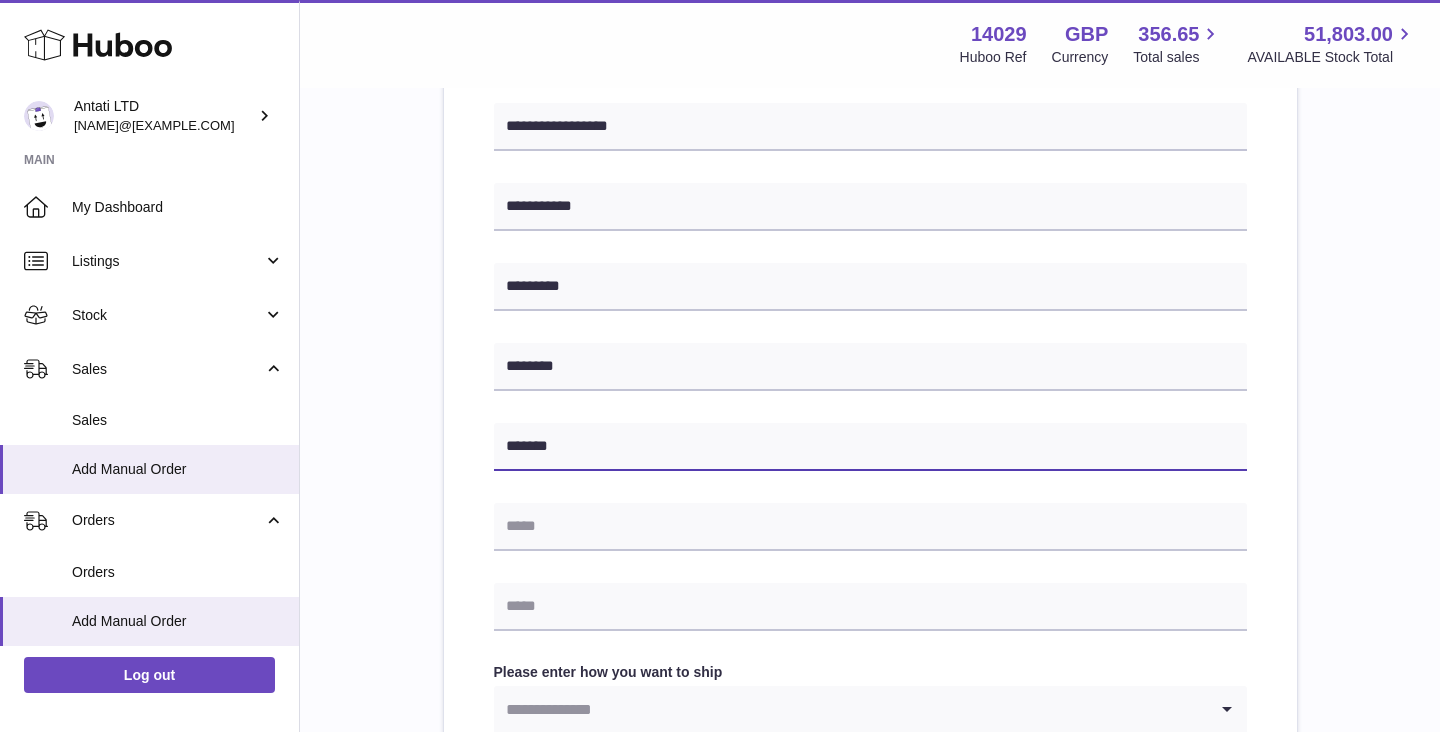 type on "*******" 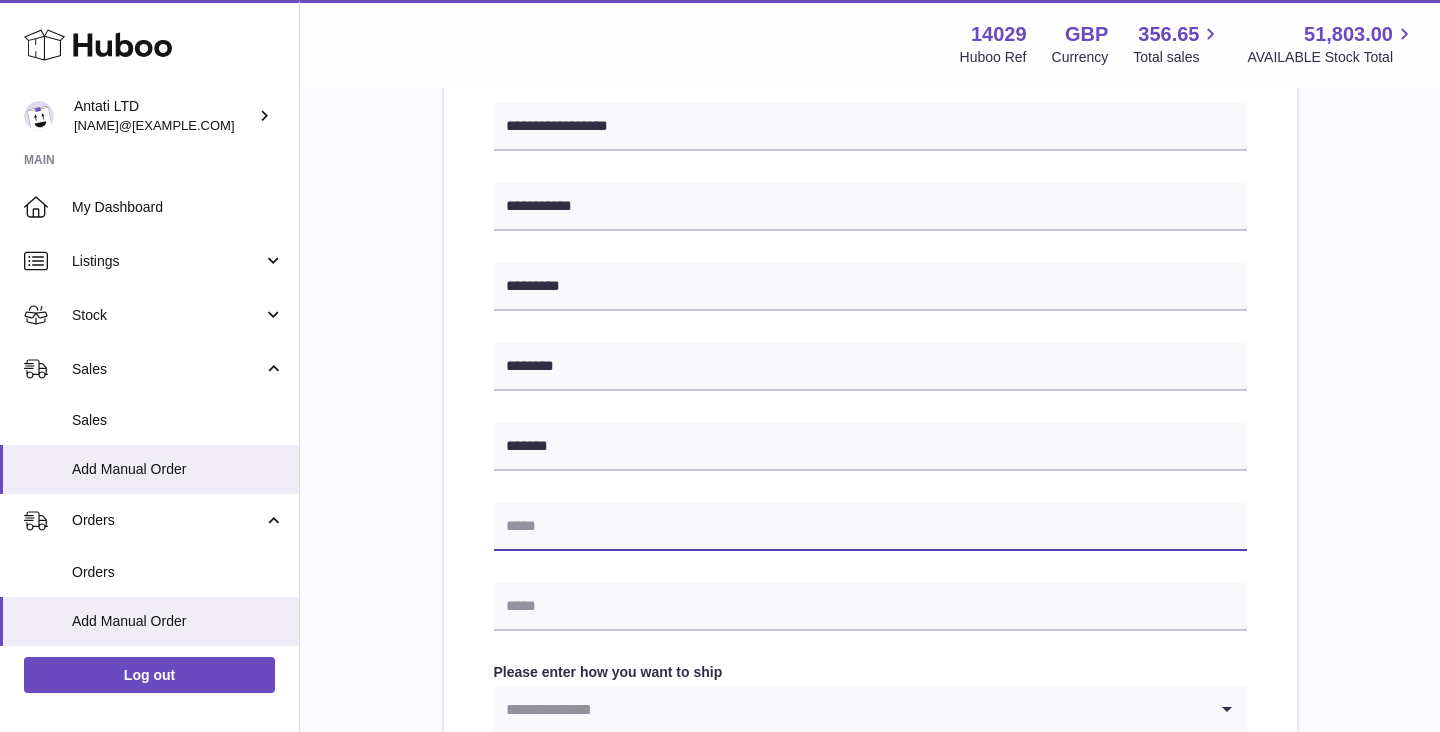 click at bounding box center (870, 527) 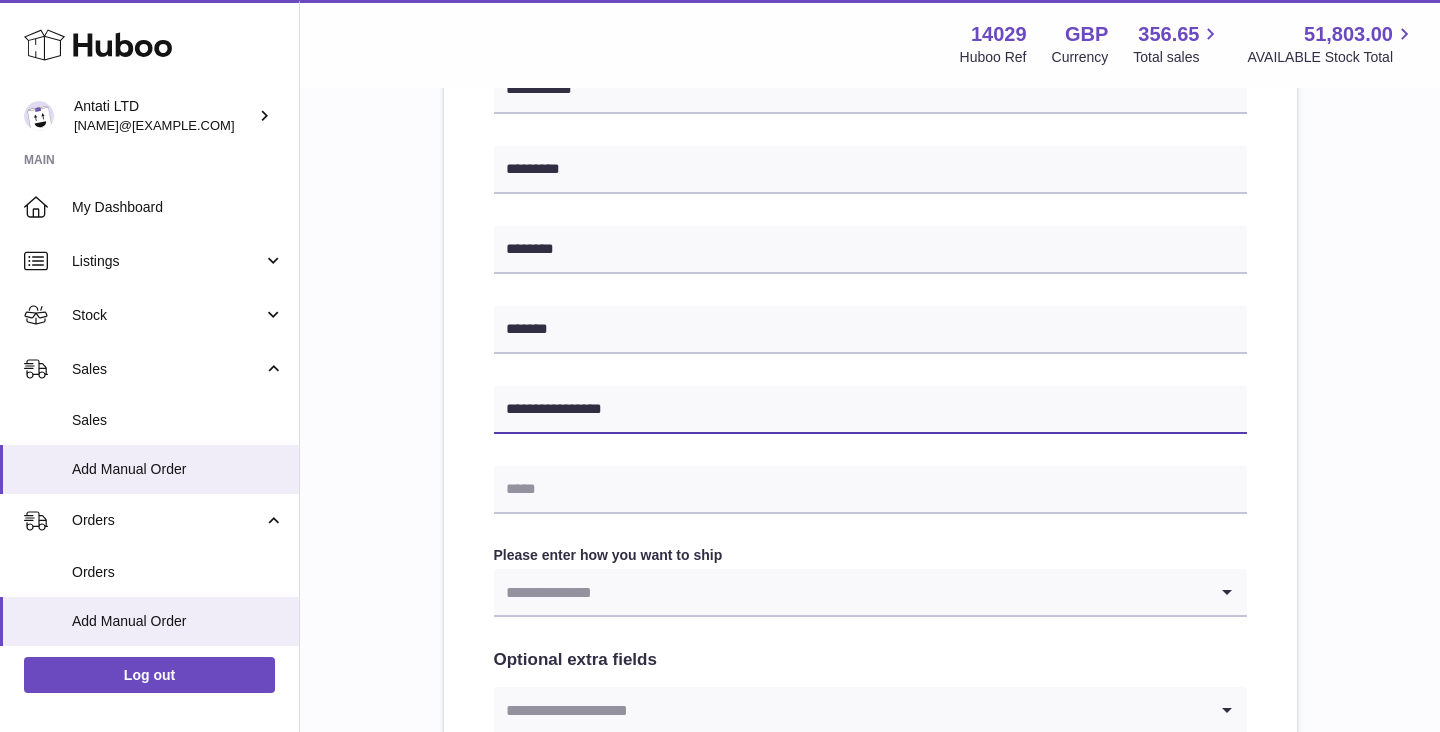 scroll, scrollTop: 634, scrollLeft: 0, axis: vertical 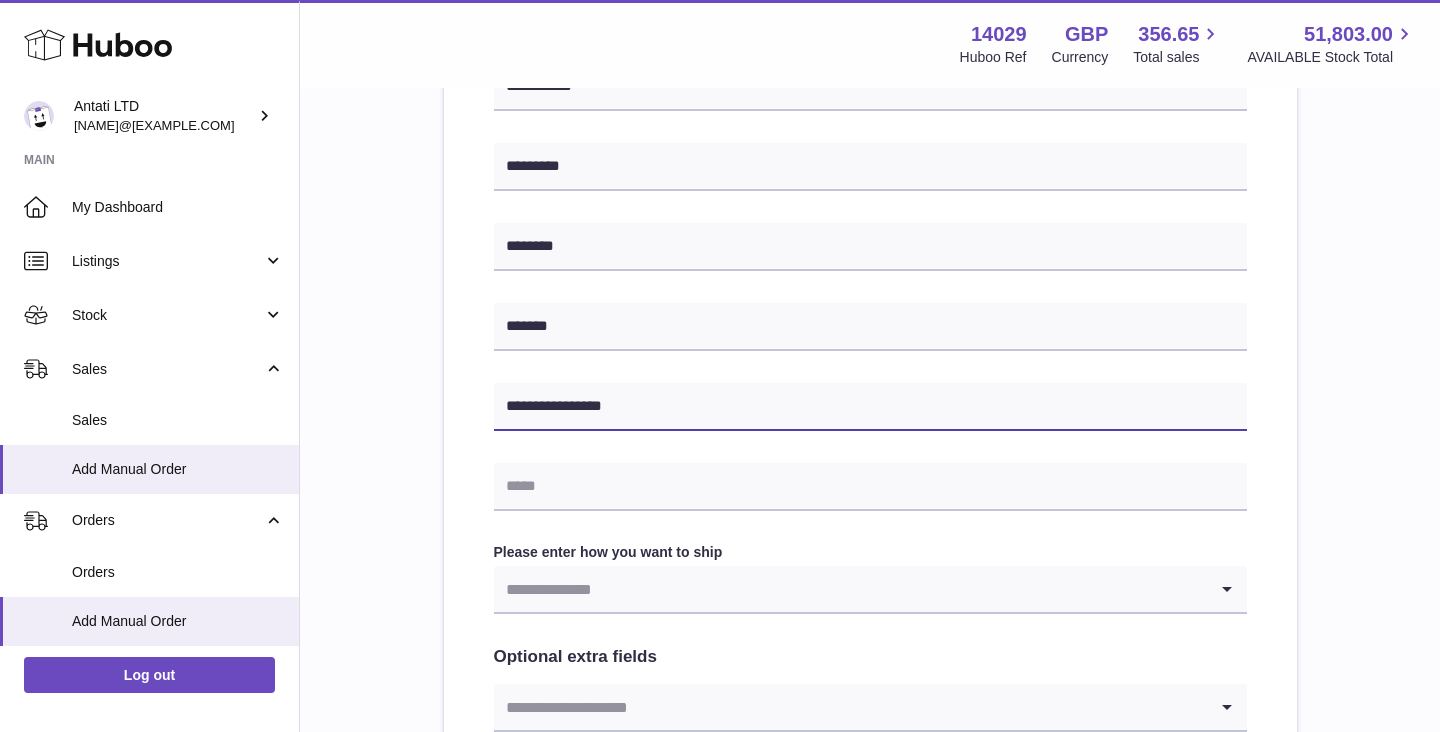 type on "**********" 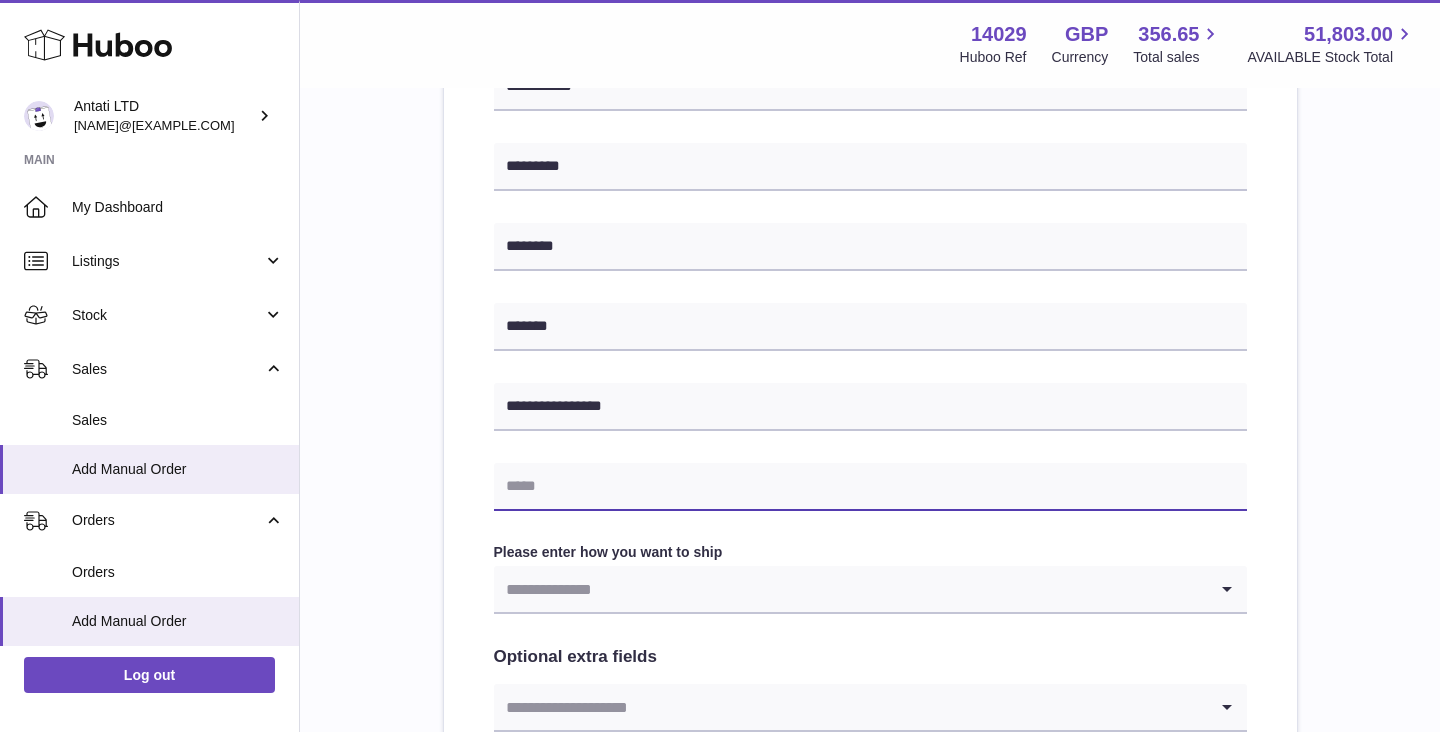 click at bounding box center (870, 487) 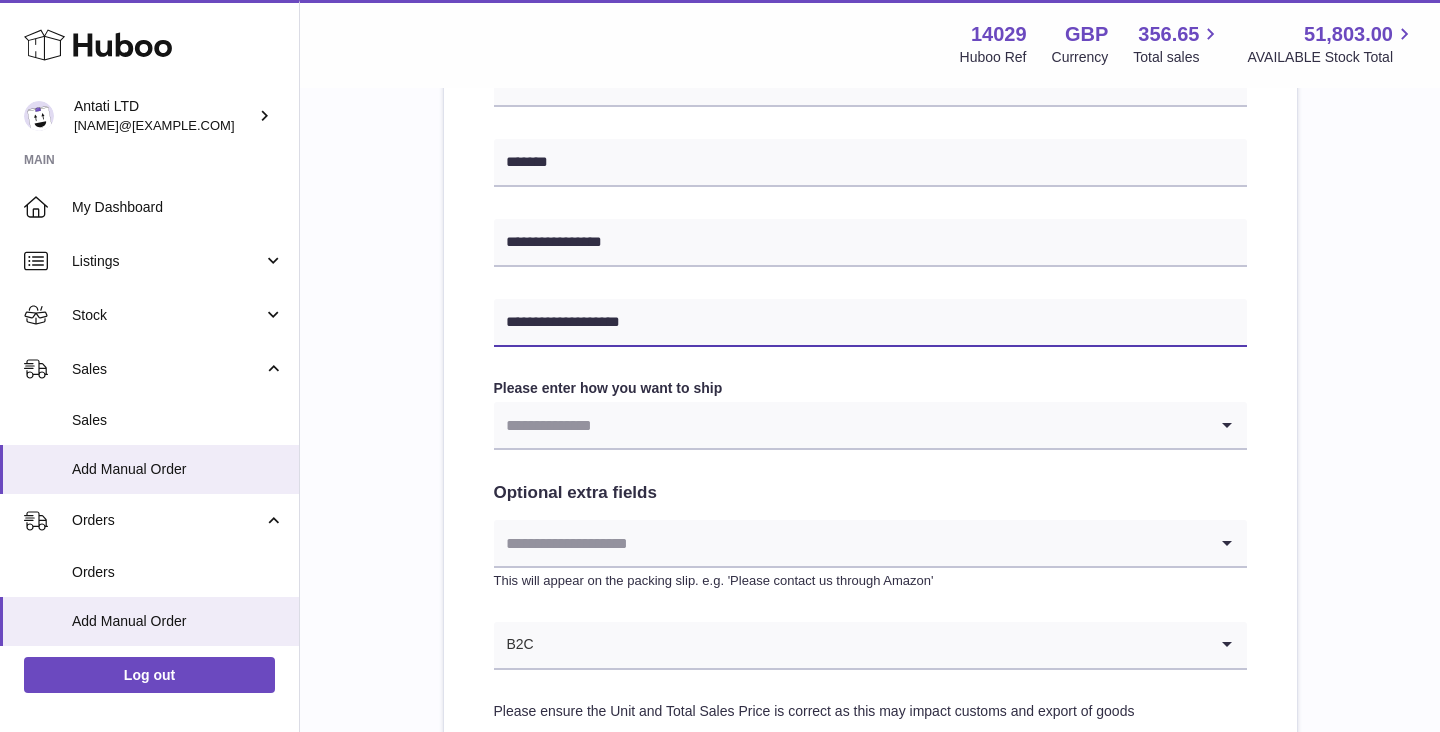 scroll, scrollTop: 828, scrollLeft: 0, axis: vertical 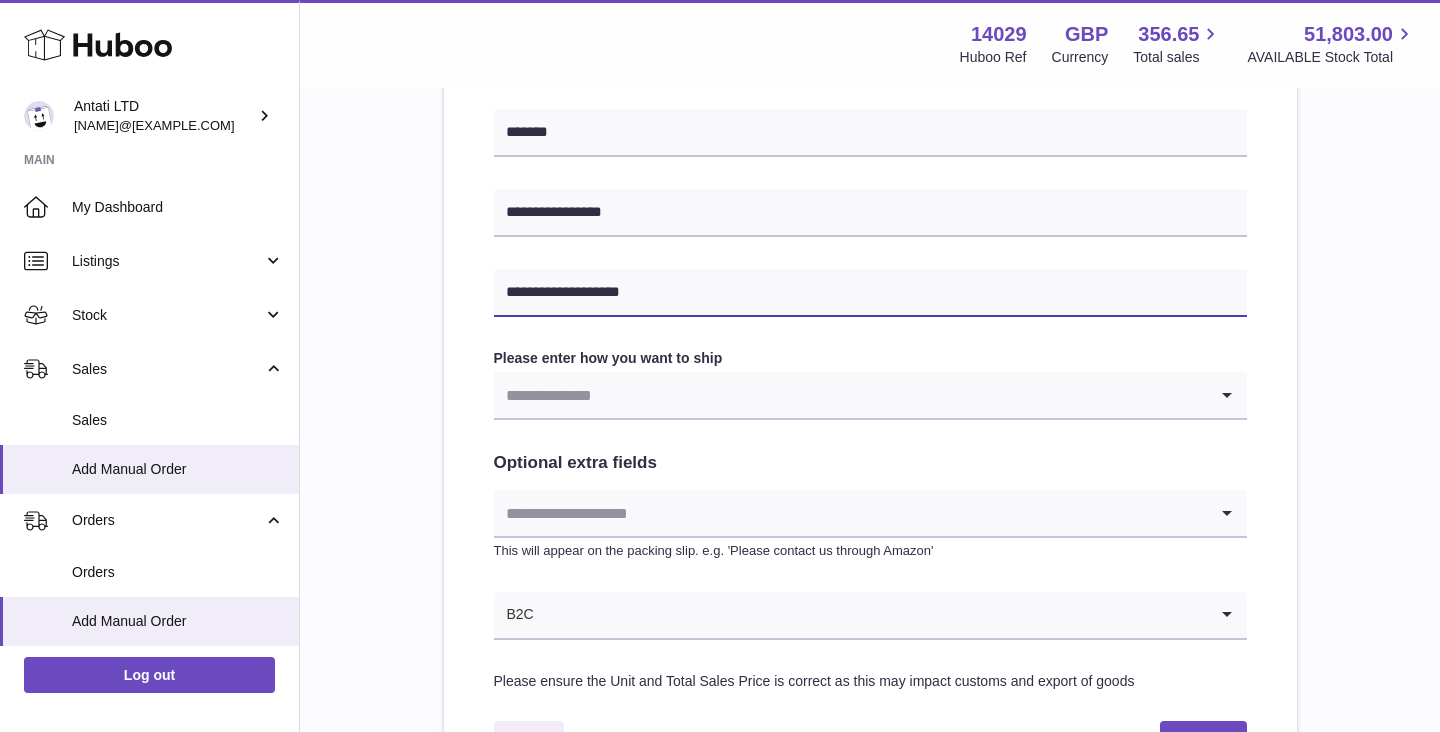type on "**********" 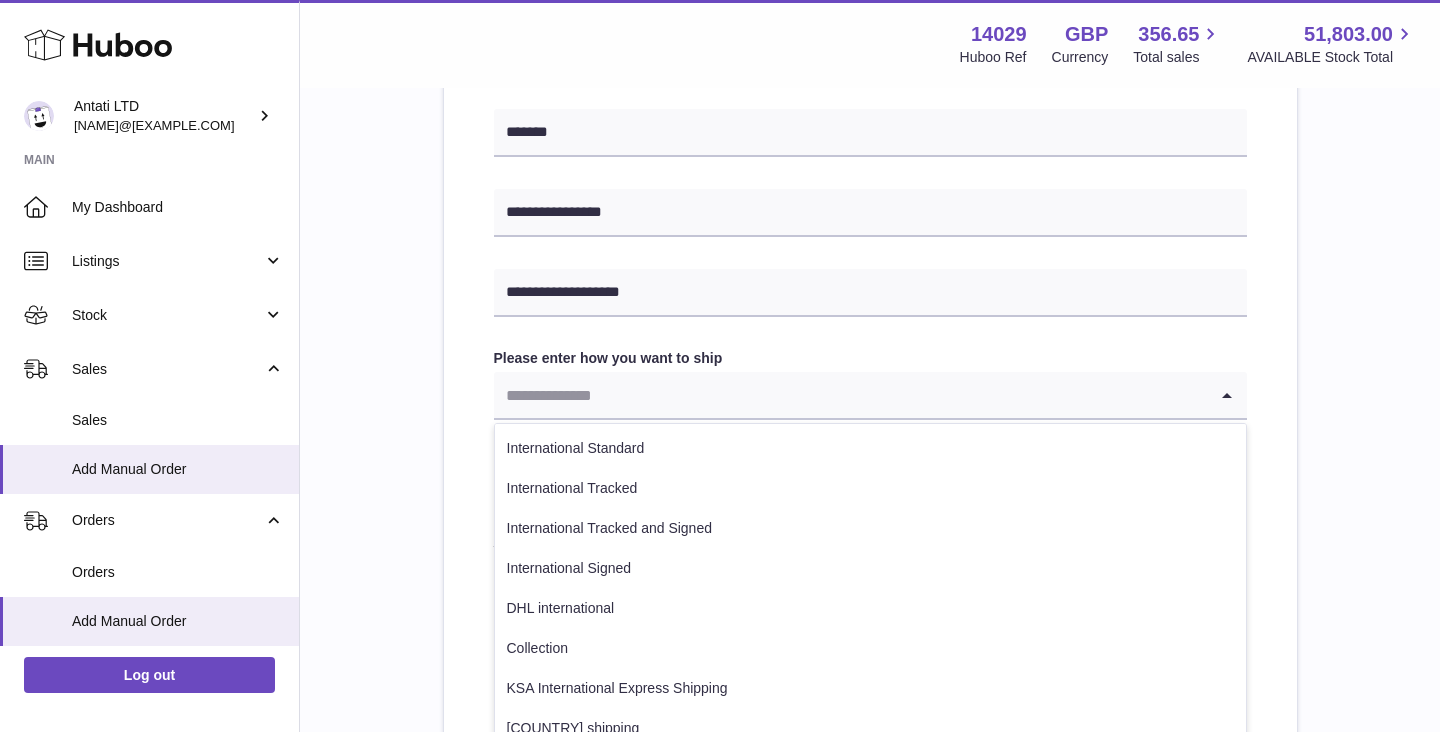 click at bounding box center (850, 395) 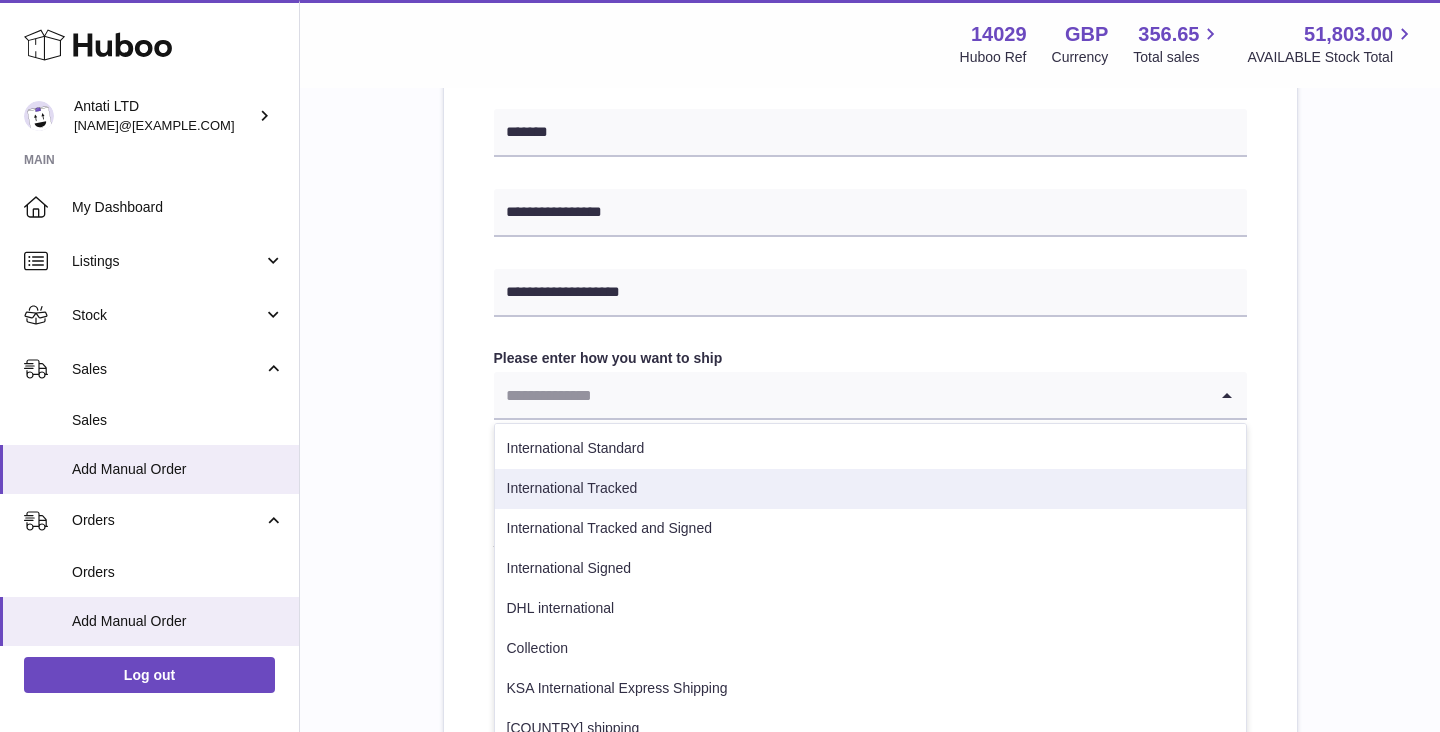 click on "International Tracked" at bounding box center (870, 489) 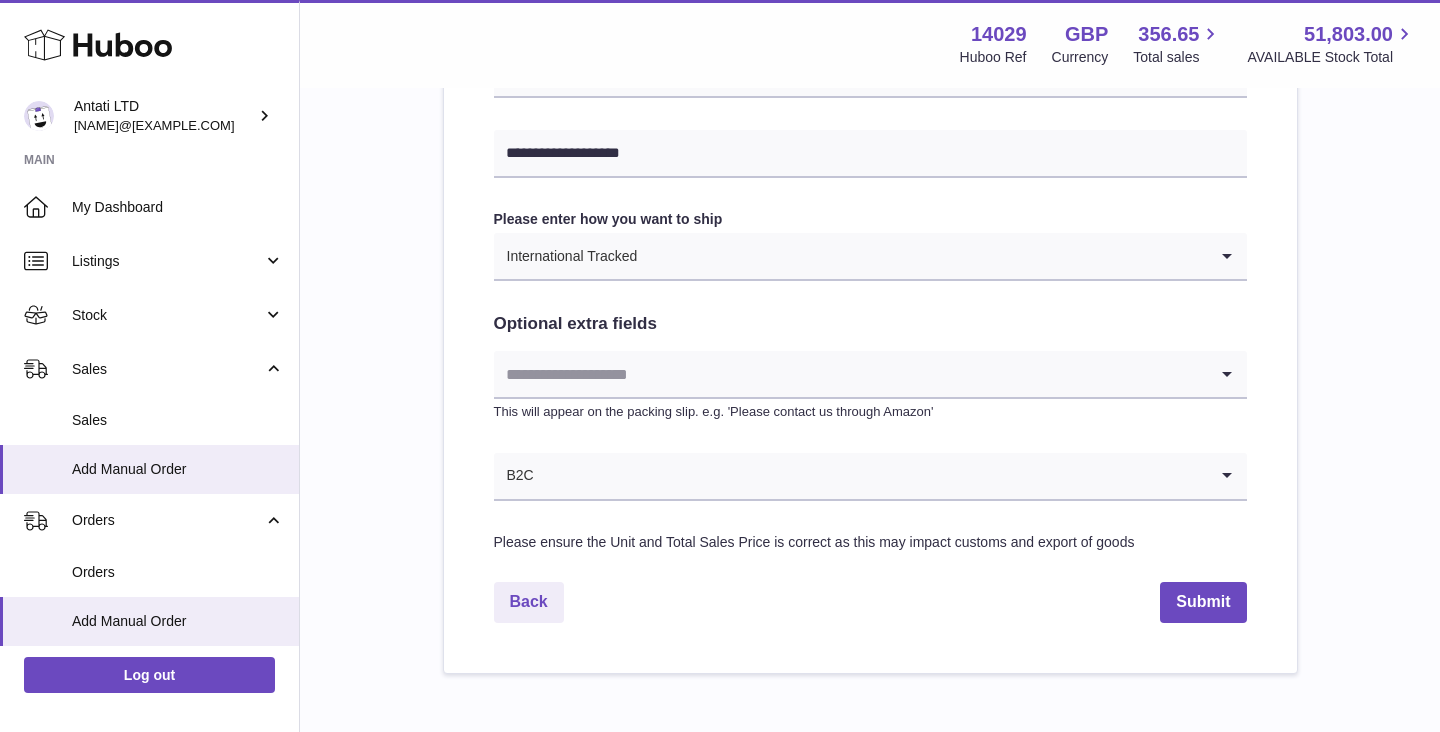 scroll, scrollTop: 993, scrollLeft: 0, axis: vertical 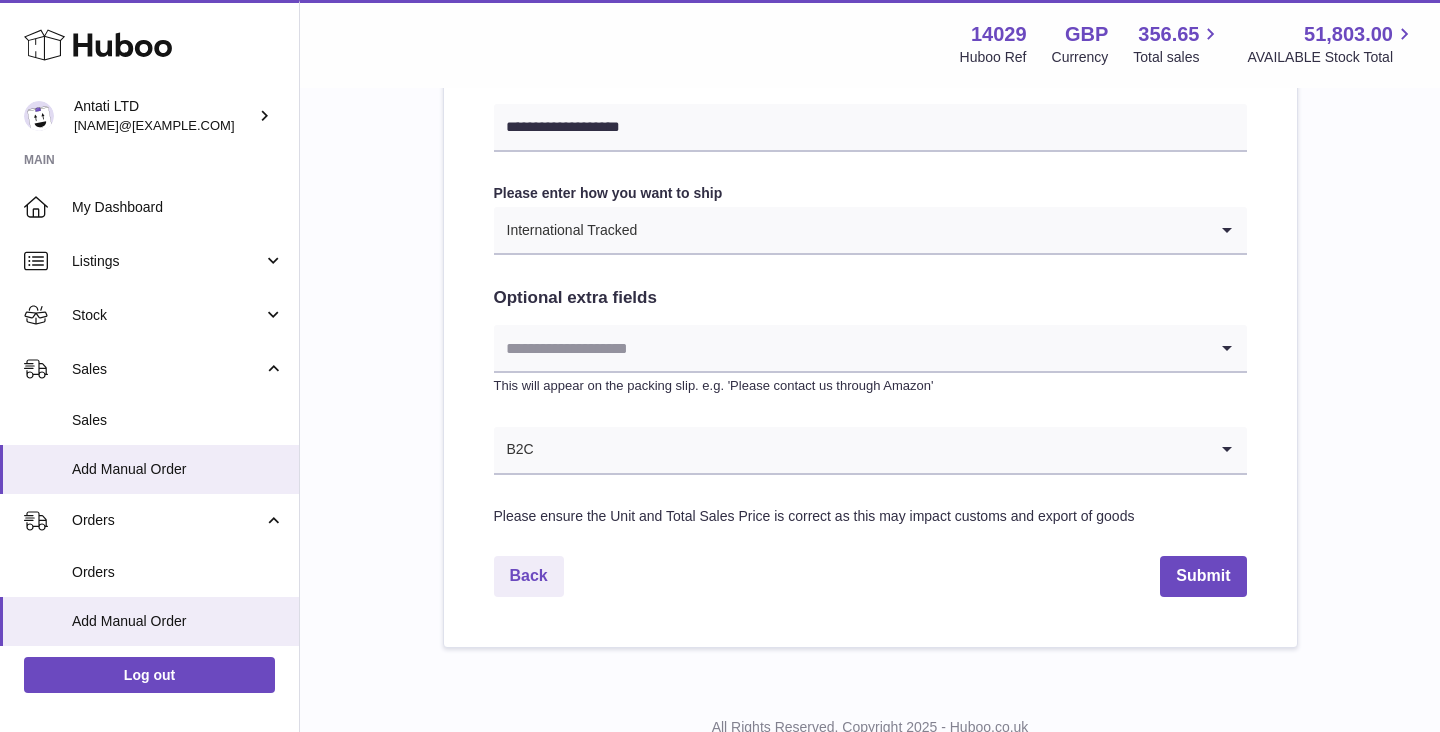 click at bounding box center (850, 348) 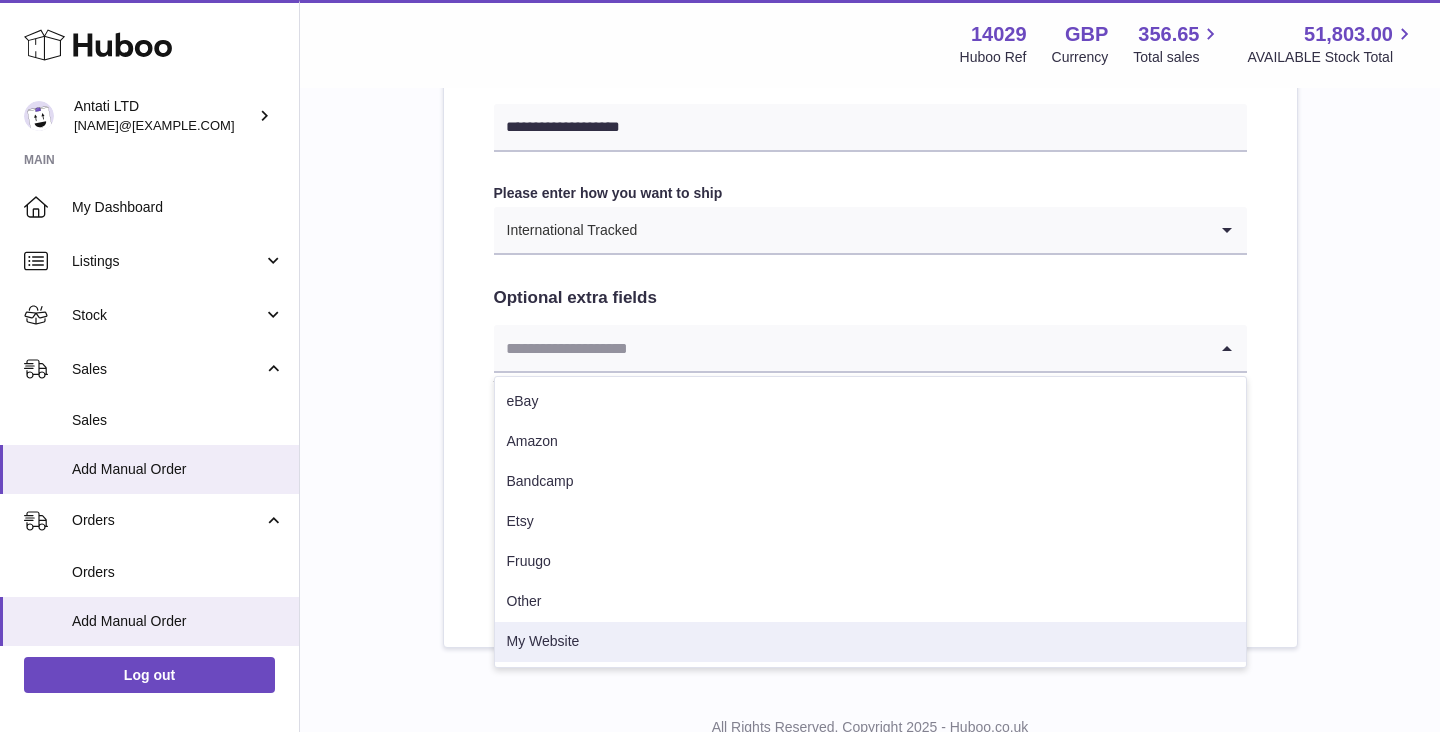 click on "My Website" at bounding box center [870, 642] 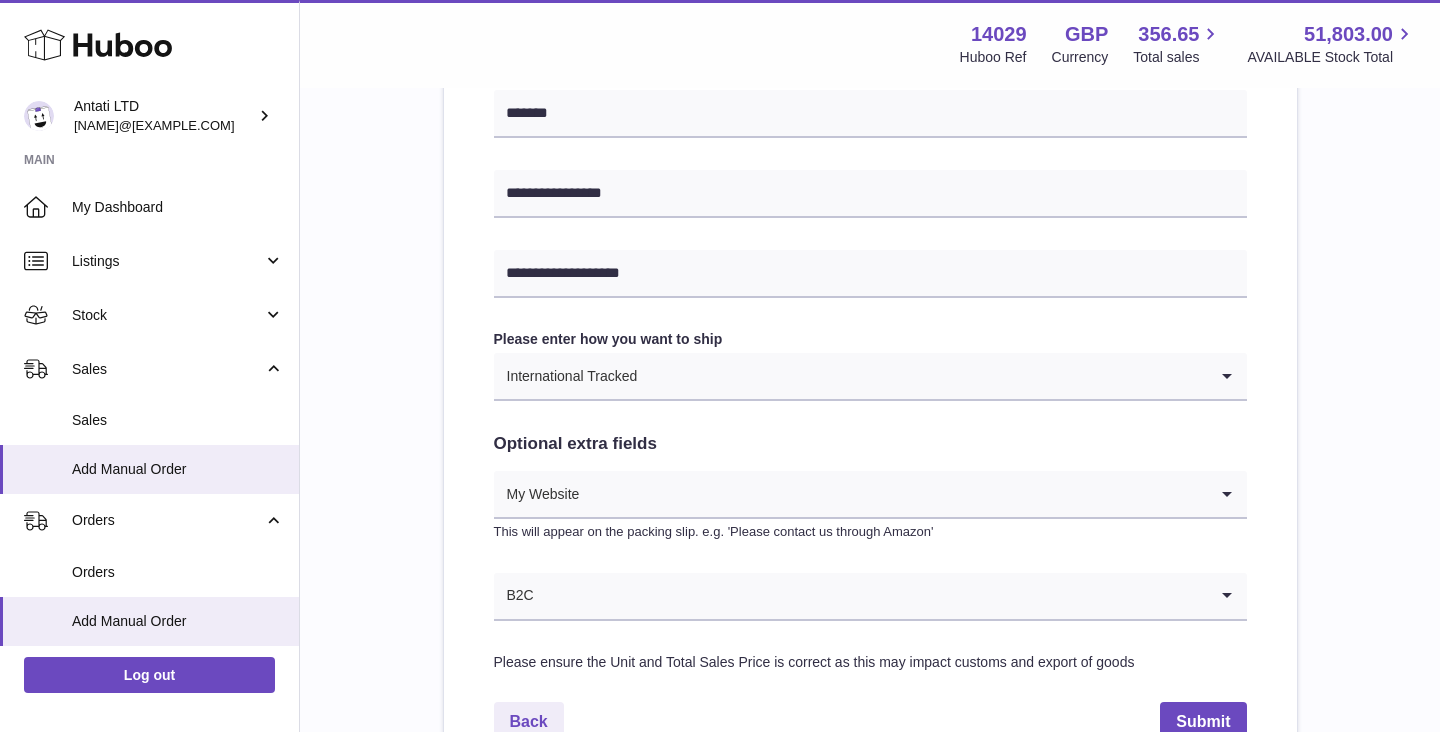 scroll, scrollTop: 846, scrollLeft: 0, axis: vertical 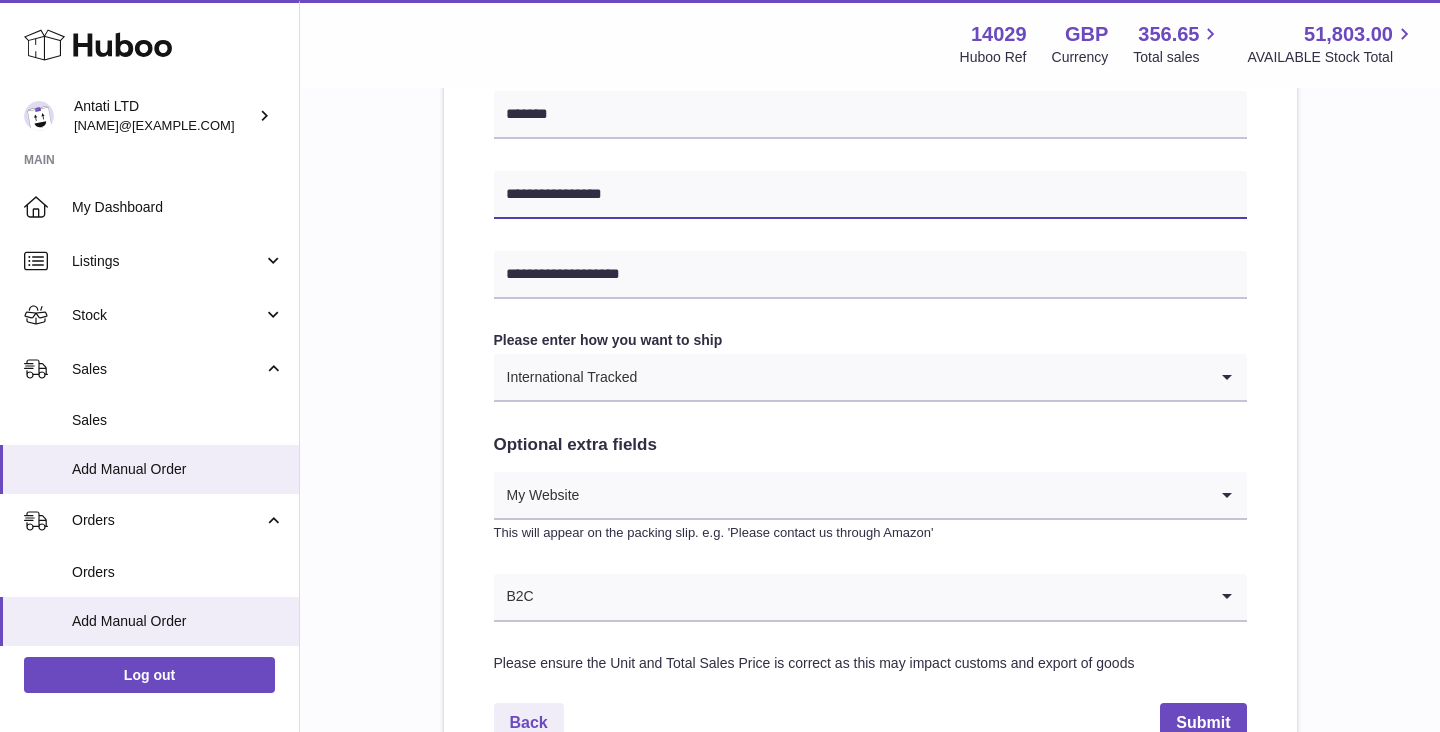 click on "**********" at bounding box center [870, 195] 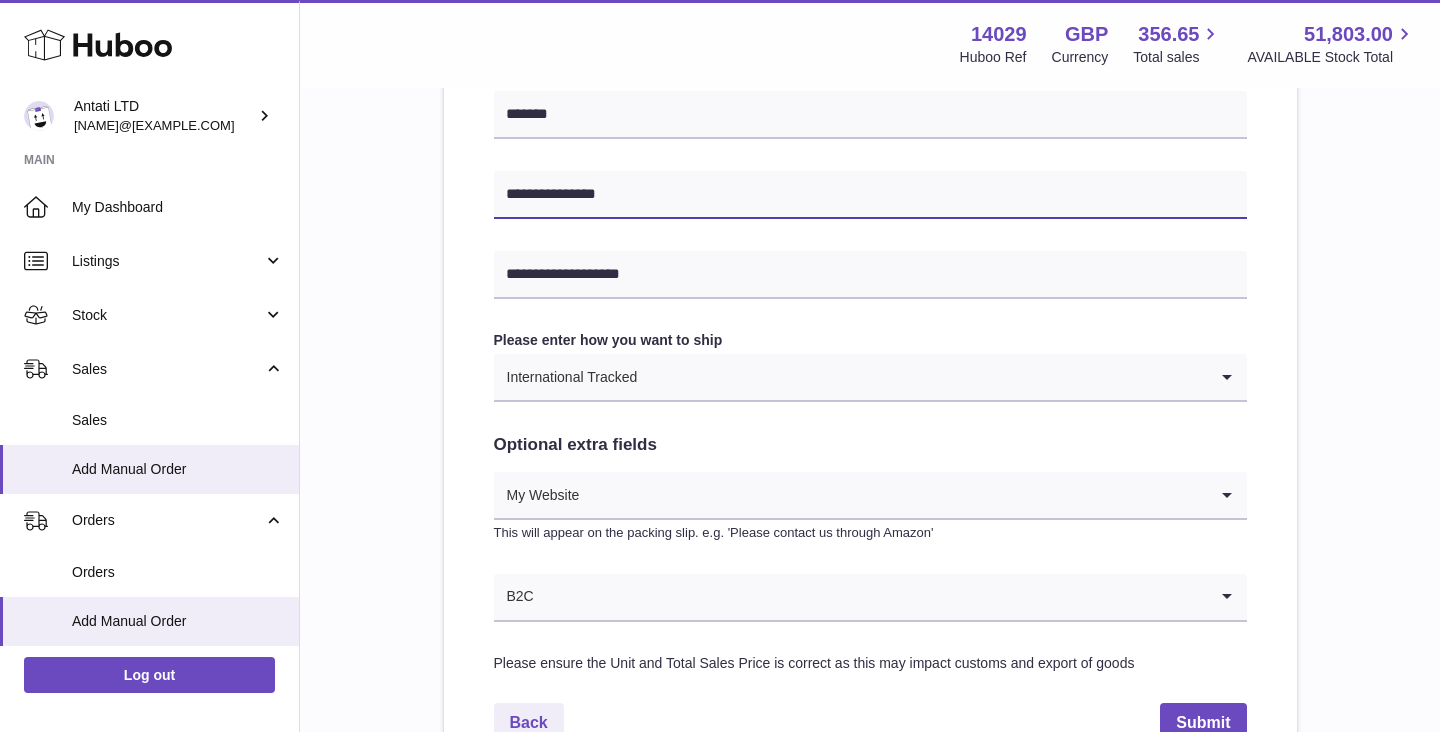 click on "**********" at bounding box center [870, 195] 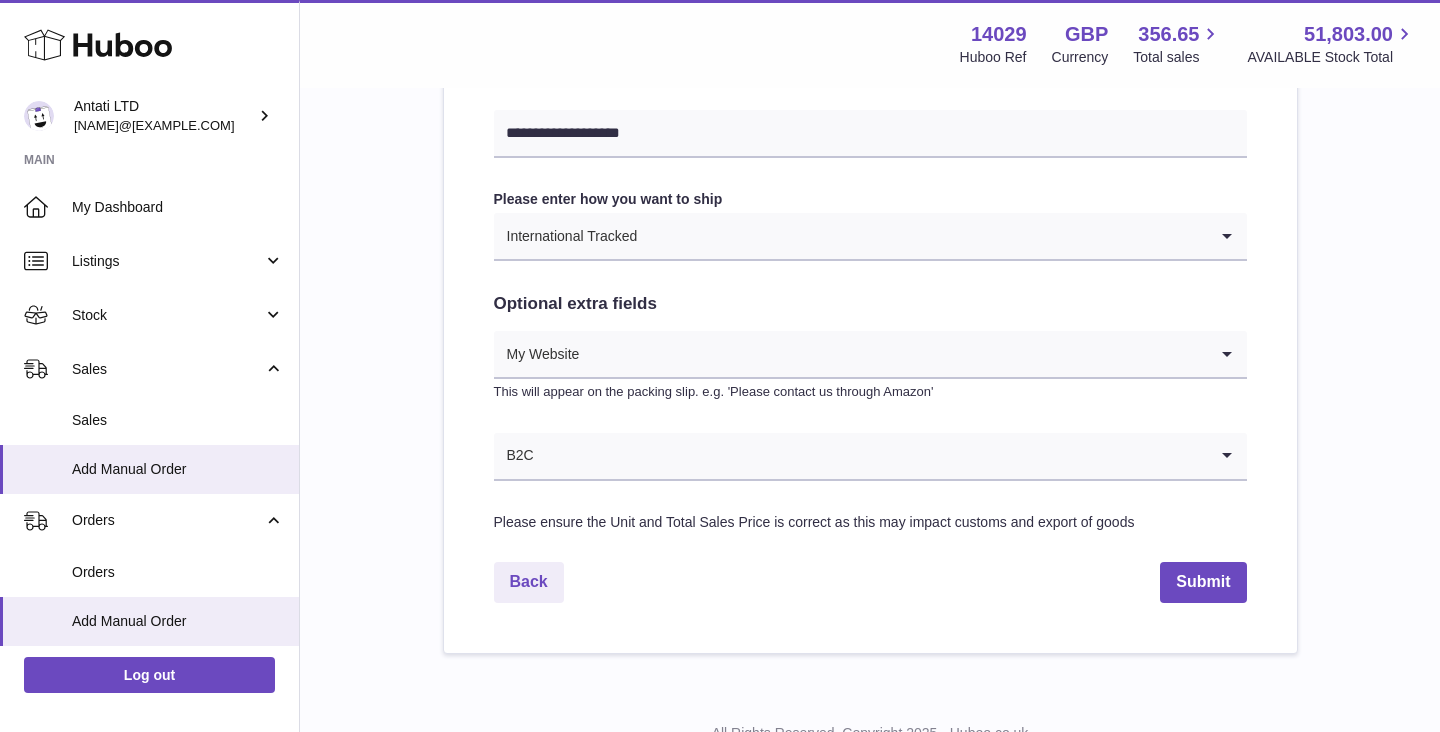 scroll, scrollTop: 1003, scrollLeft: 0, axis: vertical 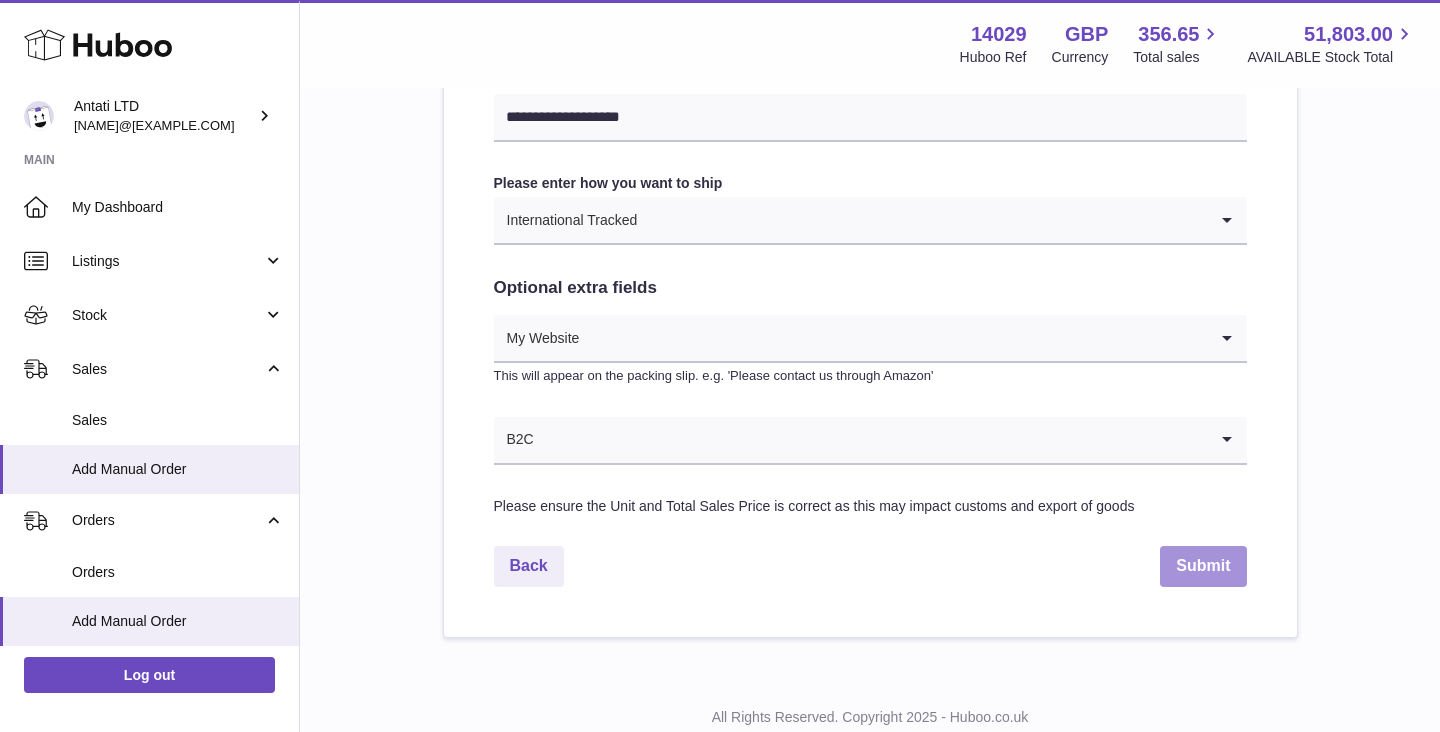 type on "**********" 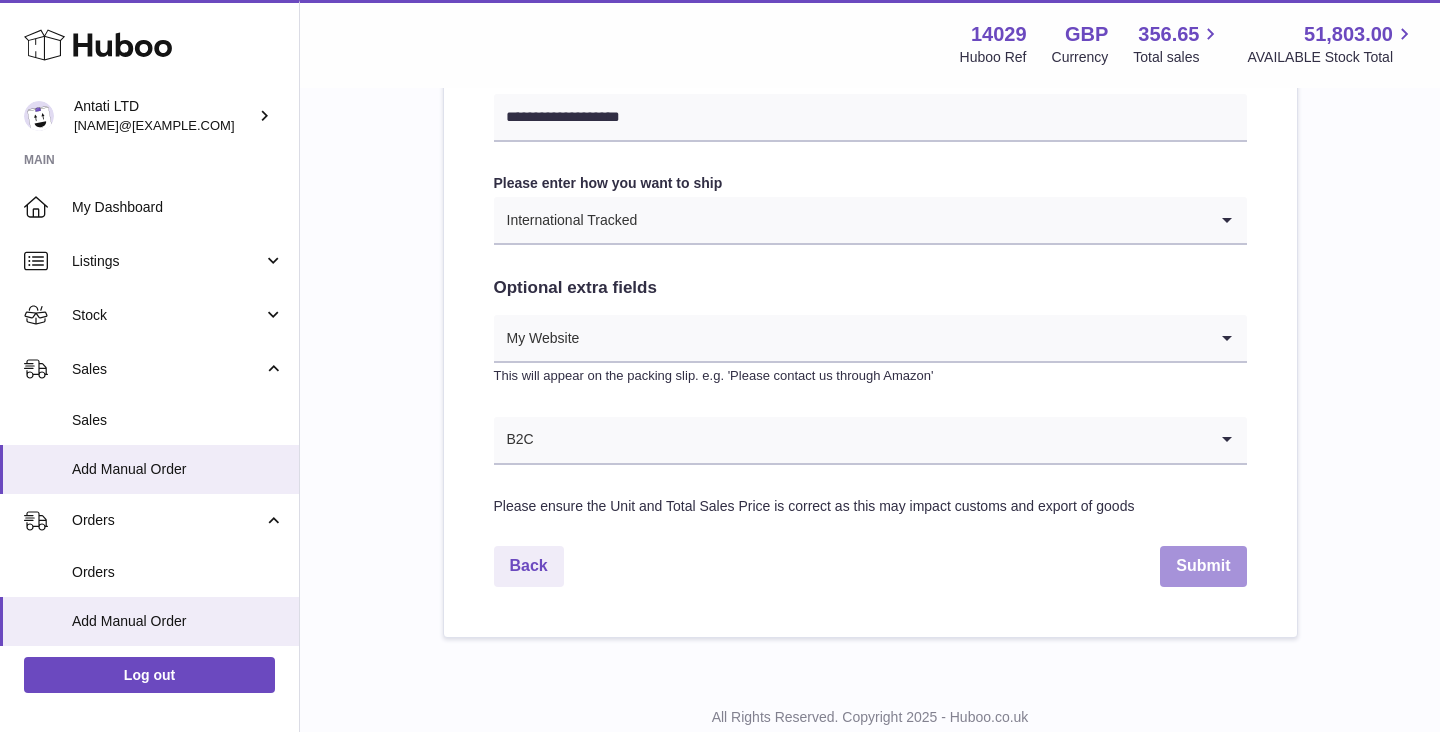 click on "Submit" at bounding box center (1203, 566) 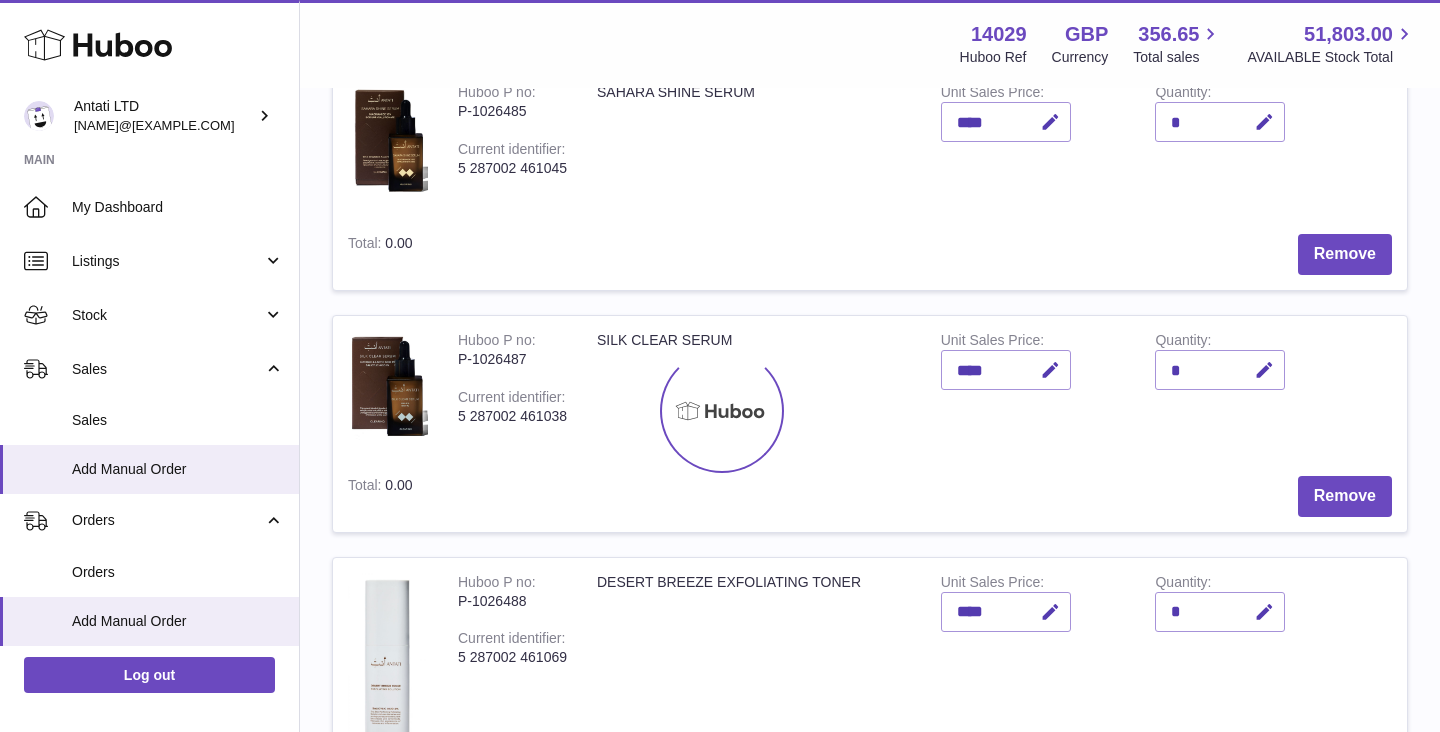 scroll, scrollTop: 0, scrollLeft: 0, axis: both 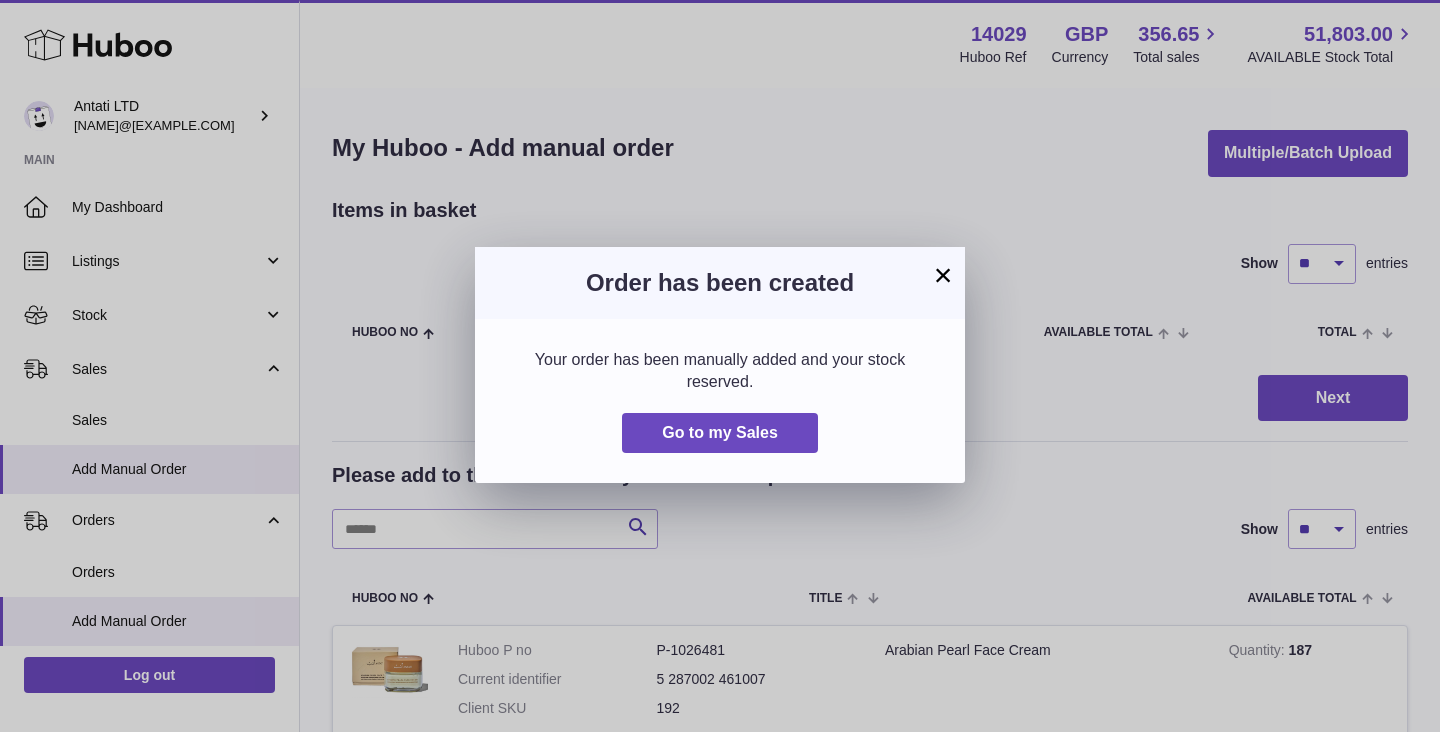 click on "×" at bounding box center (943, 275) 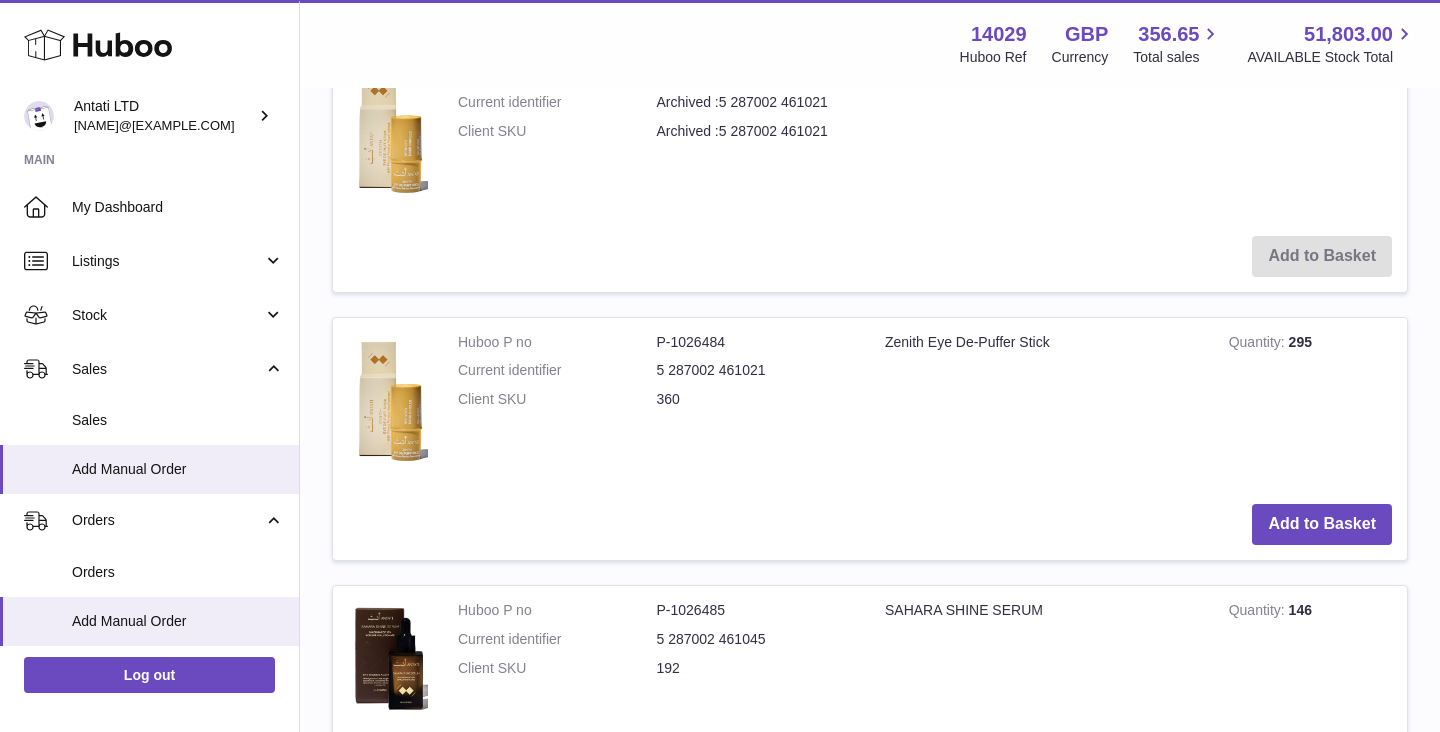 scroll, scrollTop: 901, scrollLeft: 0, axis: vertical 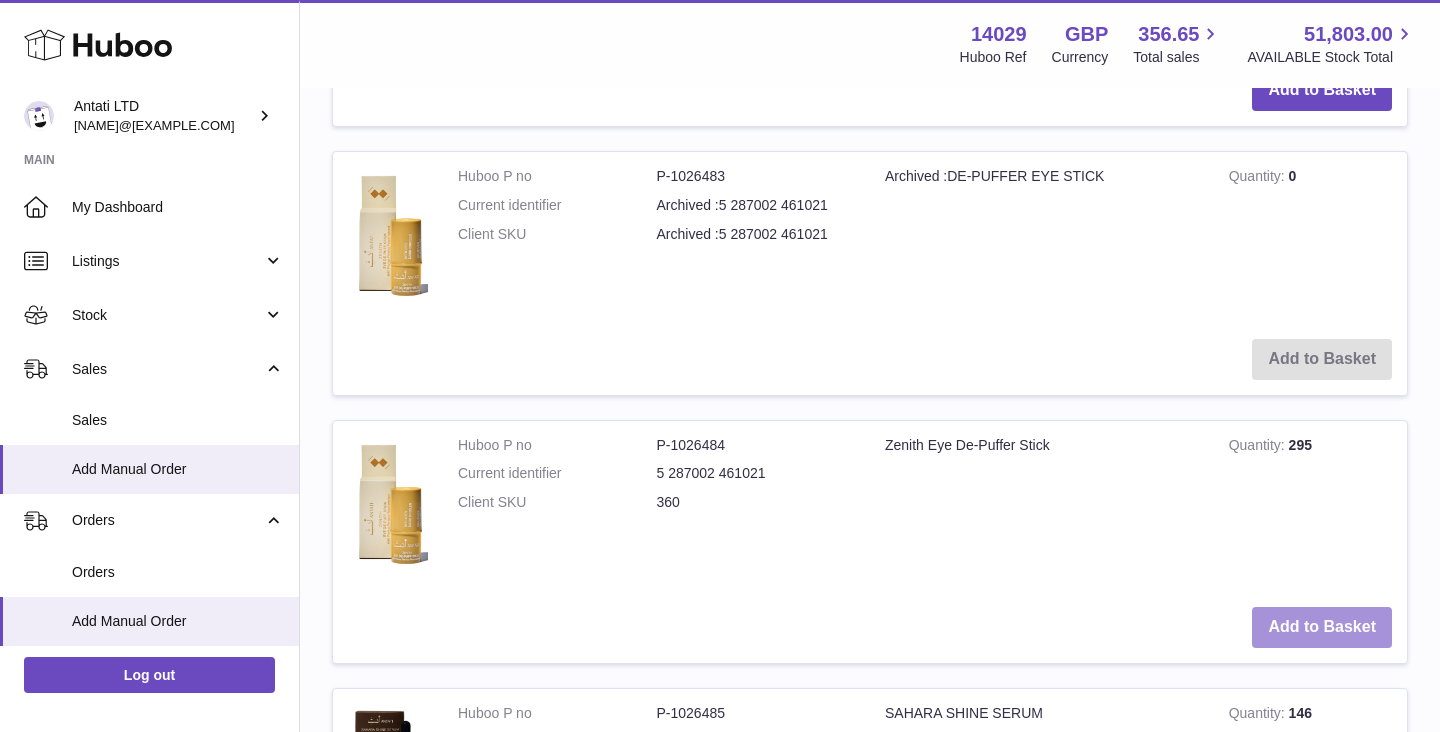 click on "Add to Basket" at bounding box center (1322, 627) 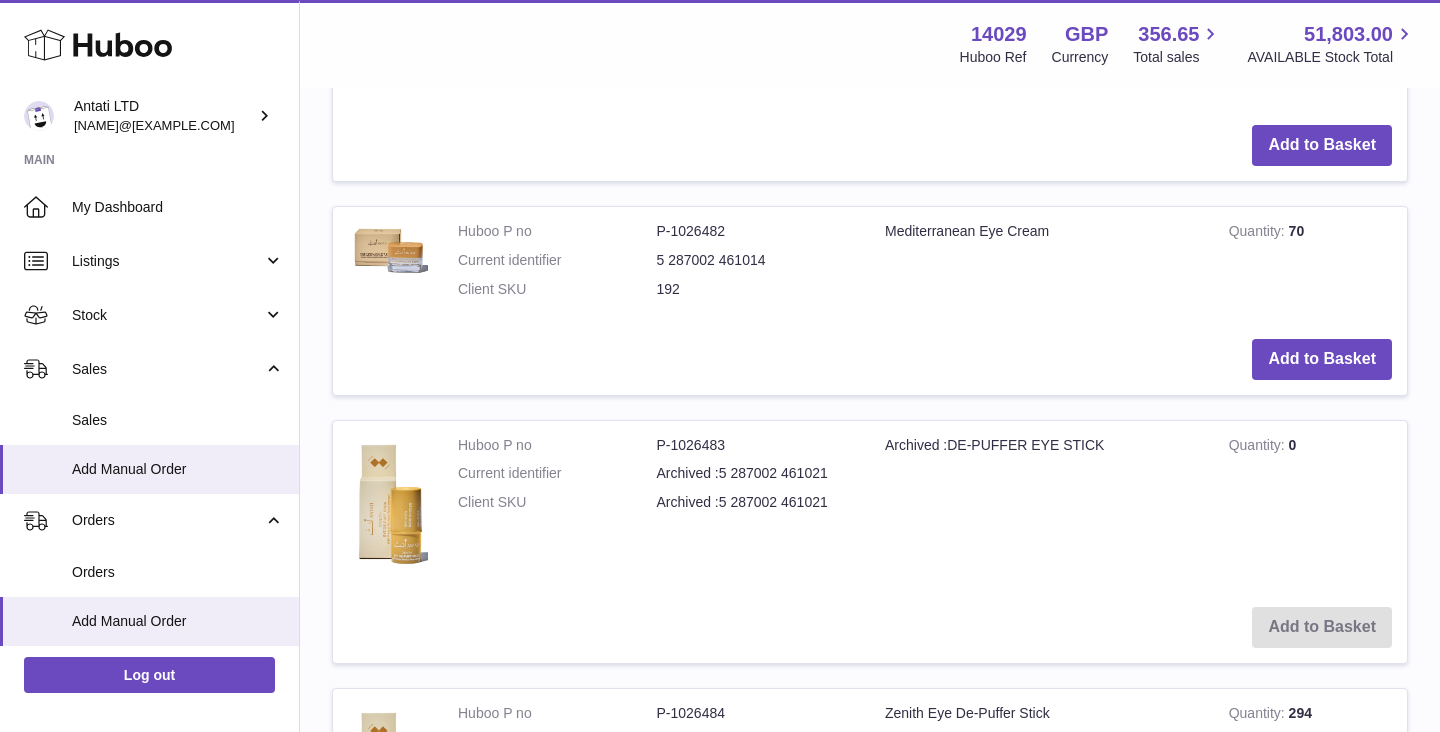 scroll, scrollTop: 1169, scrollLeft: 0, axis: vertical 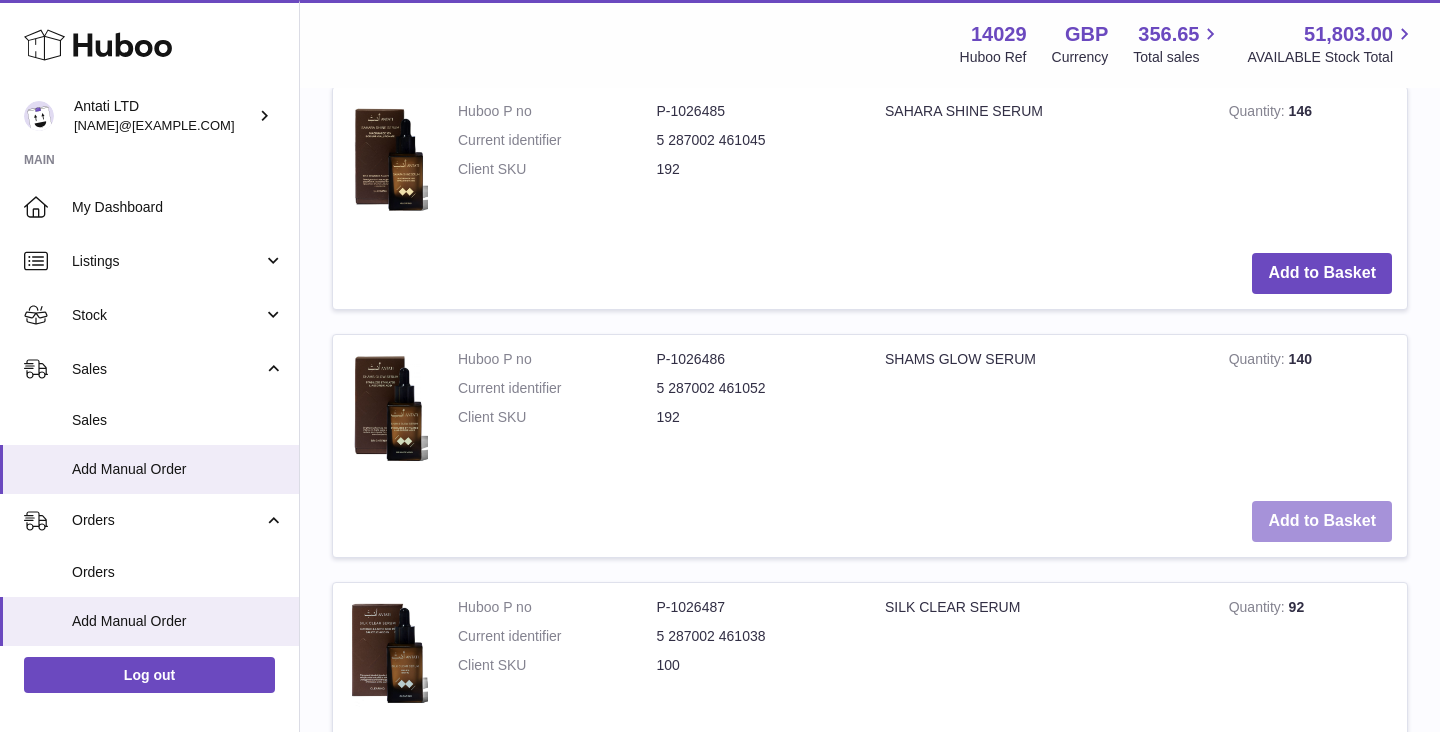 click on "Add to Basket" at bounding box center (1322, 521) 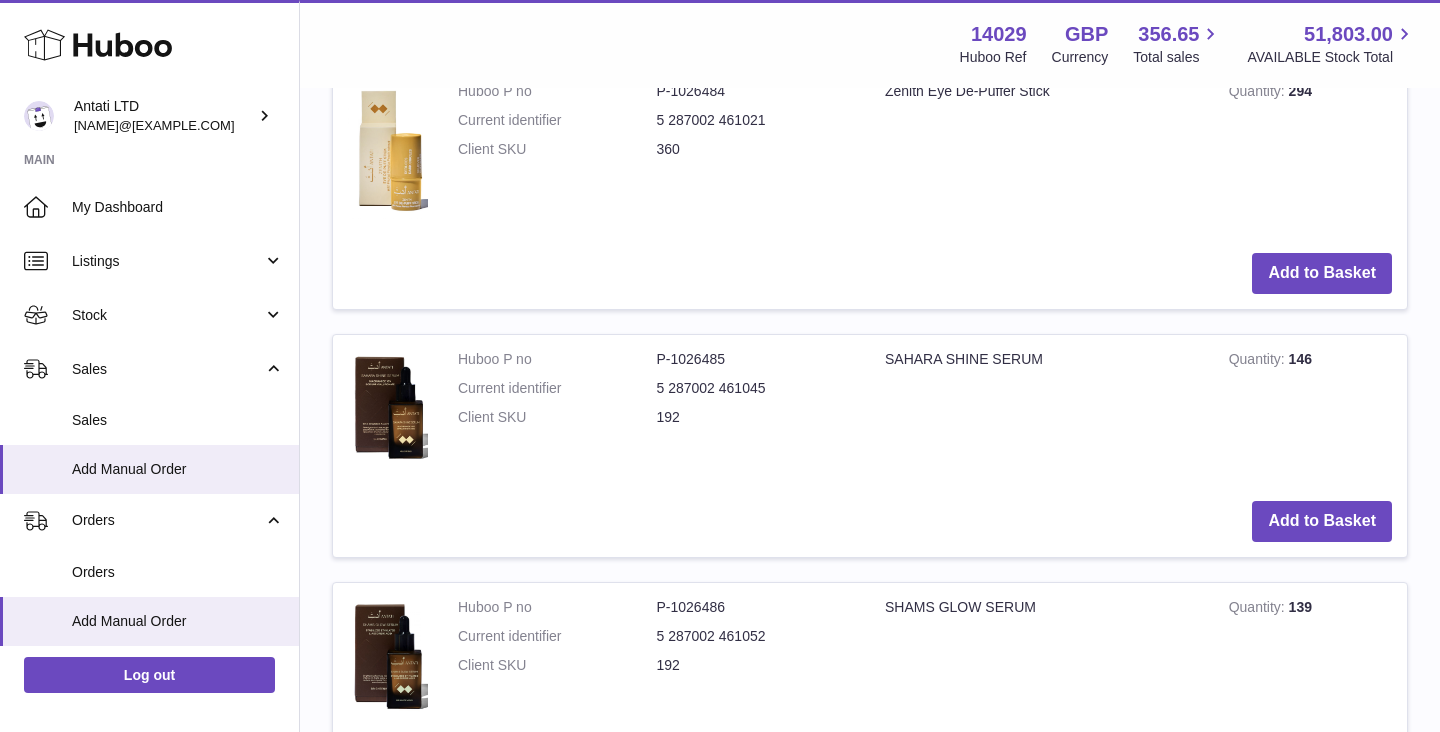 scroll, scrollTop: 2019, scrollLeft: 0, axis: vertical 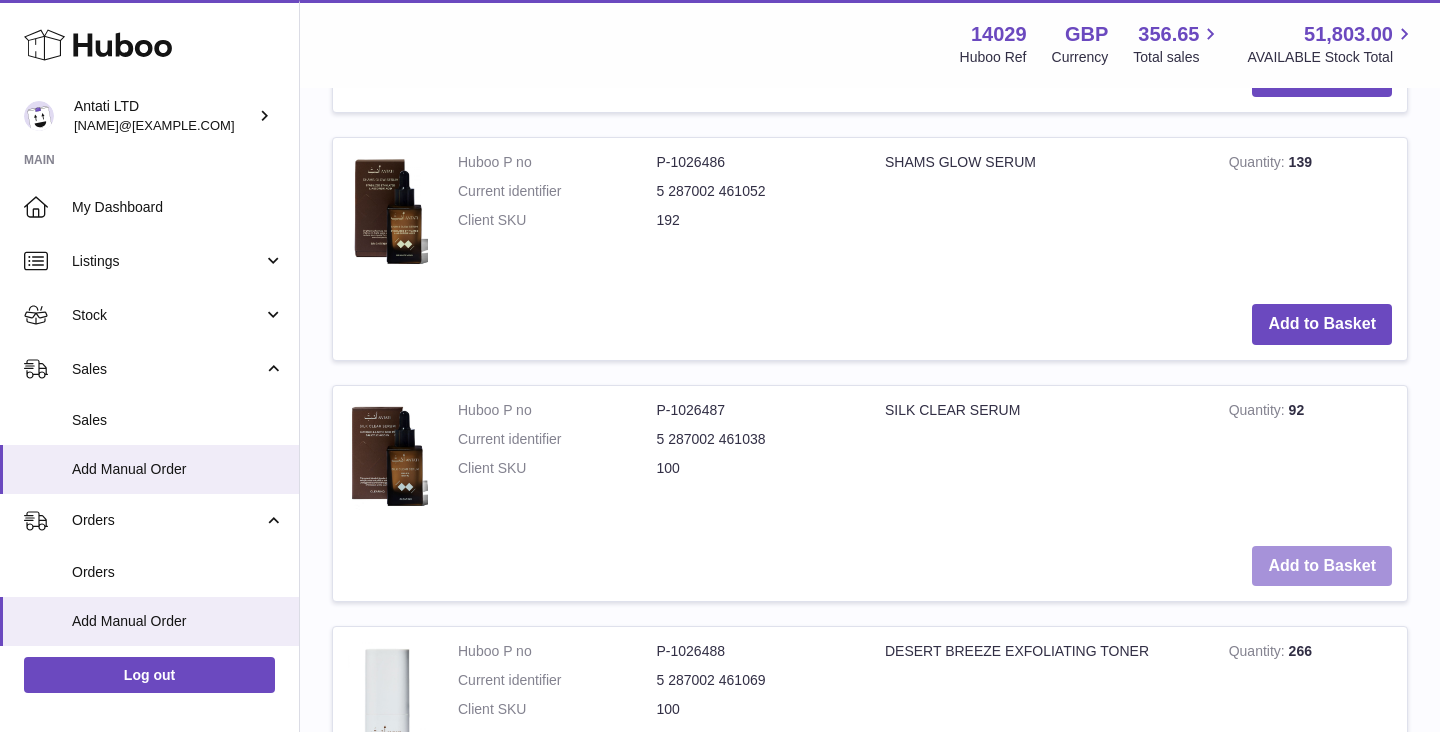 click on "Add to Basket" at bounding box center (1322, 566) 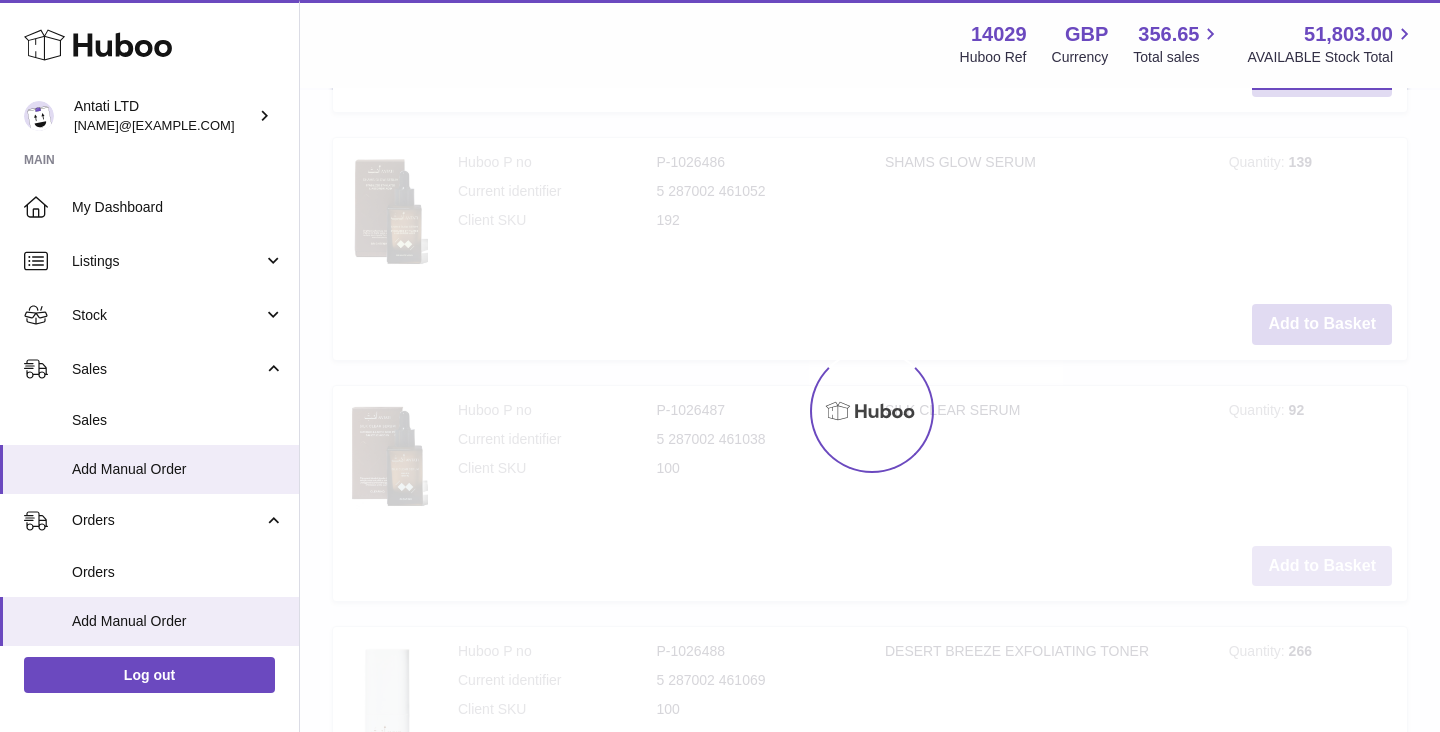 scroll, scrollTop: 2457, scrollLeft: 0, axis: vertical 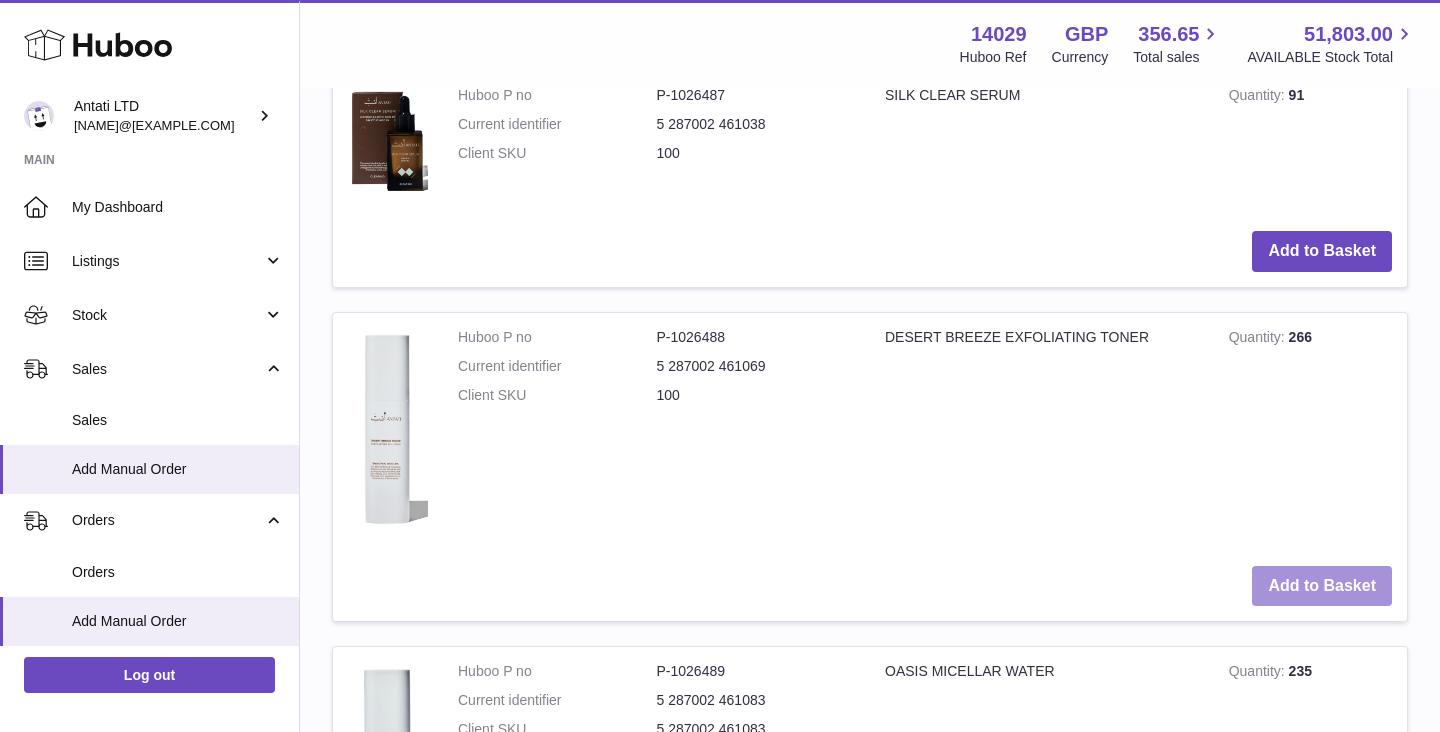 click on "Add to Basket" at bounding box center (1322, 586) 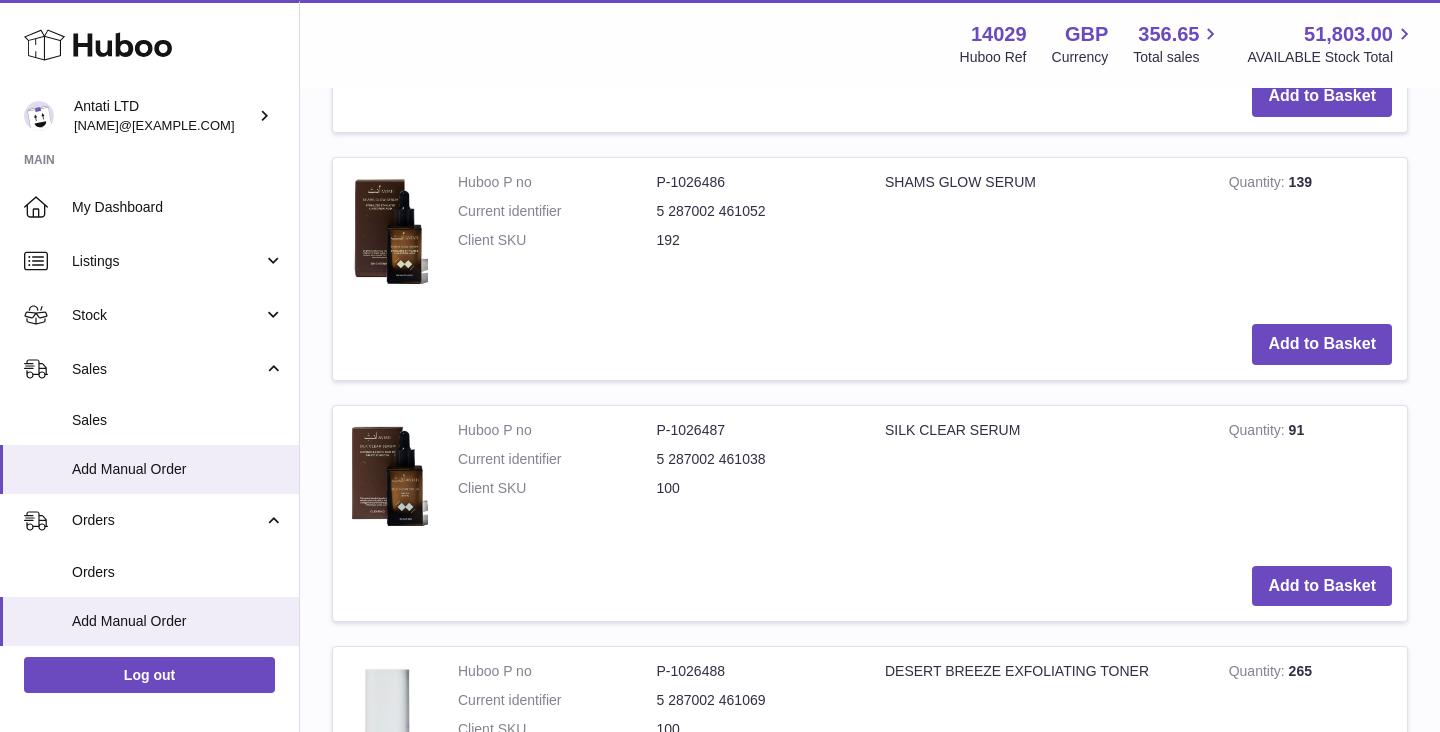scroll, scrollTop: 3107, scrollLeft: 0, axis: vertical 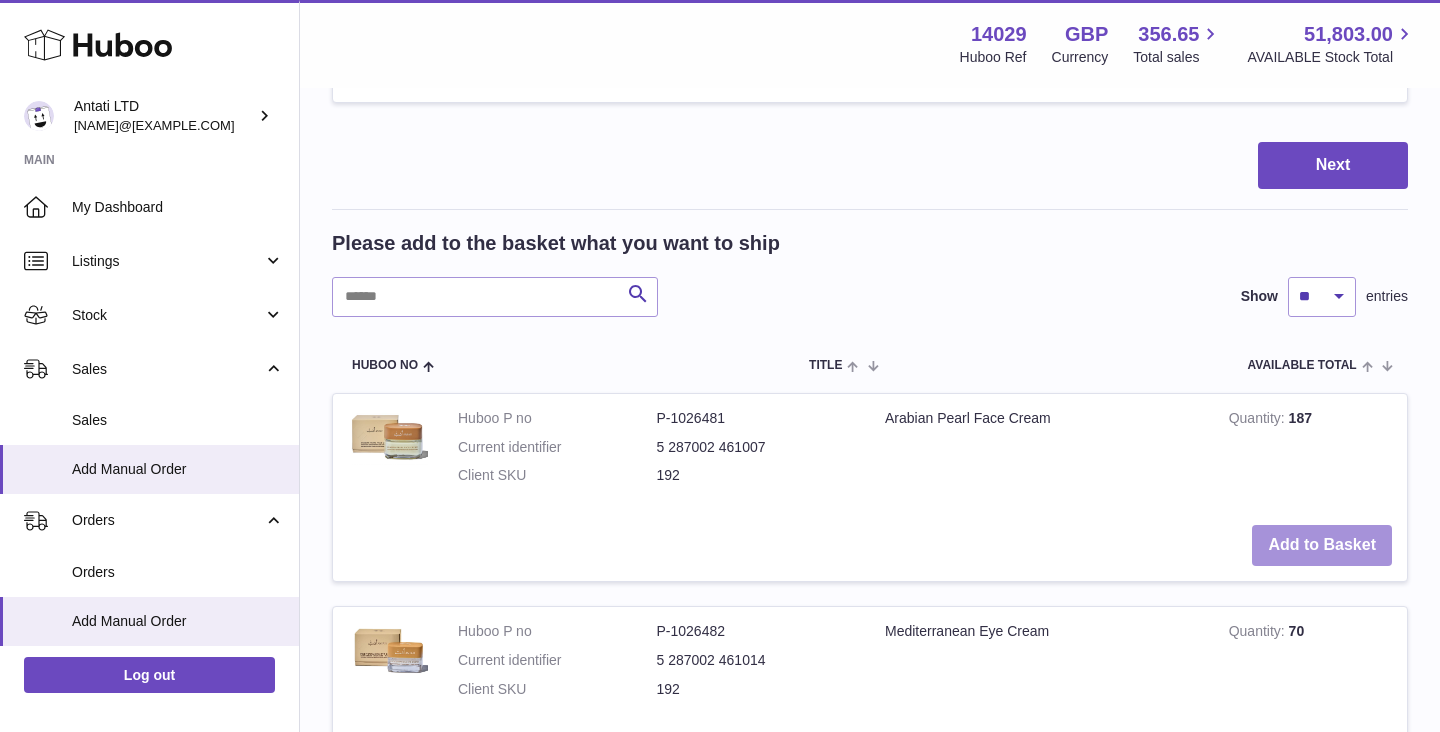 click on "Add to Basket" at bounding box center (1322, 545) 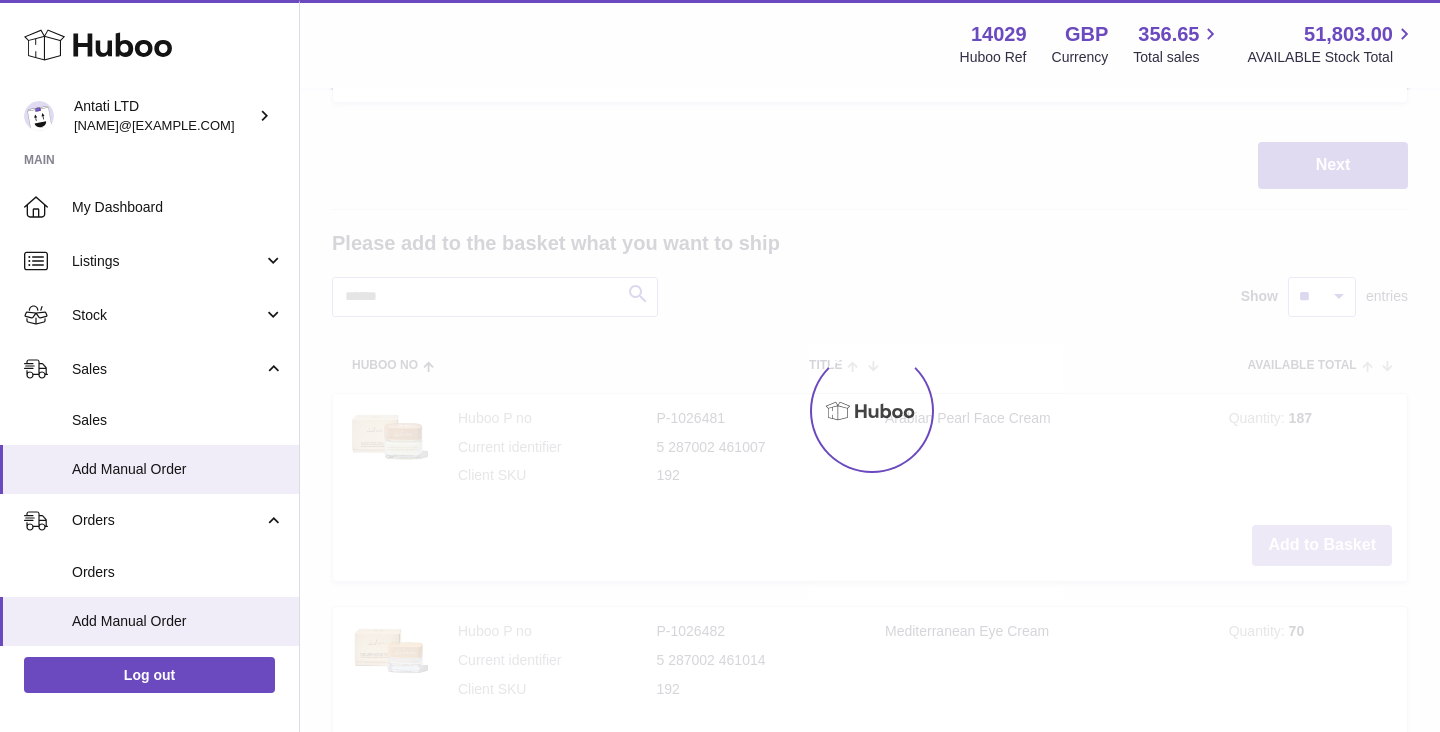 scroll, scrollTop: 1546, scrollLeft: 0, axis: vertical 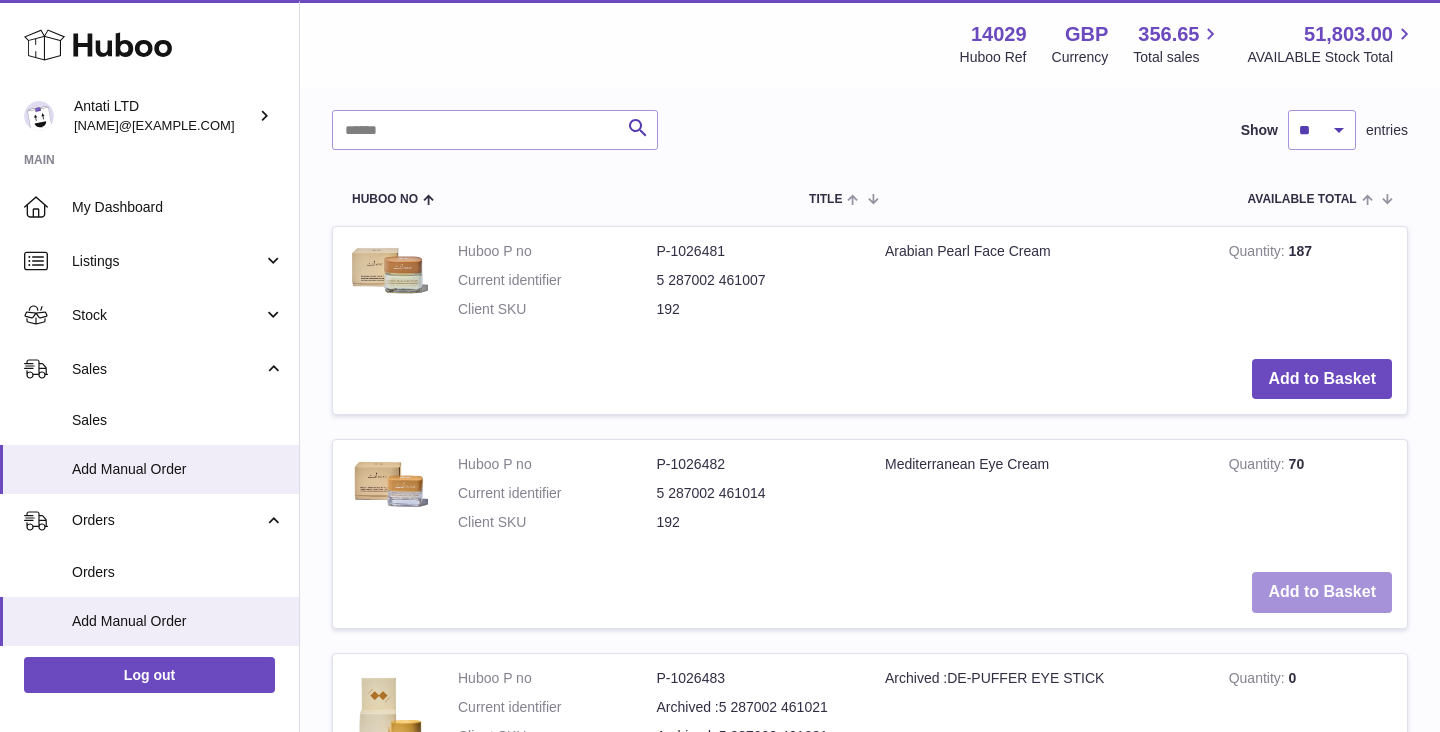 click on "Add to Basket" at bounding box center (1322, 592) 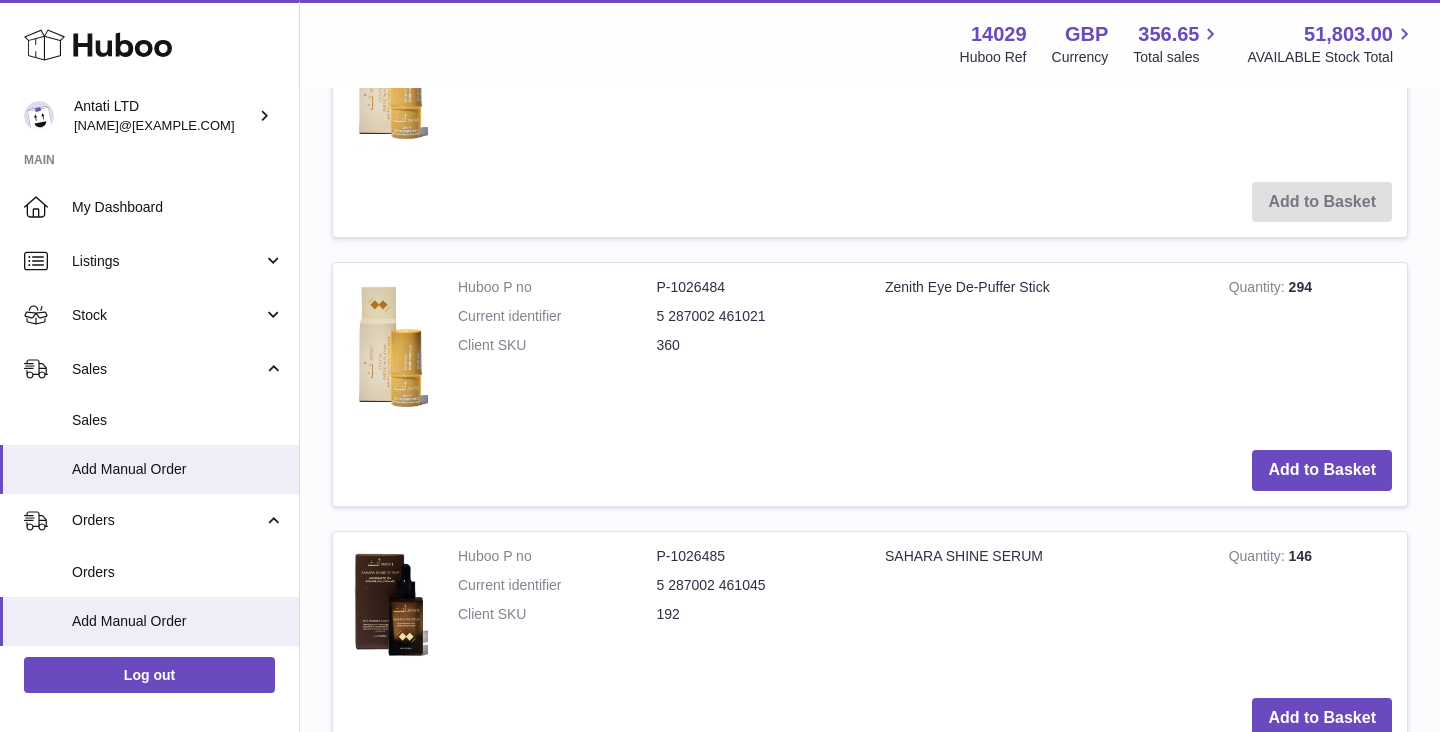 scroll, scrollTop: 4277, scrollLeft: 0, axis: vertical 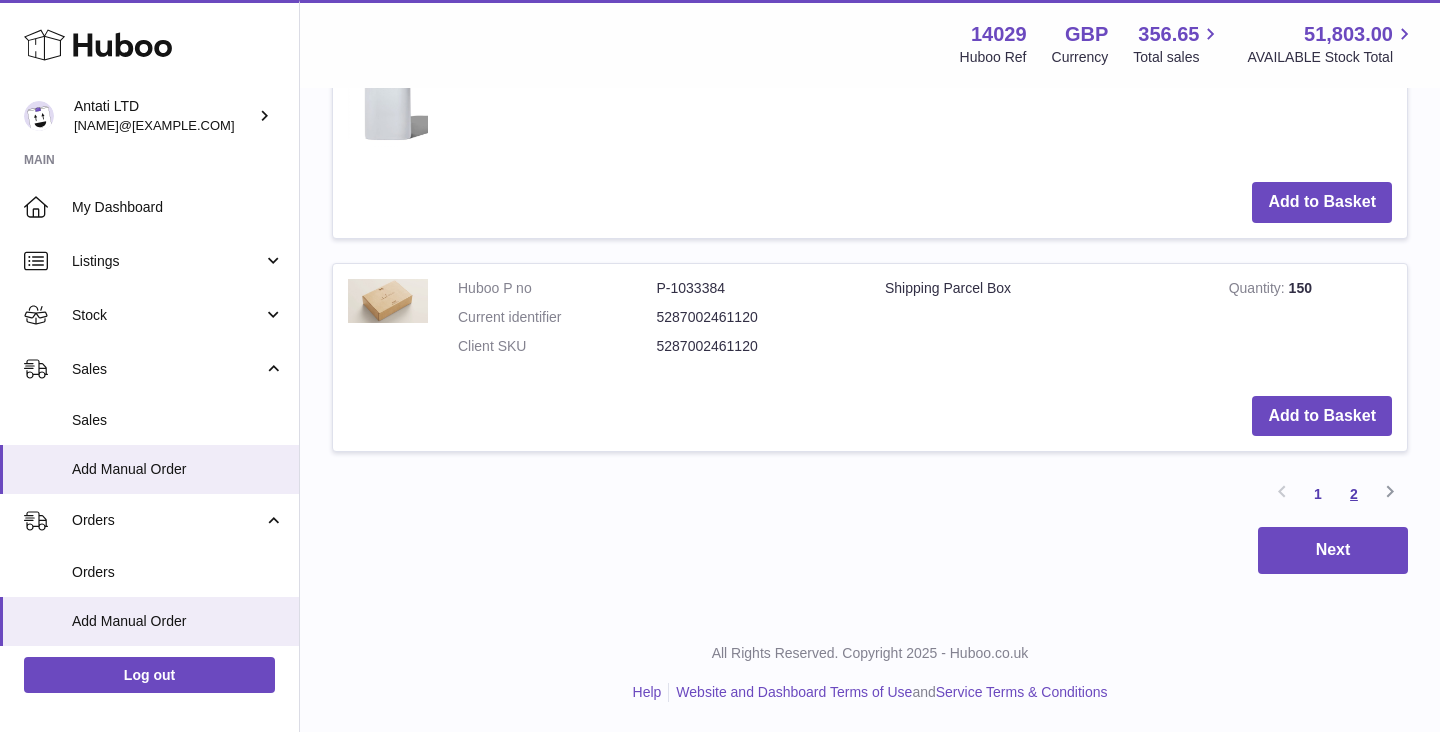click on "2" at bounding box center (1354, 494) 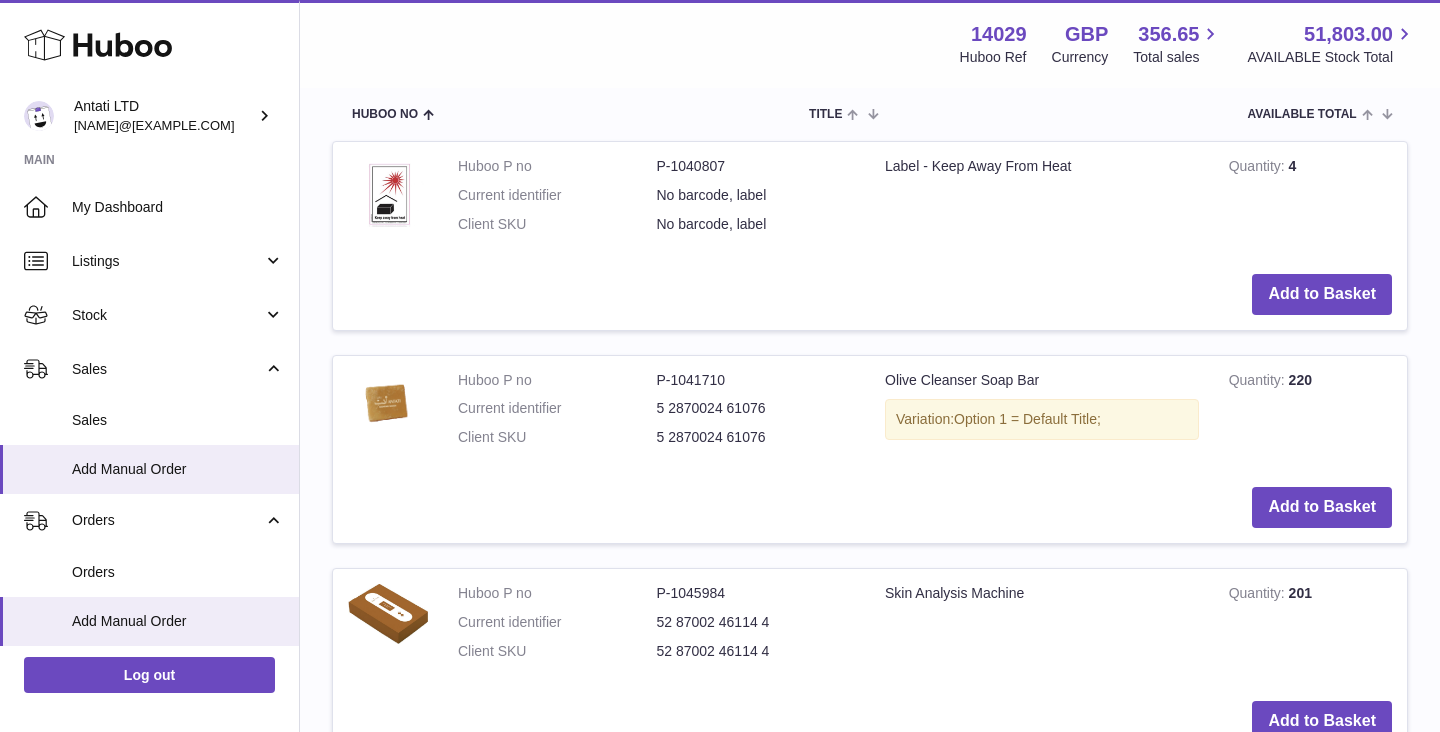scroll, scrollTop: 2020, scrollLeft: 0, axis: vertical 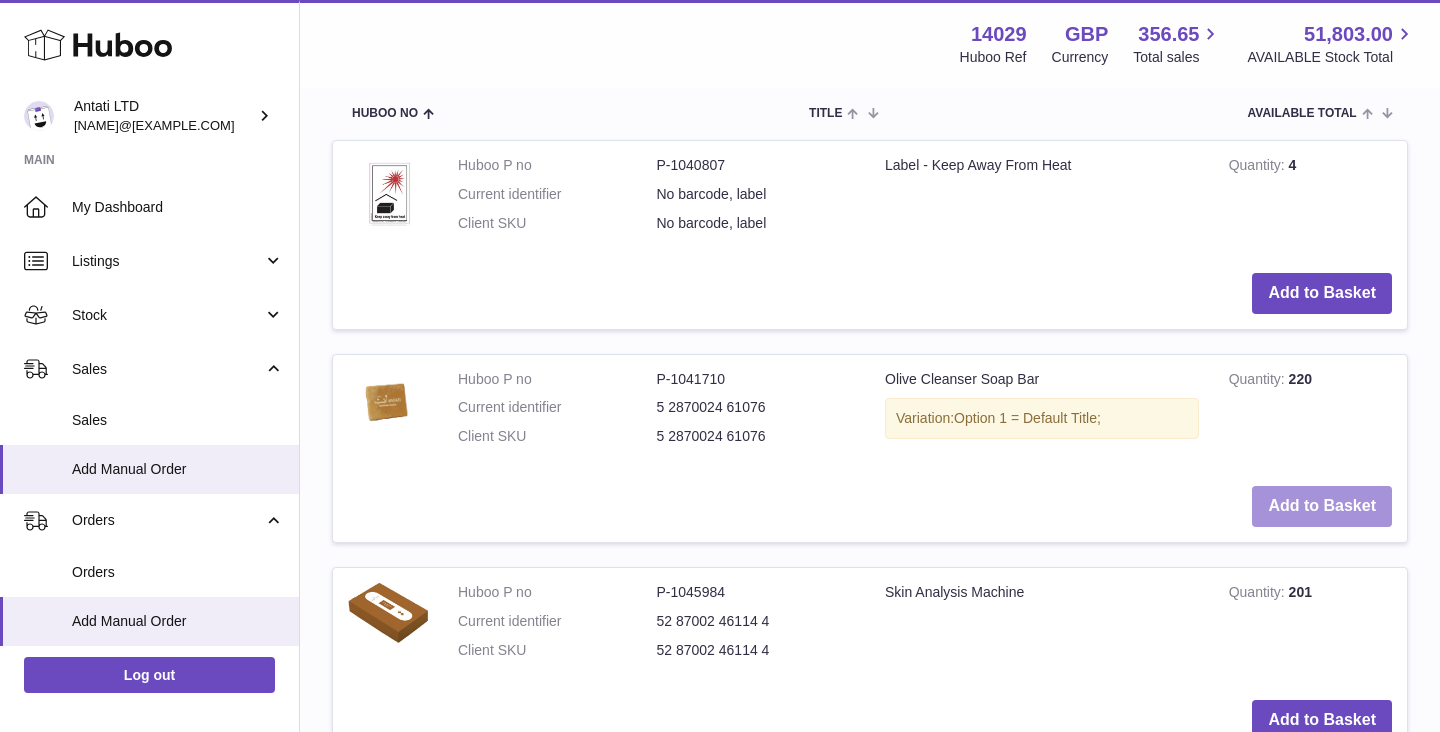 click on "Add to Basket" at bounding box center [1322, 506] 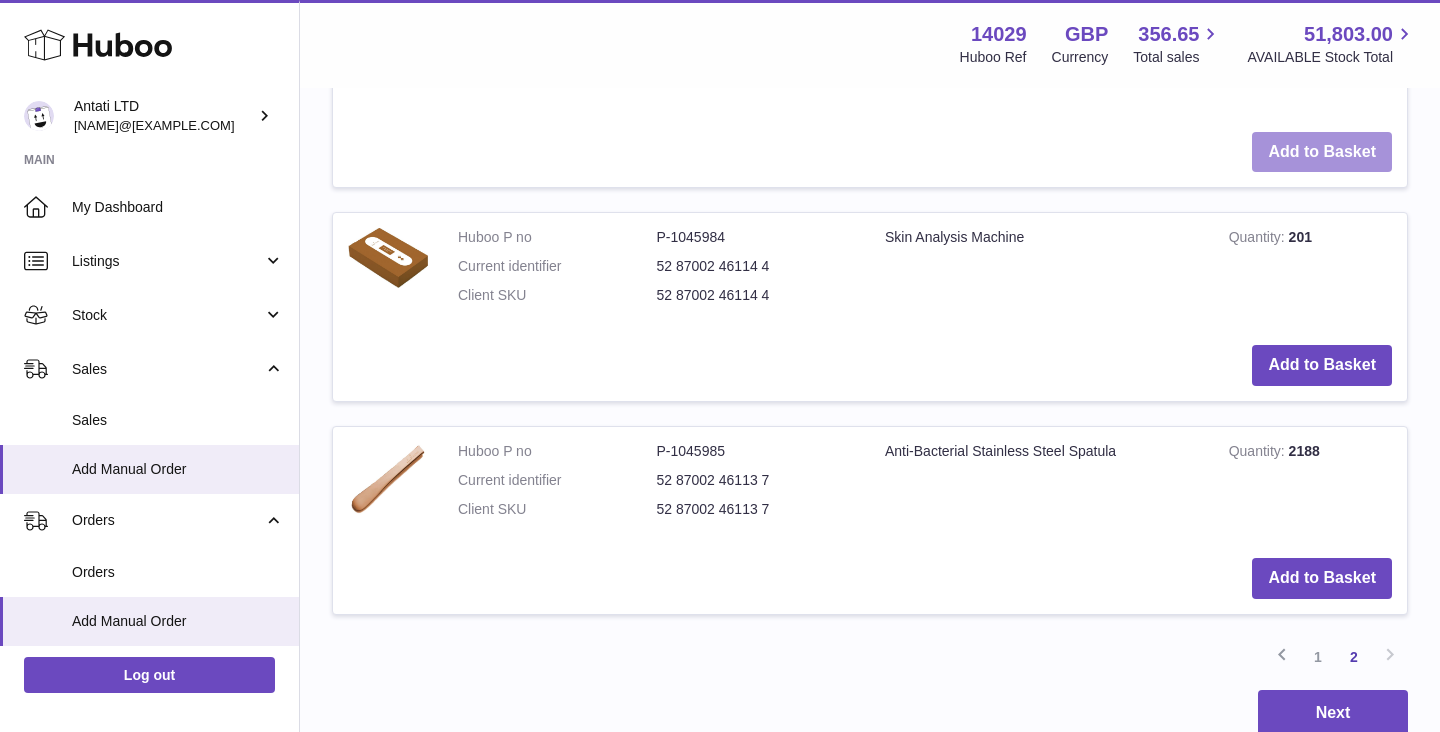 scroll, scrollTop: 2604, scrollLeft: 0, axis: vertical 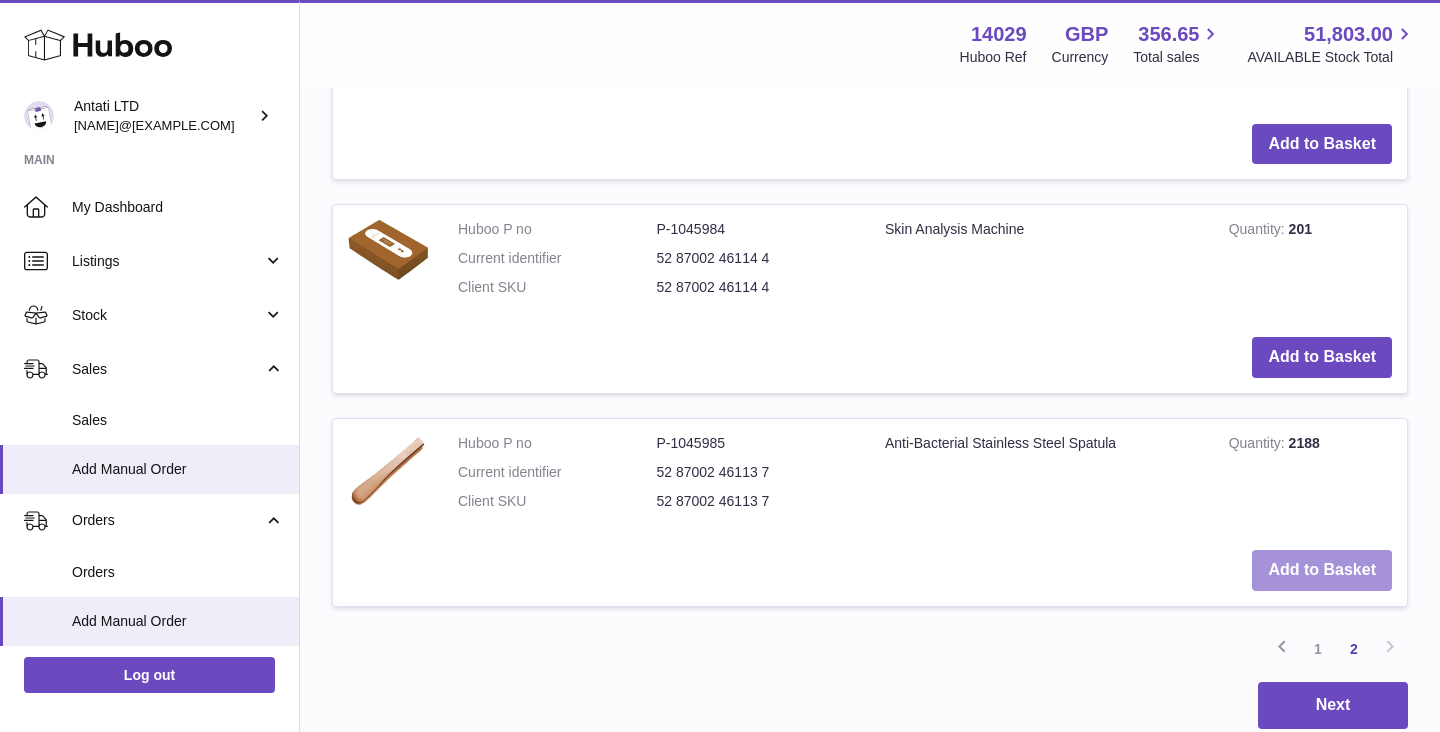 click on "Add to Basket" at bounding box center (1322, 570) 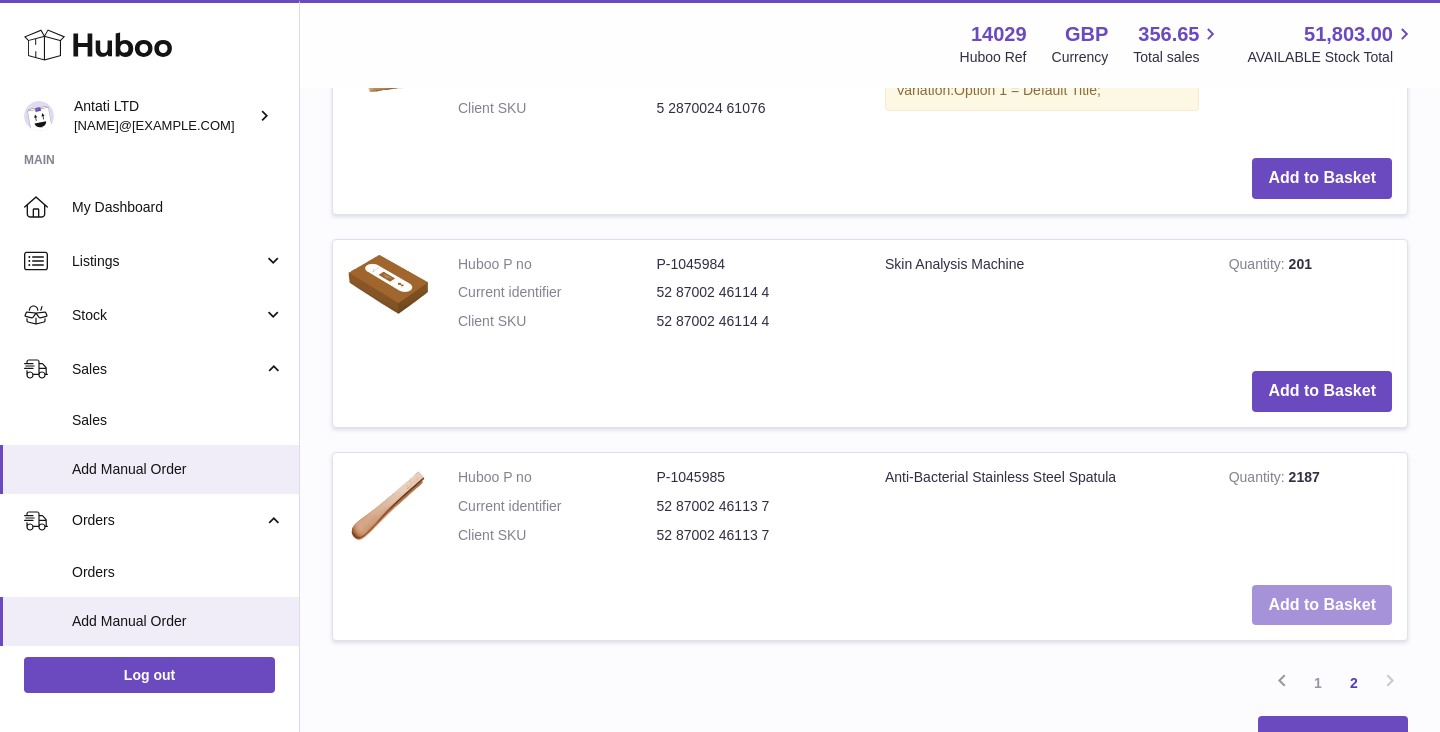 scroll, scrollTop: 2980, scrollLeft: 0, axis: vertical 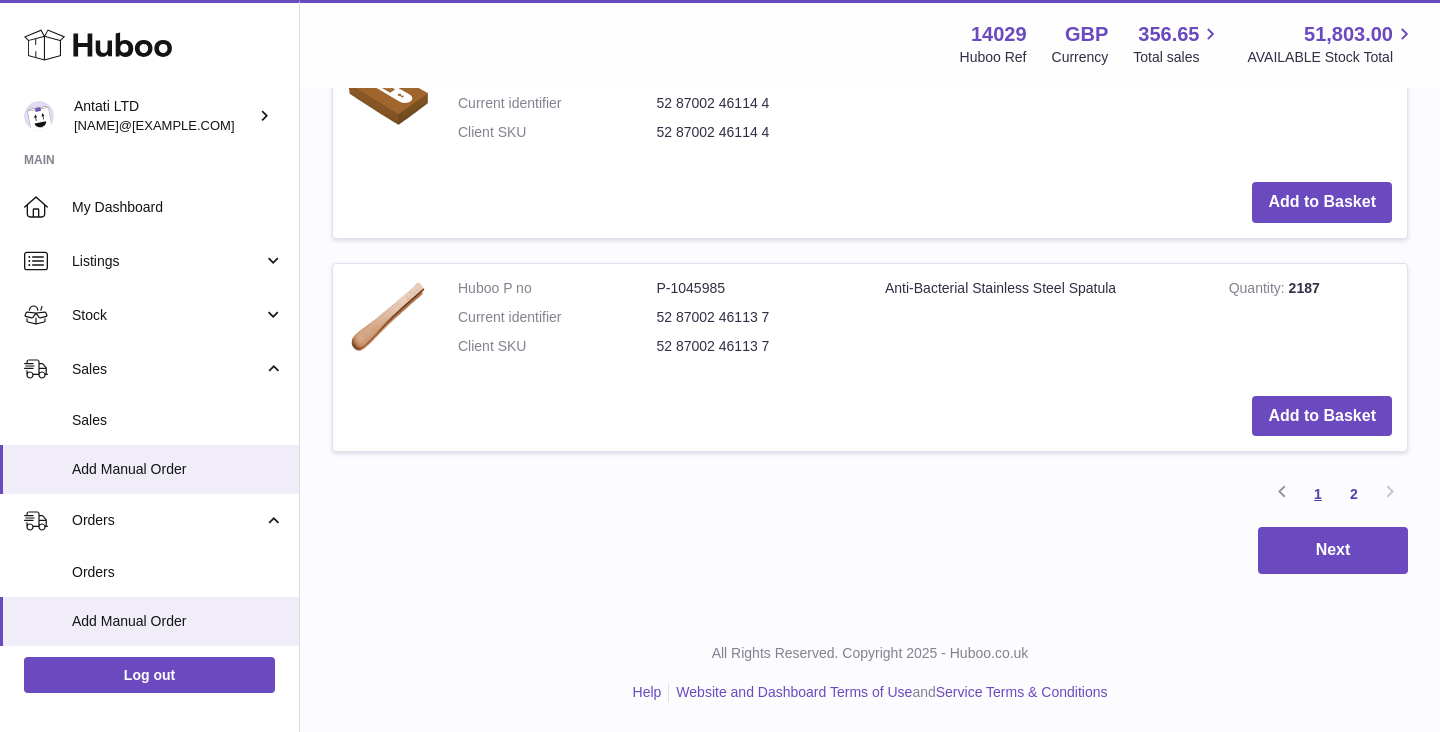 click on "1" at bounding box center [1318, 494] 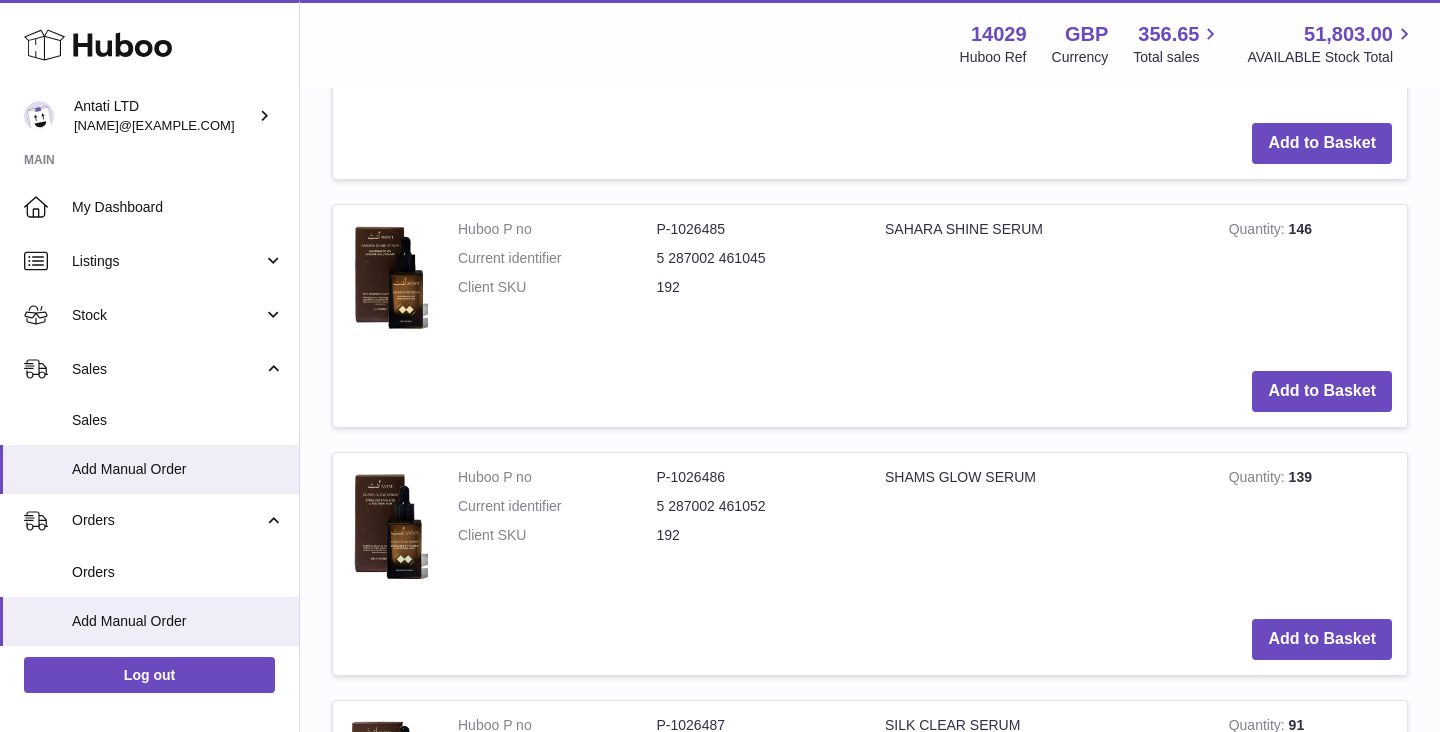 scroll, scrollTop: 3360, scrollLeft: 0, axis: vertical 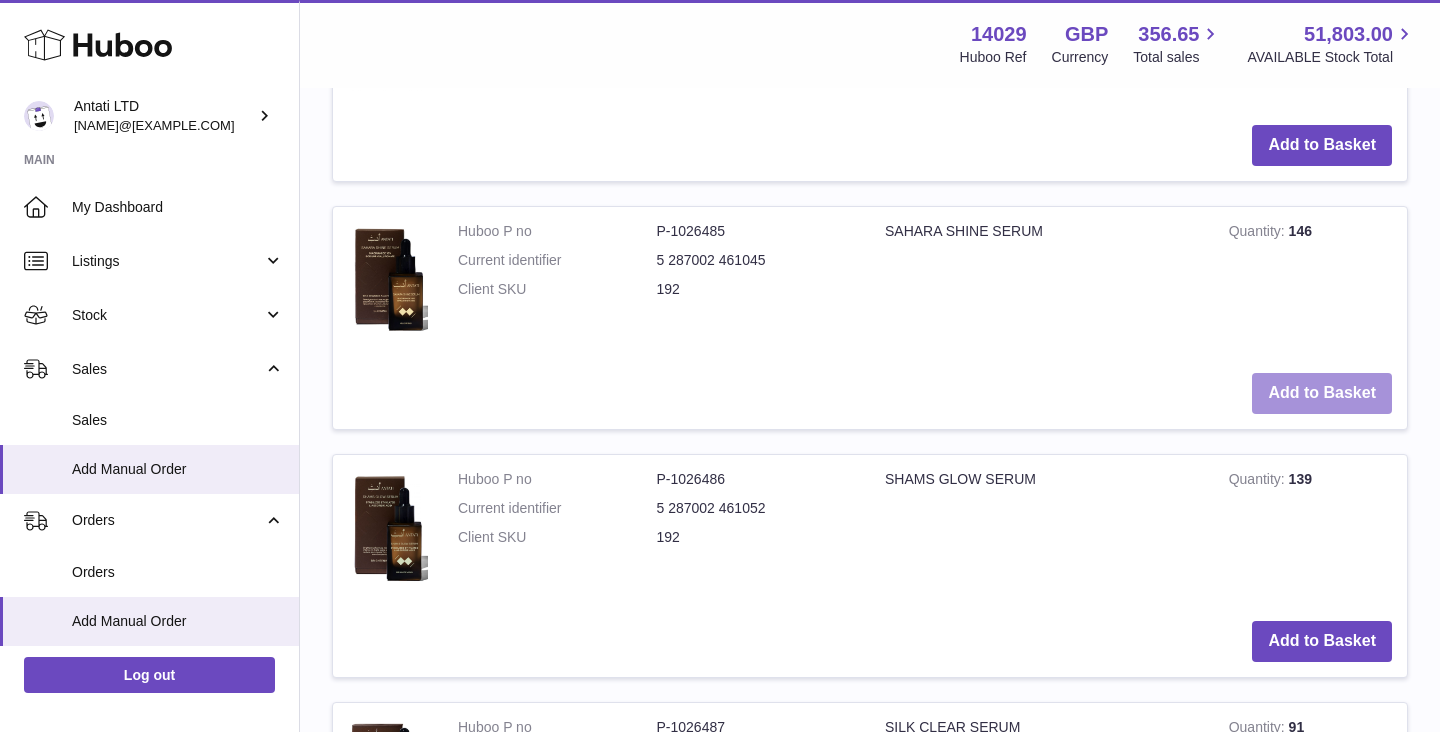 click on "Add to Basket" at bounding box center [1322, 393] 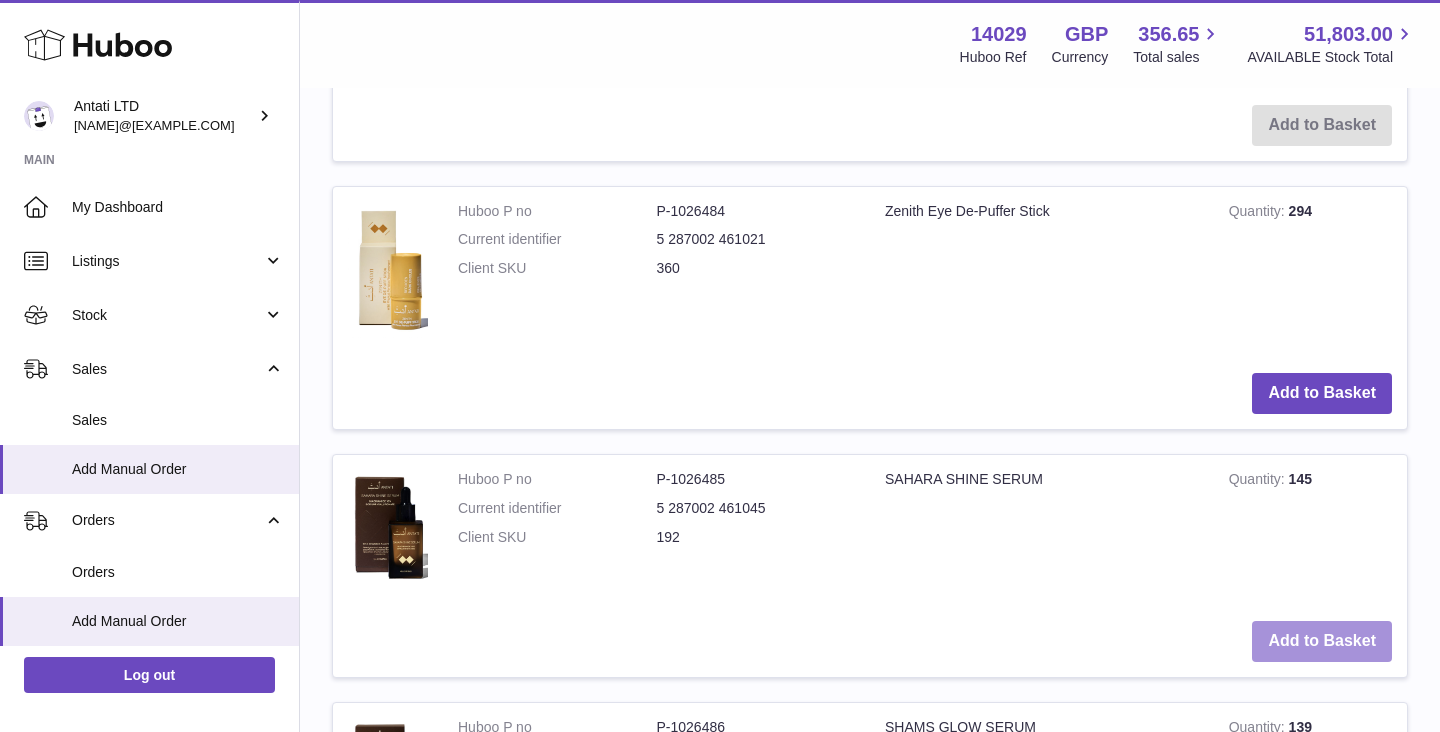 scroll, scrollTop: 3608, scrollLeft: 0, axis: vertical 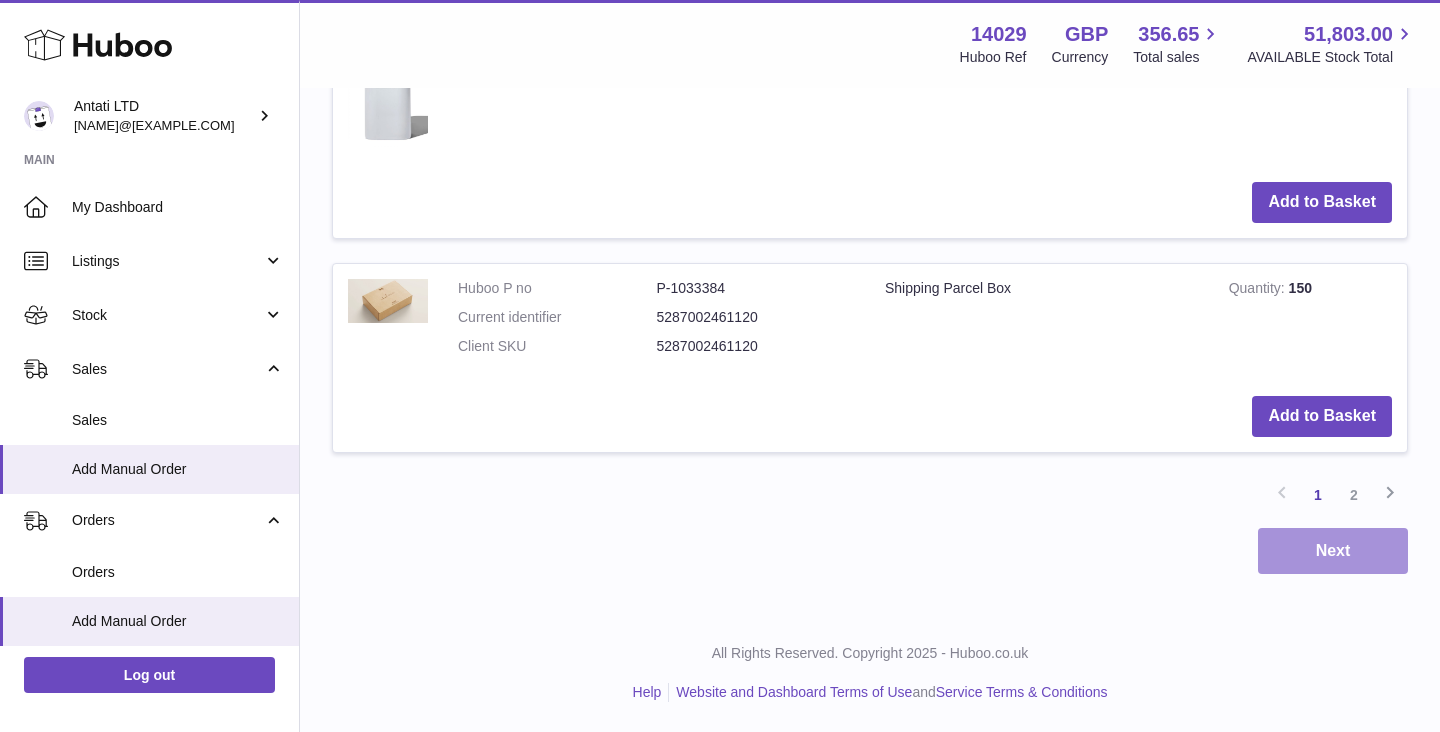 click on "Next" at bounding box center (1333, 551) 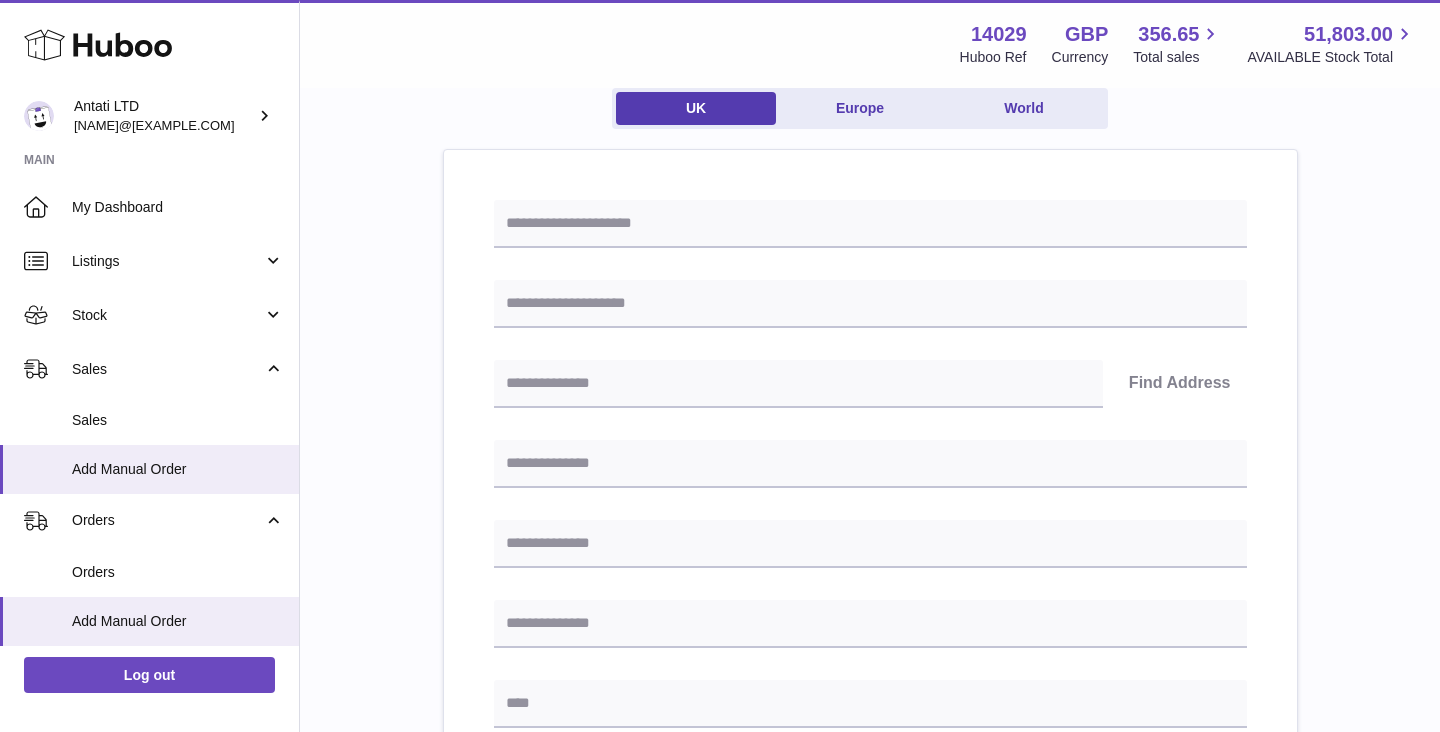 scroll, scrollTop: 0, scrollLeft: 0, axis: both 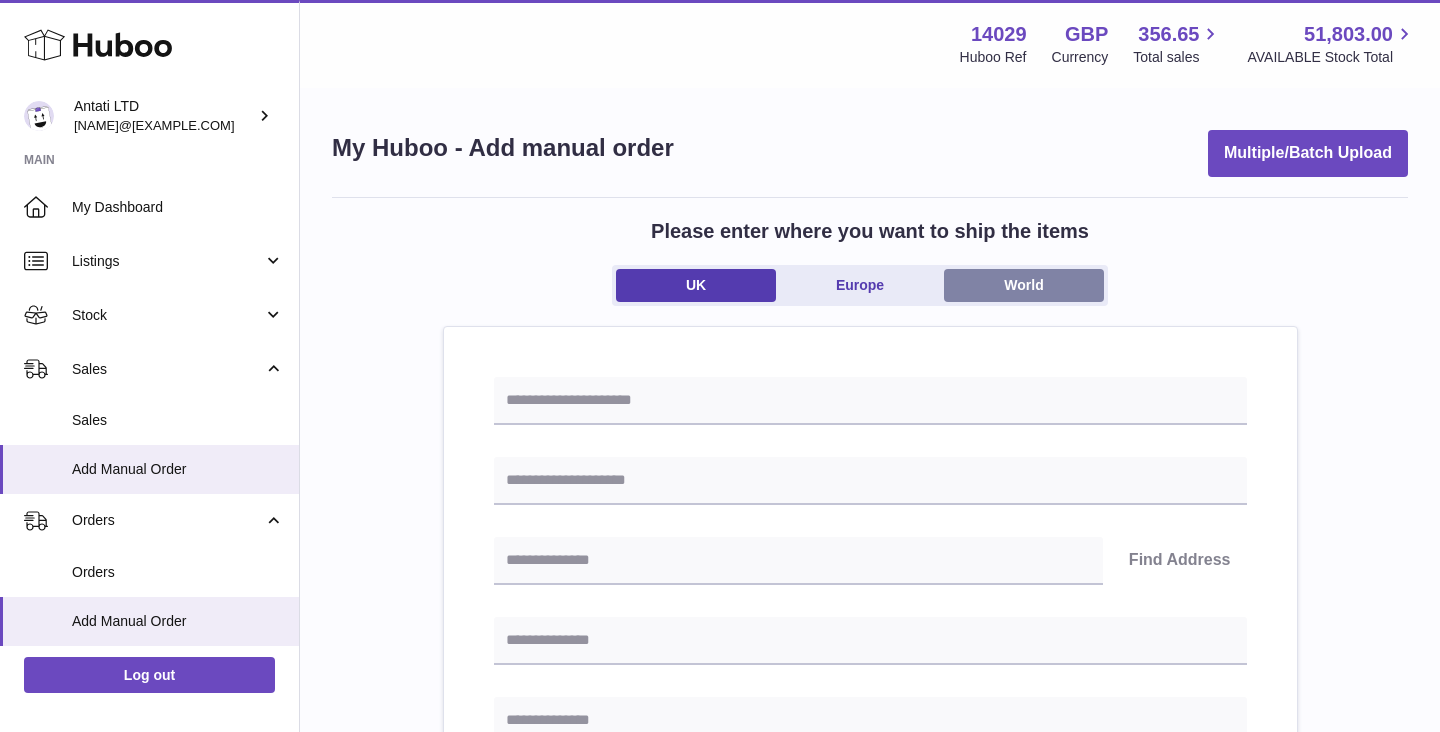 click on "World" at bounding box center [1024, 285] 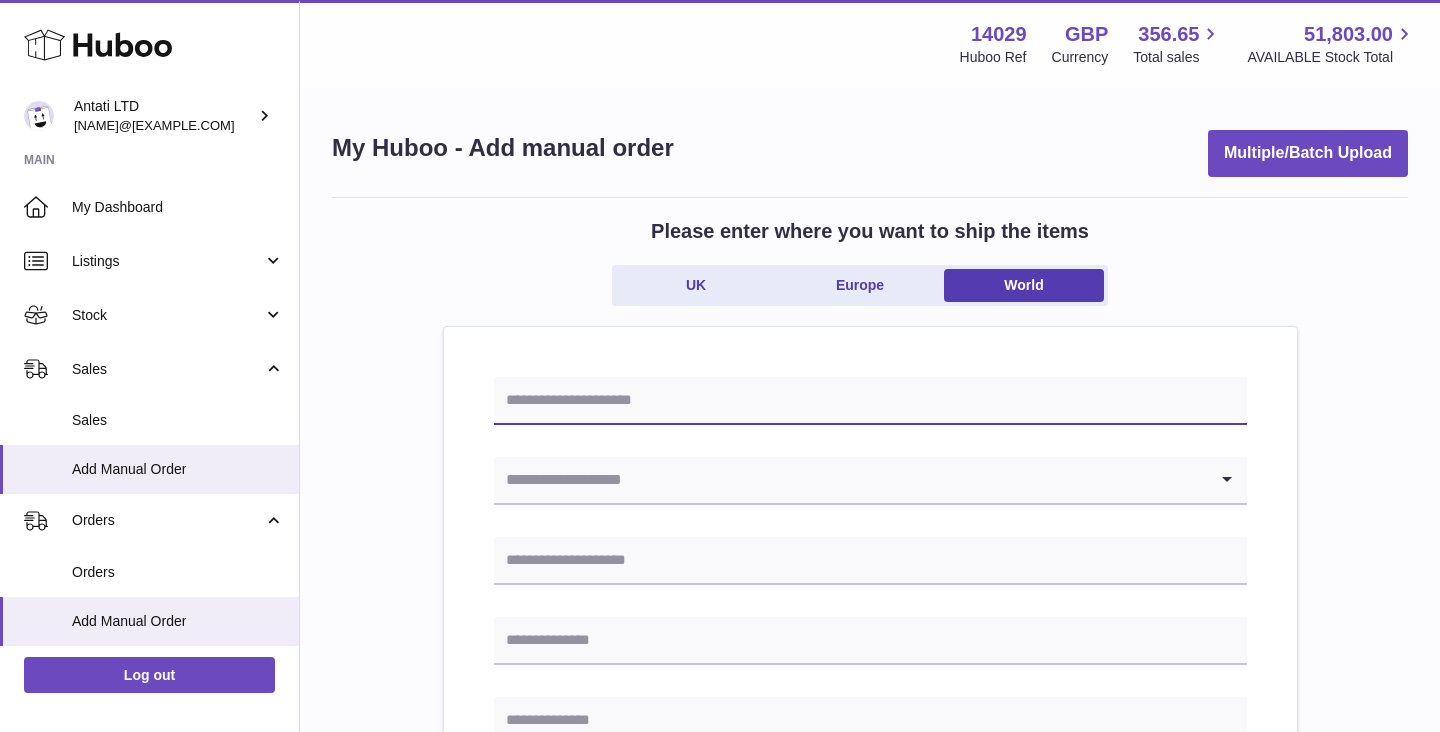 click at bounding box center [870, 401] 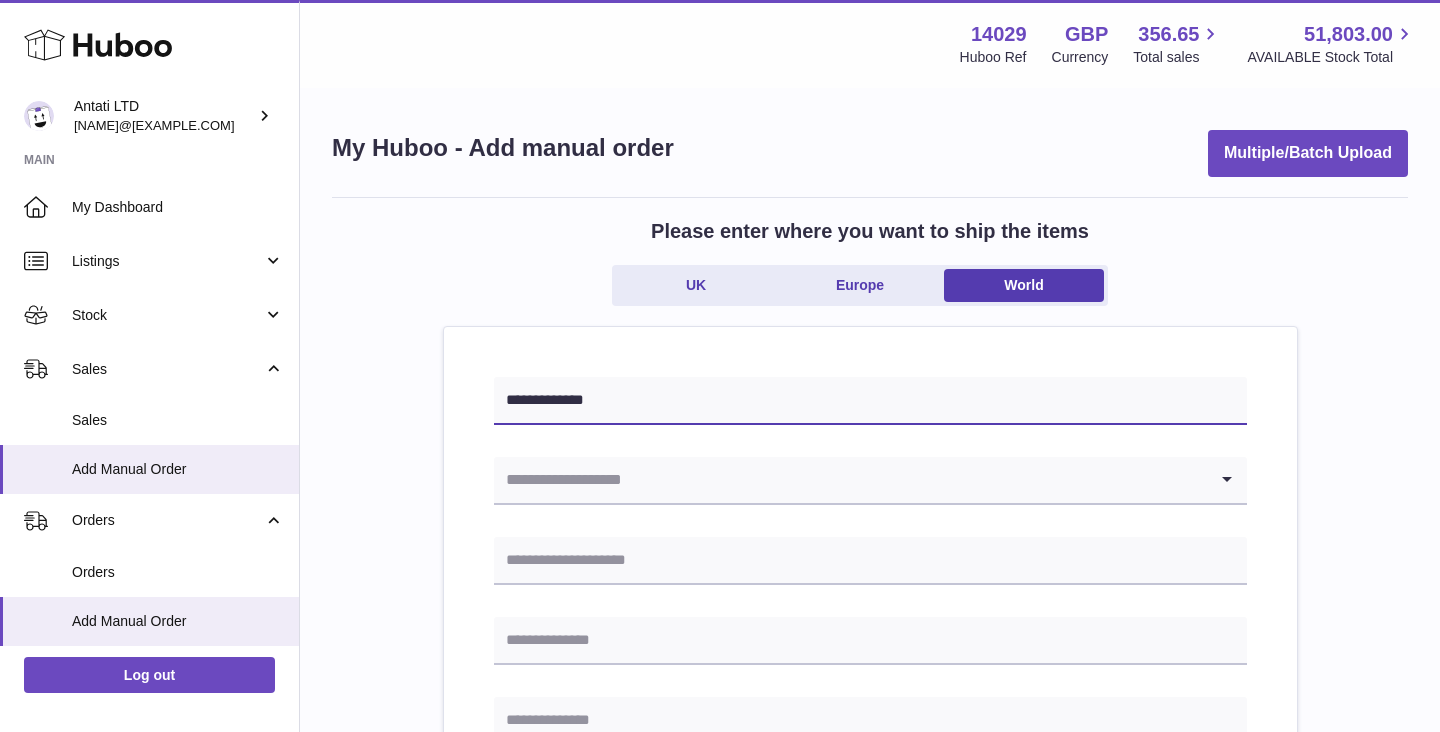 type on "**********" 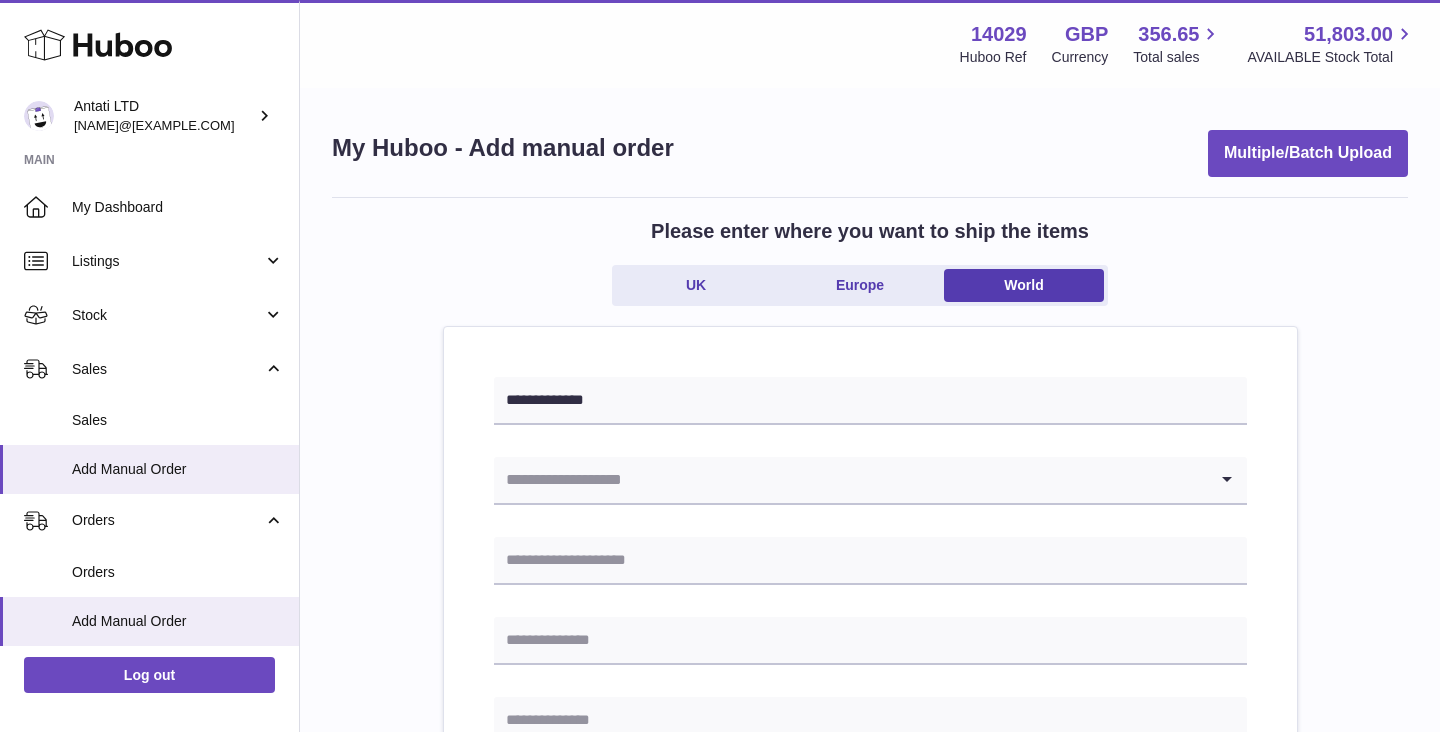 click at bounding box center [850, 480] 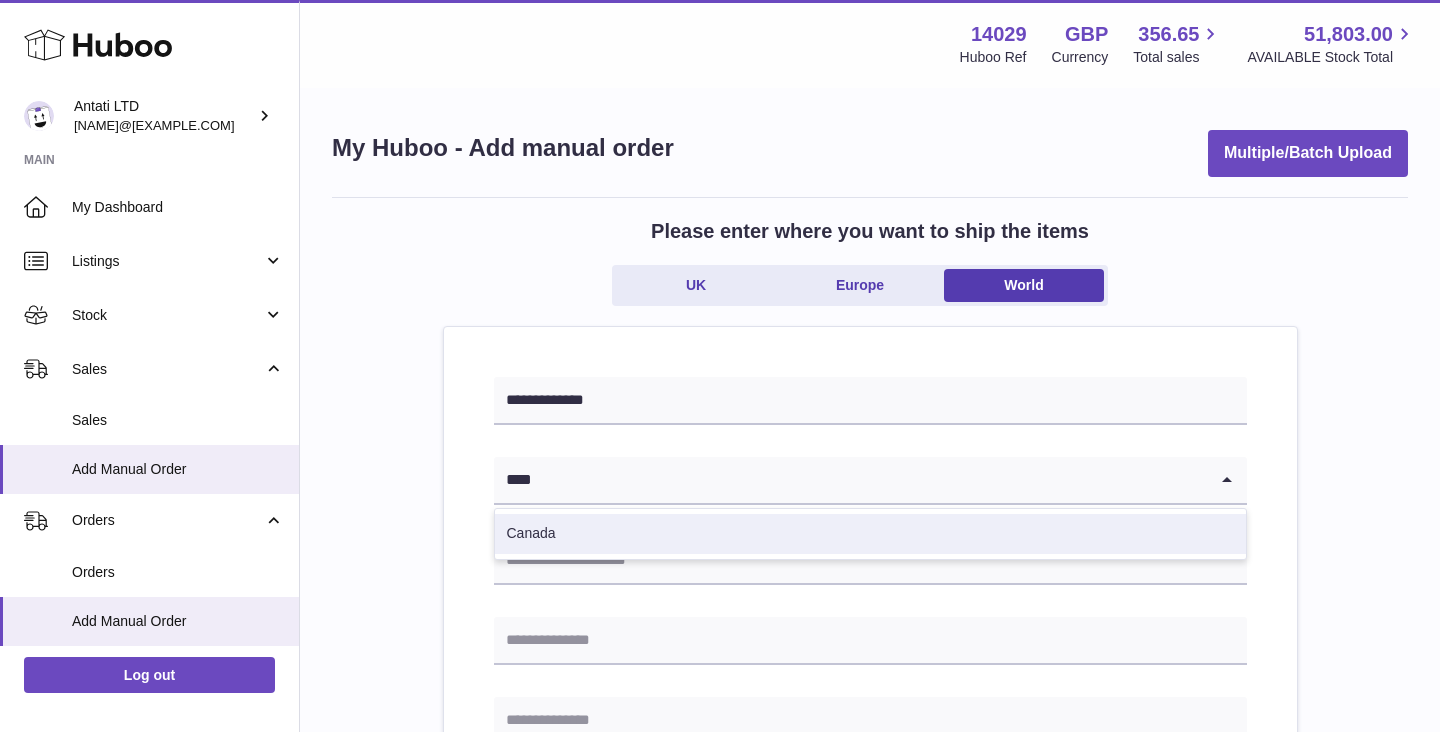 click on "Canada" at bounding box center [870, 534] 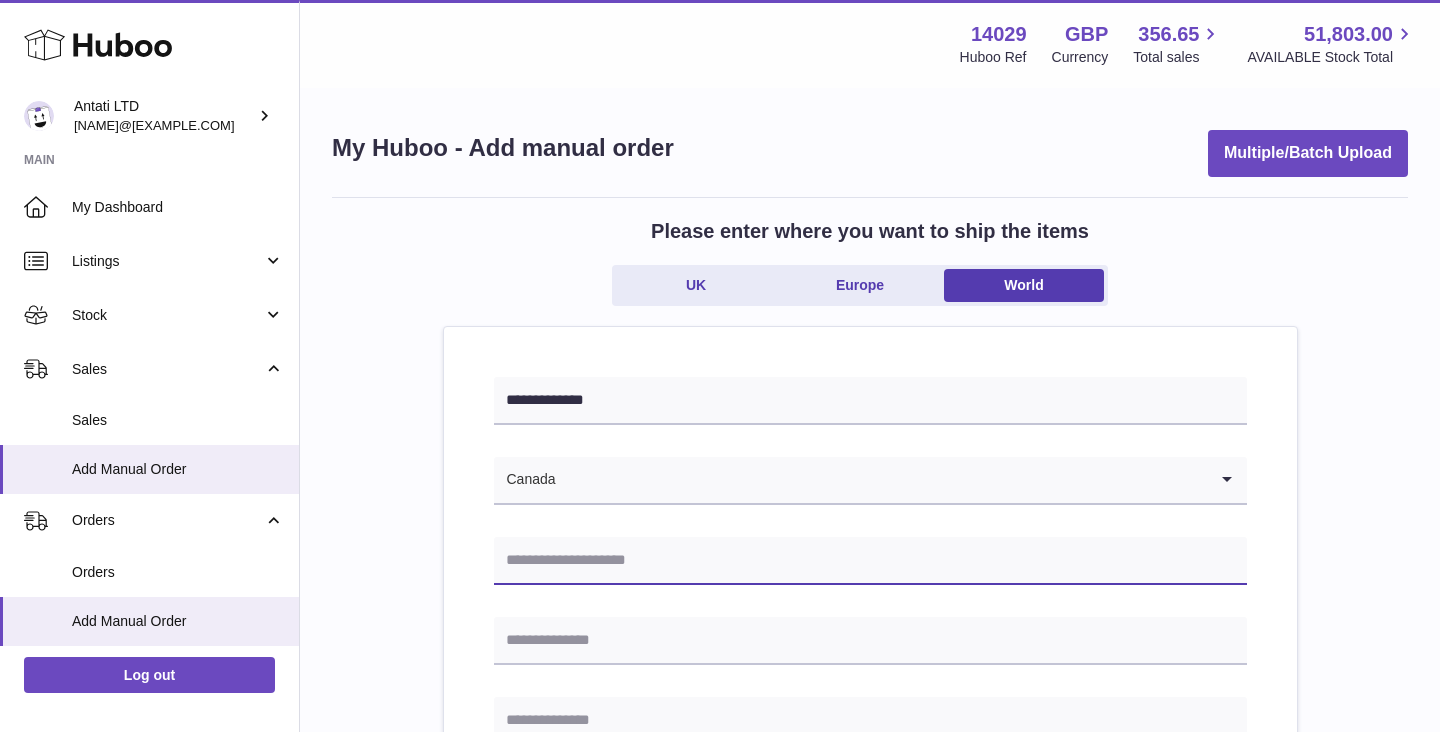 click at bounding box center [870, 561] 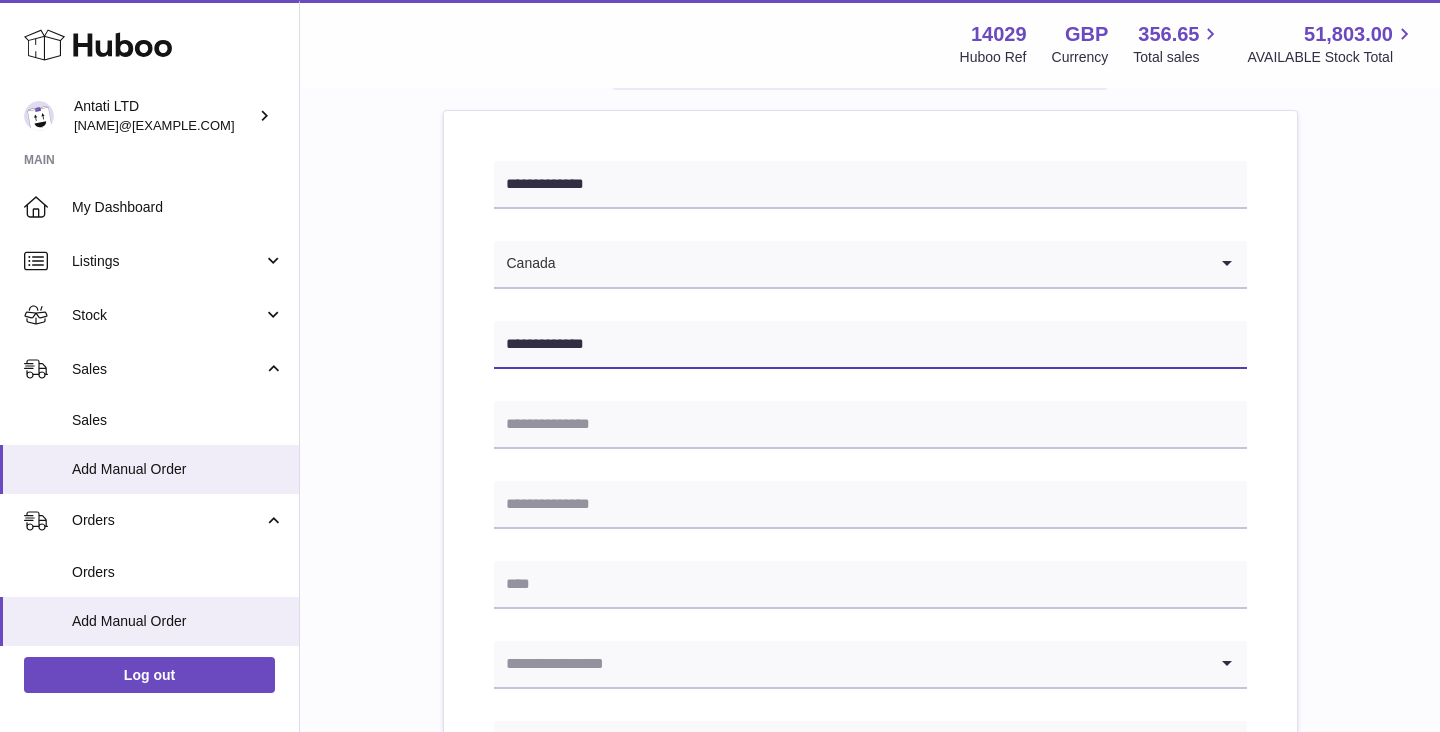 scroll, scrollTop: 214, scrollLeft: 0, axis: vertical 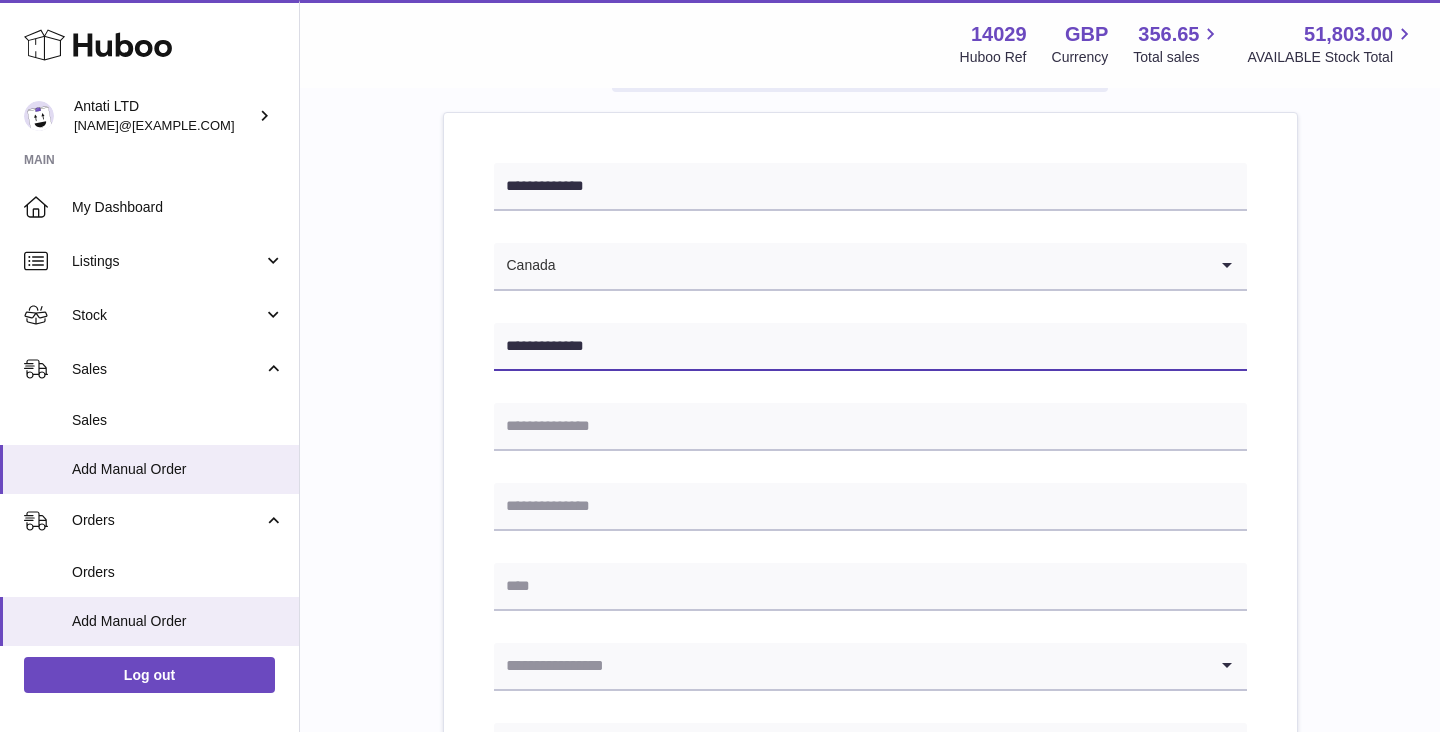 type on "**********" 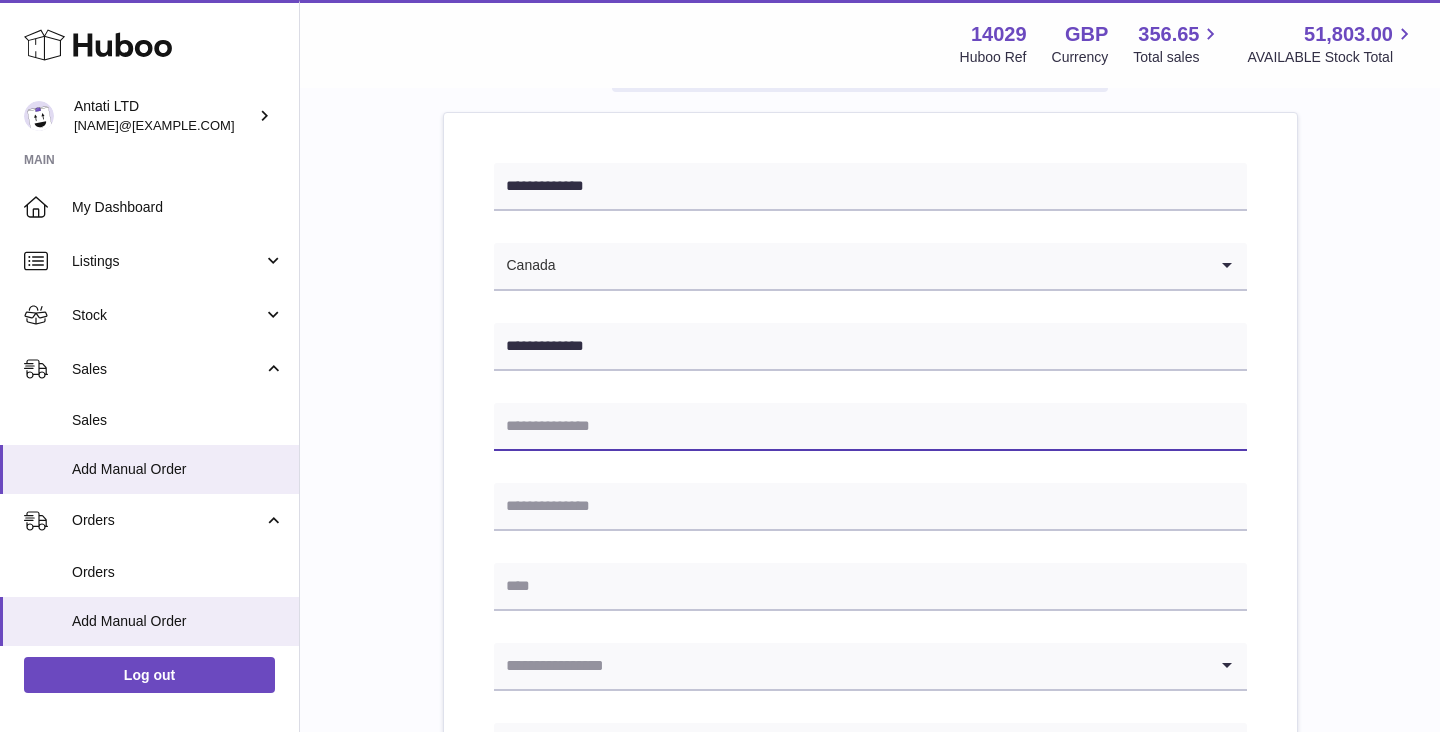 click at bounding box center [870, 427] 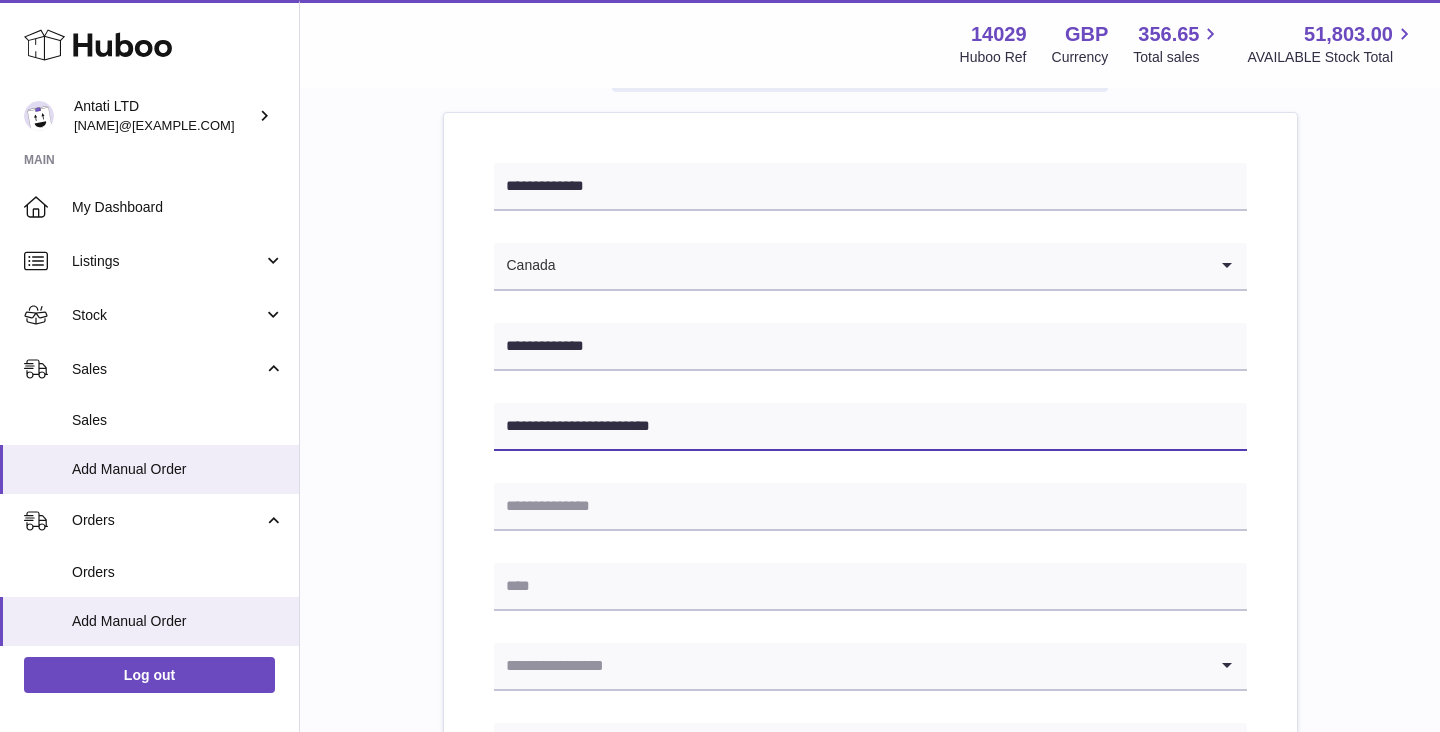 type on "**********" 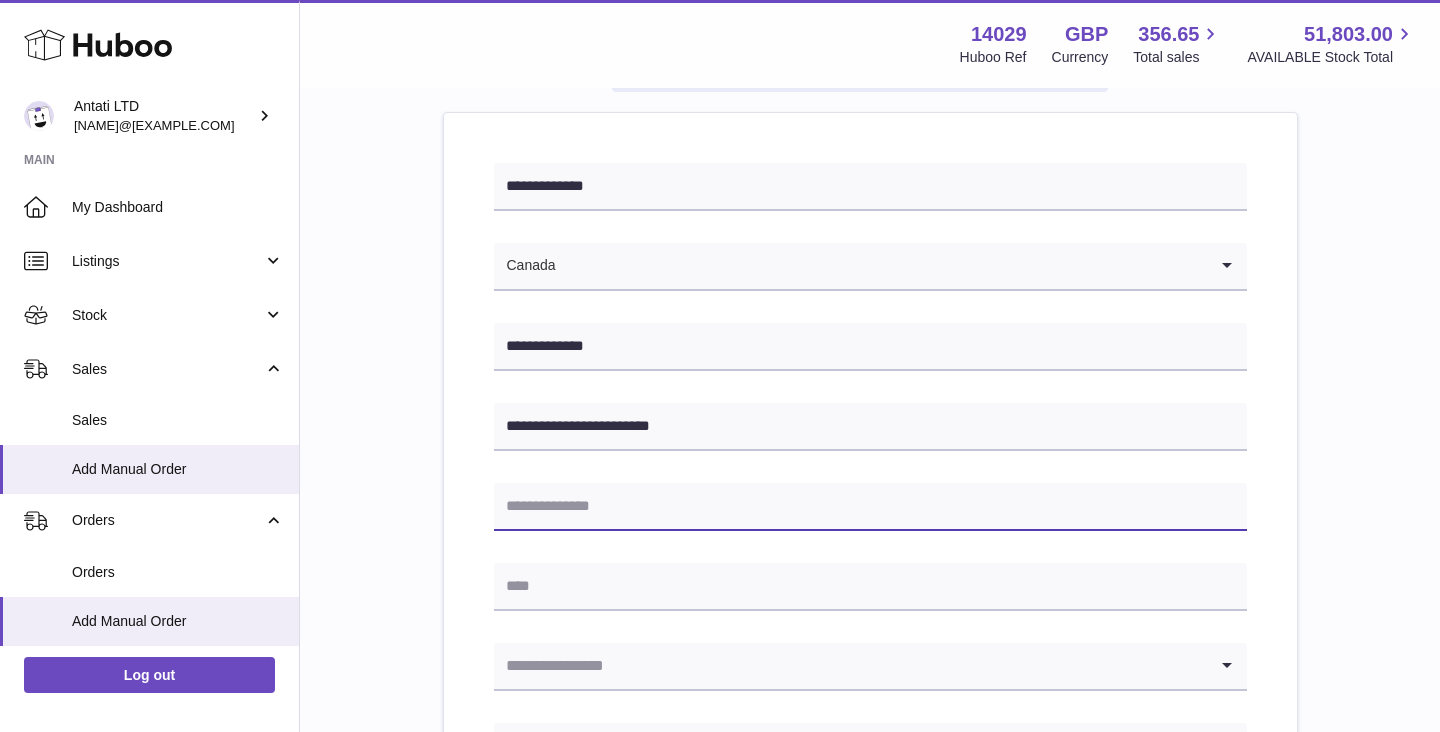 click at bounding box center (870, 507) 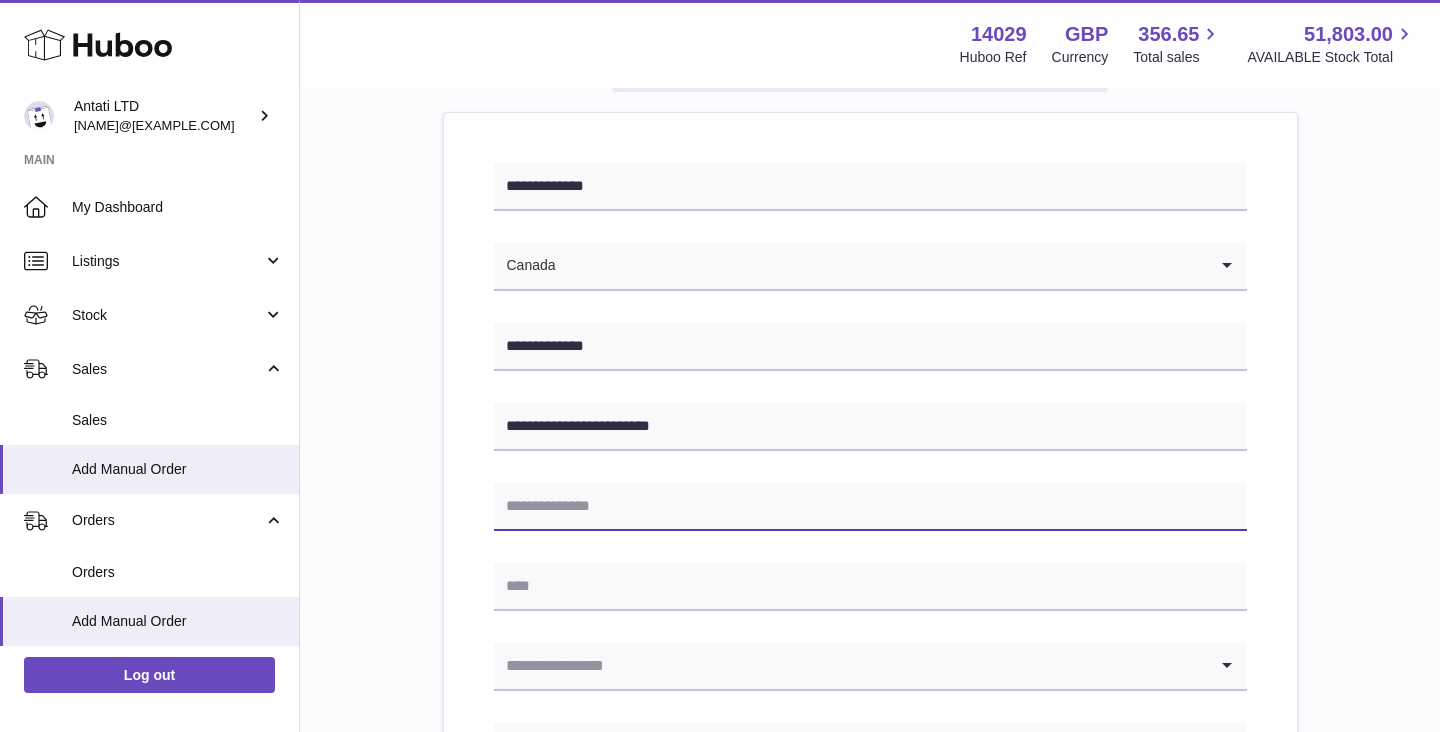 paste on "*****" 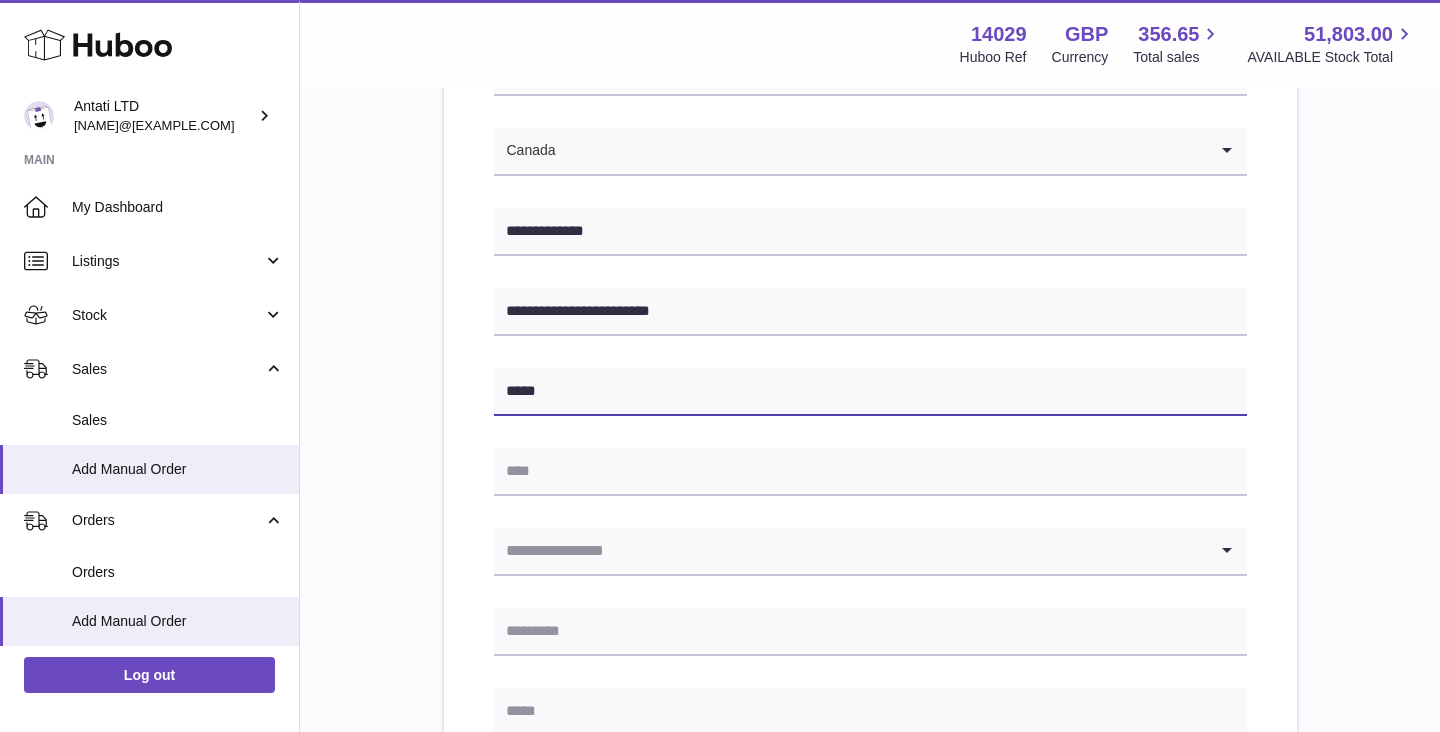 scroll, scrollTop: 330, scrollLeft: 0, axis: vertical 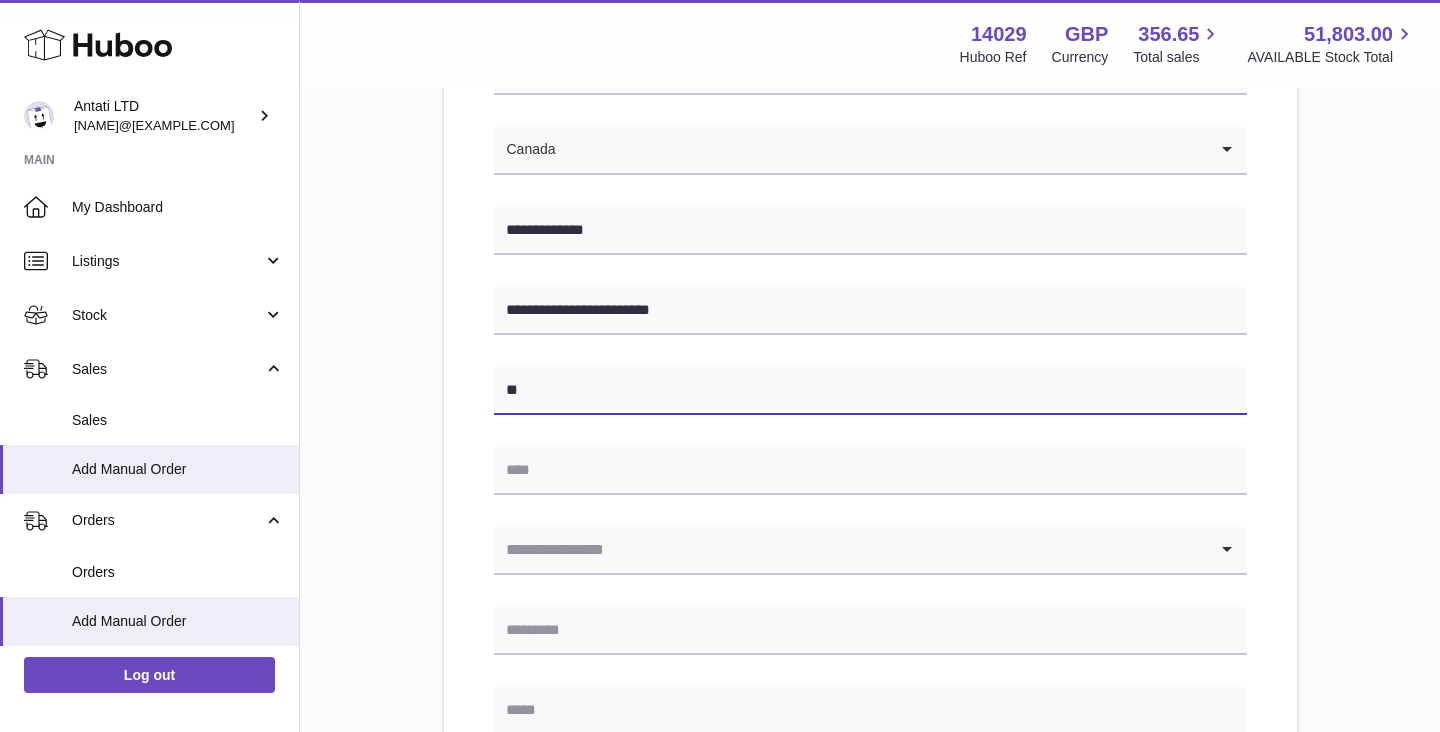 type on "*" 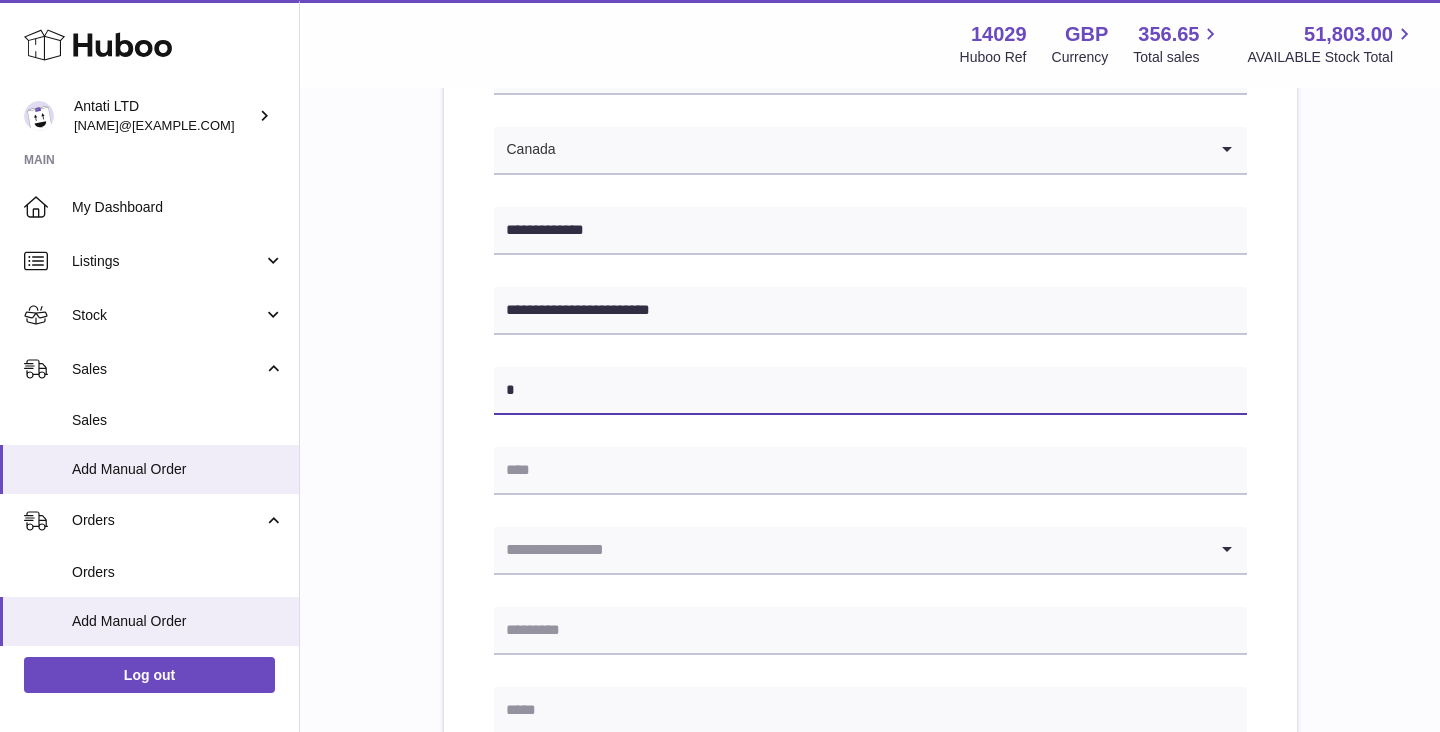 type 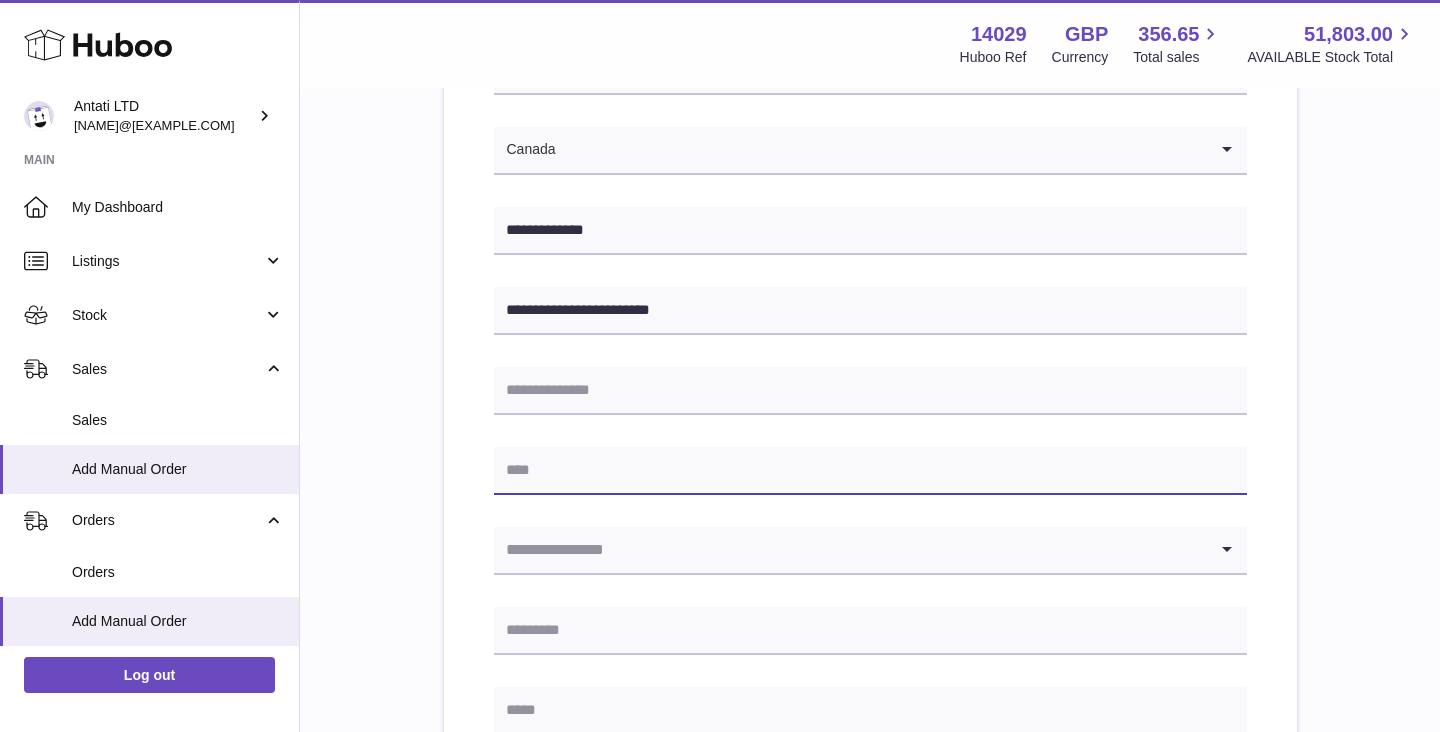 click at bounding box center (870, 471) 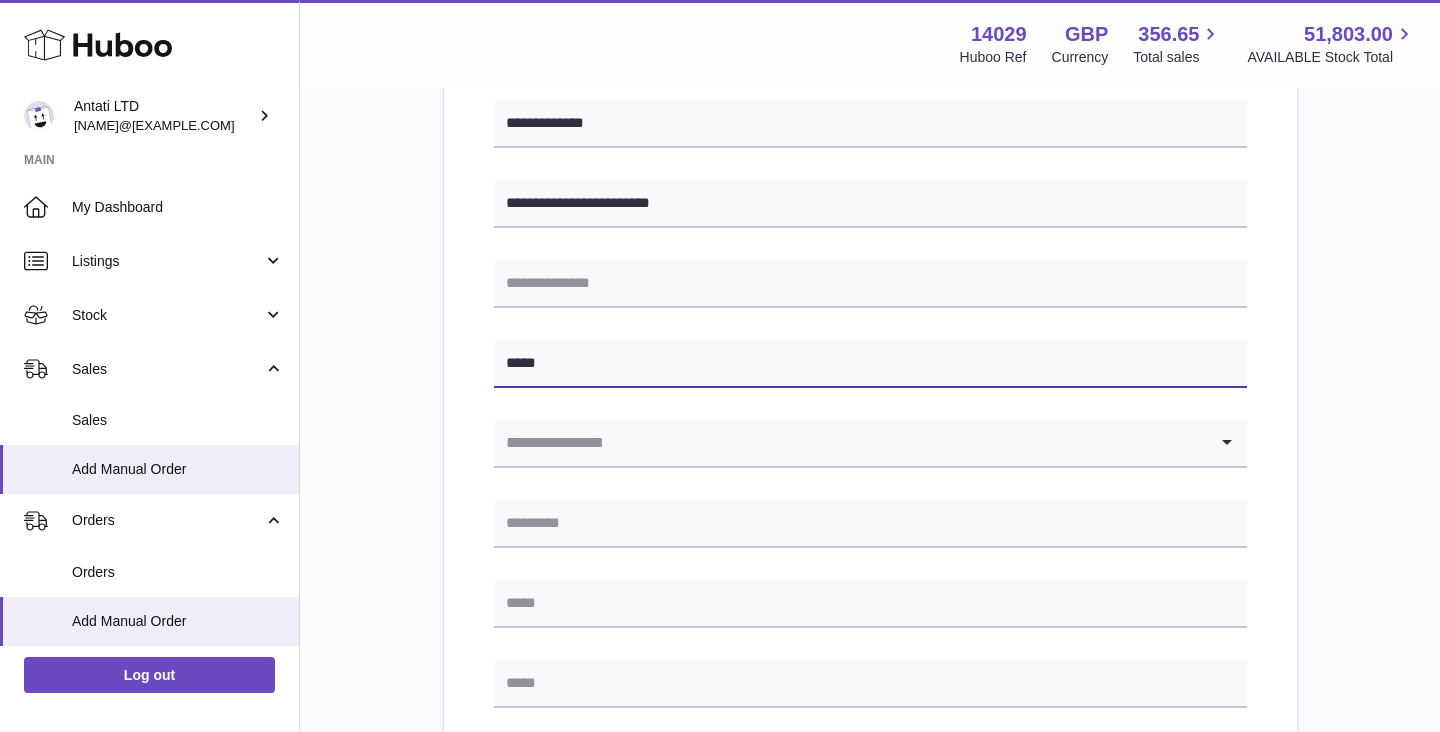 scroll, scrollTop: 453, scrollLeft: 0, axis: vertical 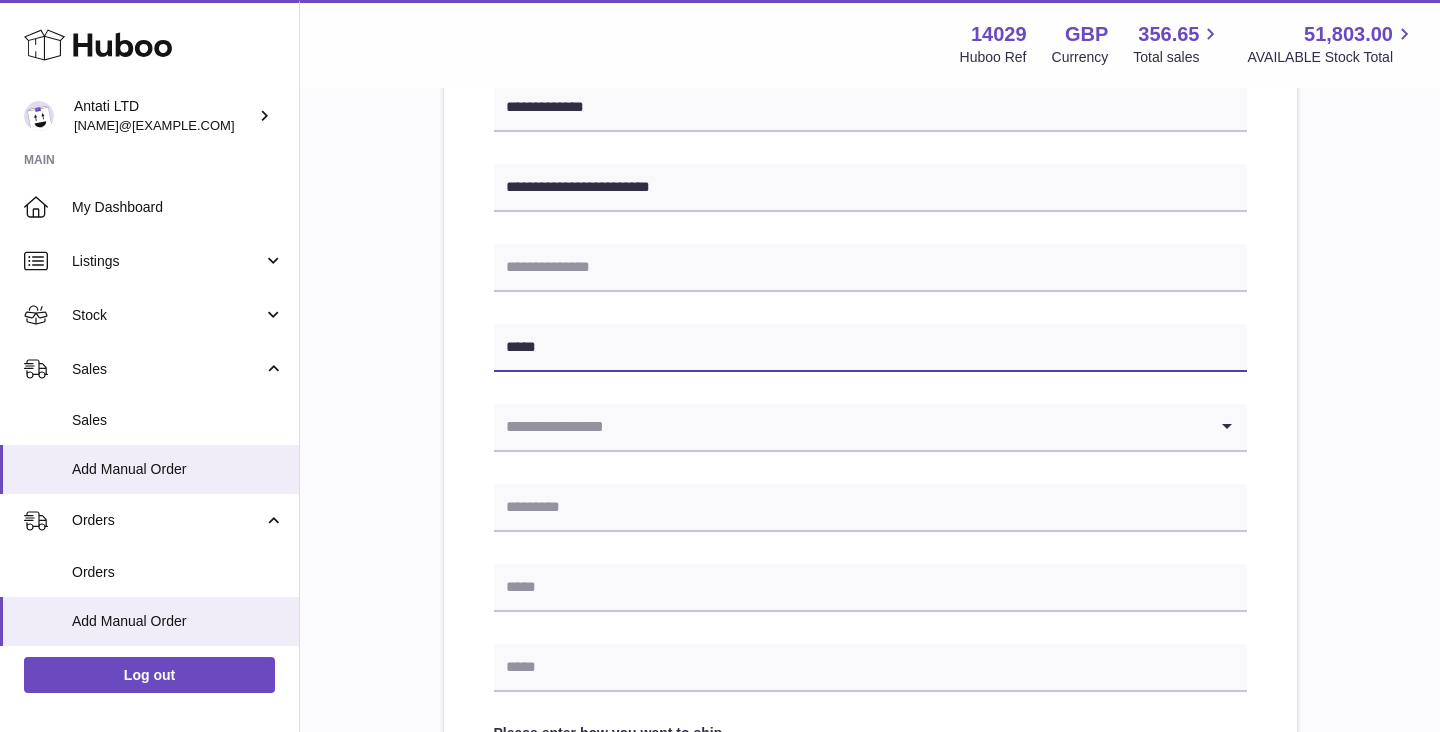 type on "*****" 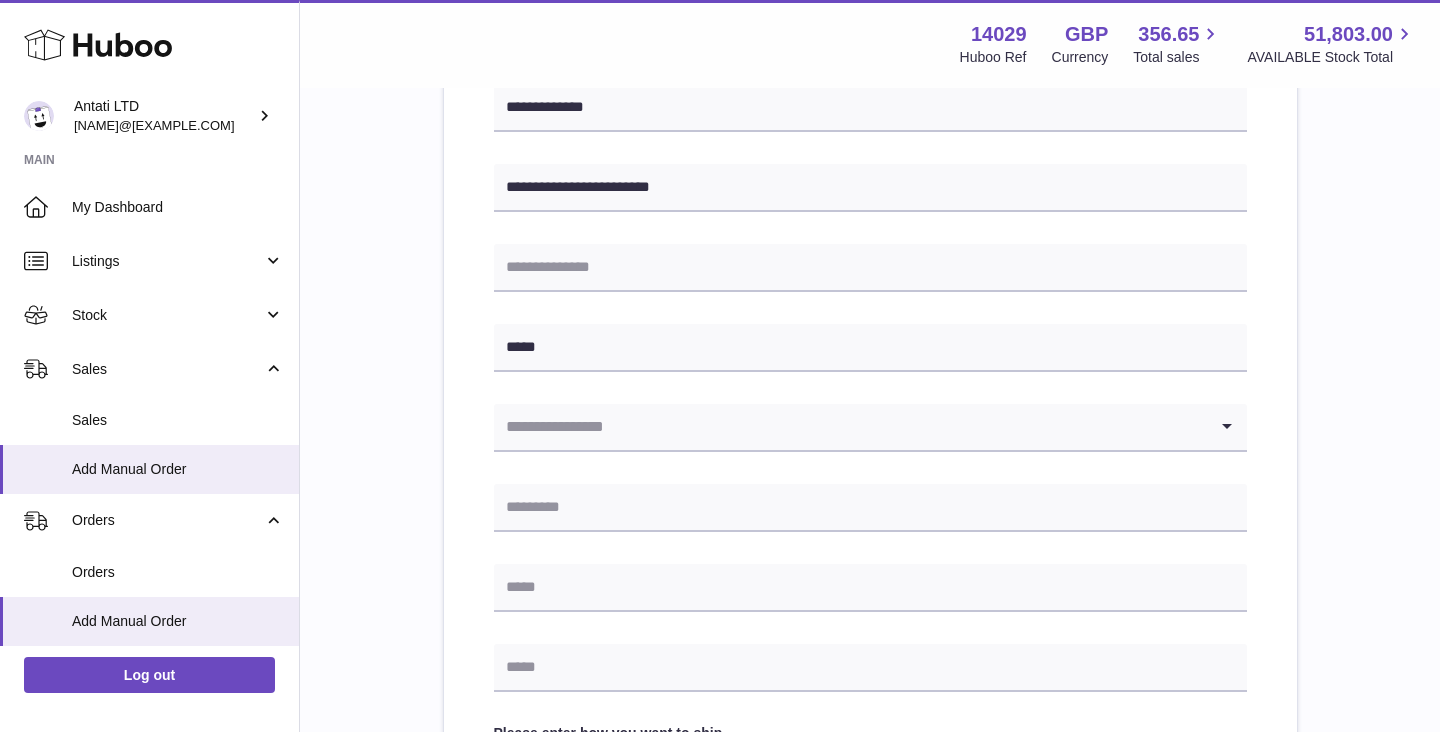 click at bounding box center (850, 427) 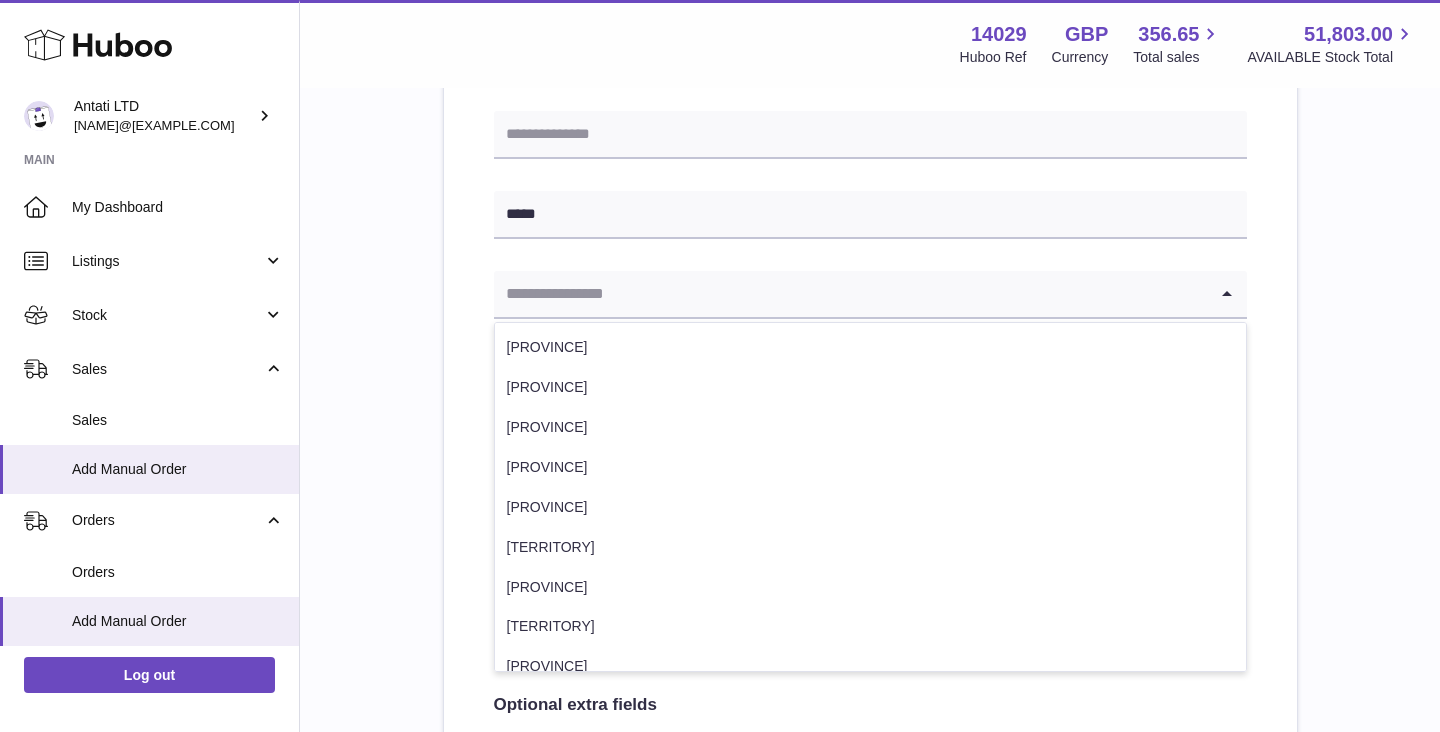 scroll, scrollTop: 594, scrollLeft: 0, axis: vertical 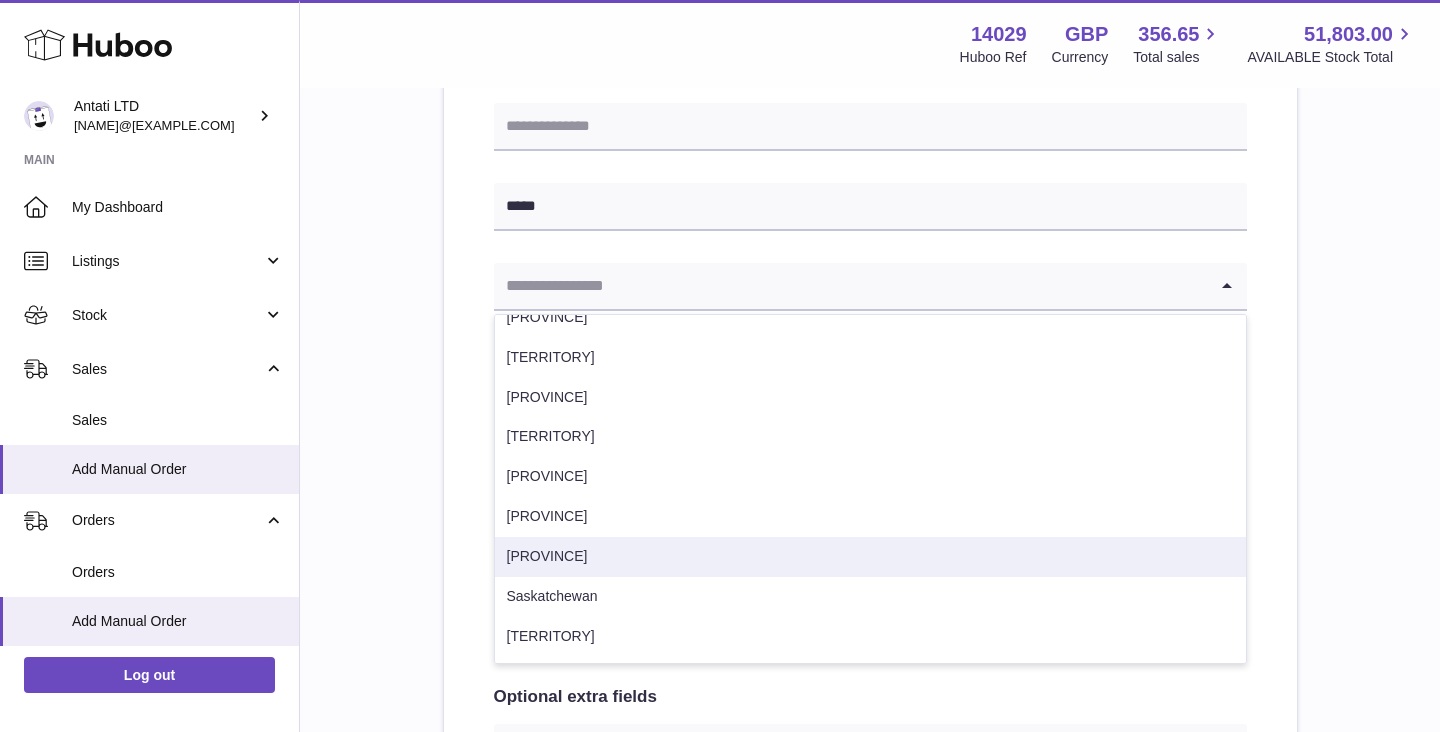 click on "Quebec" at bounding box center [870, 557] 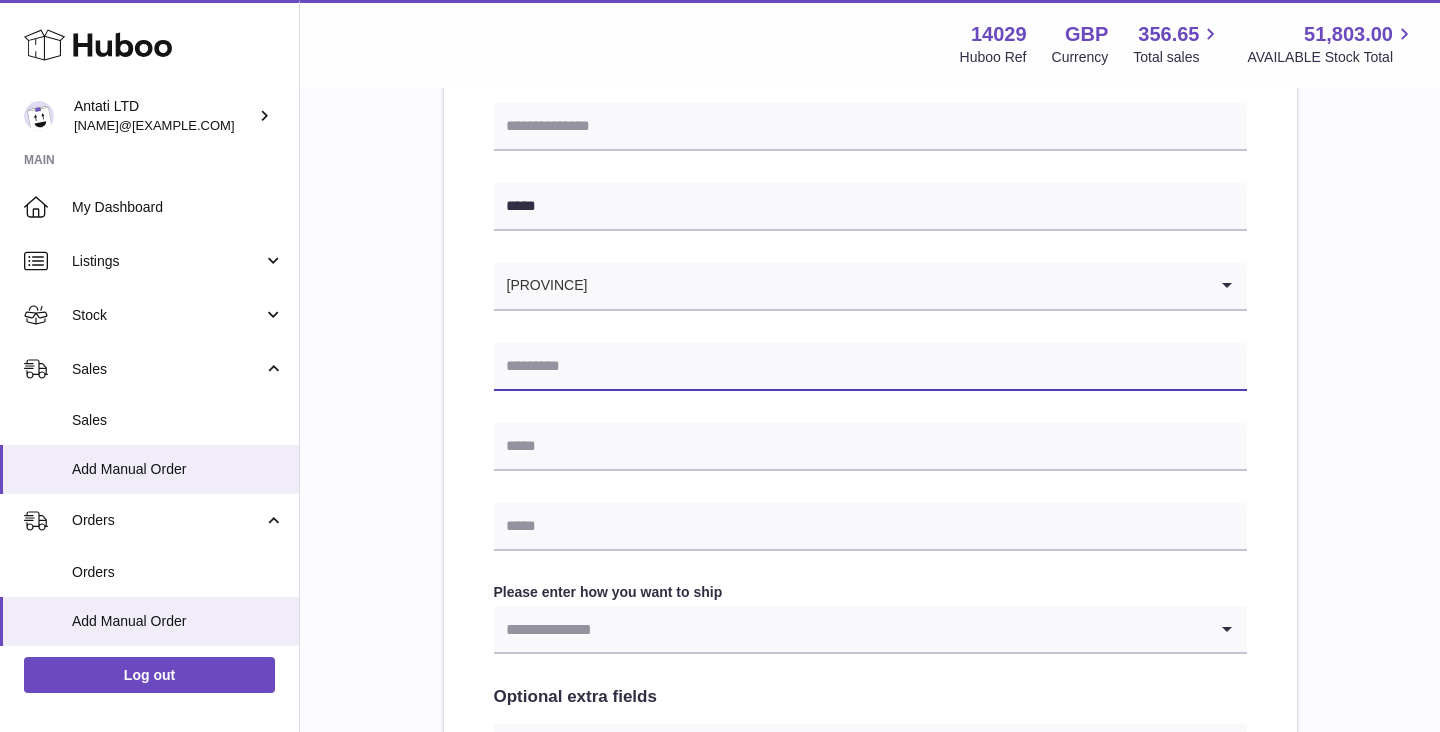 click at bounding box center (870, 367) 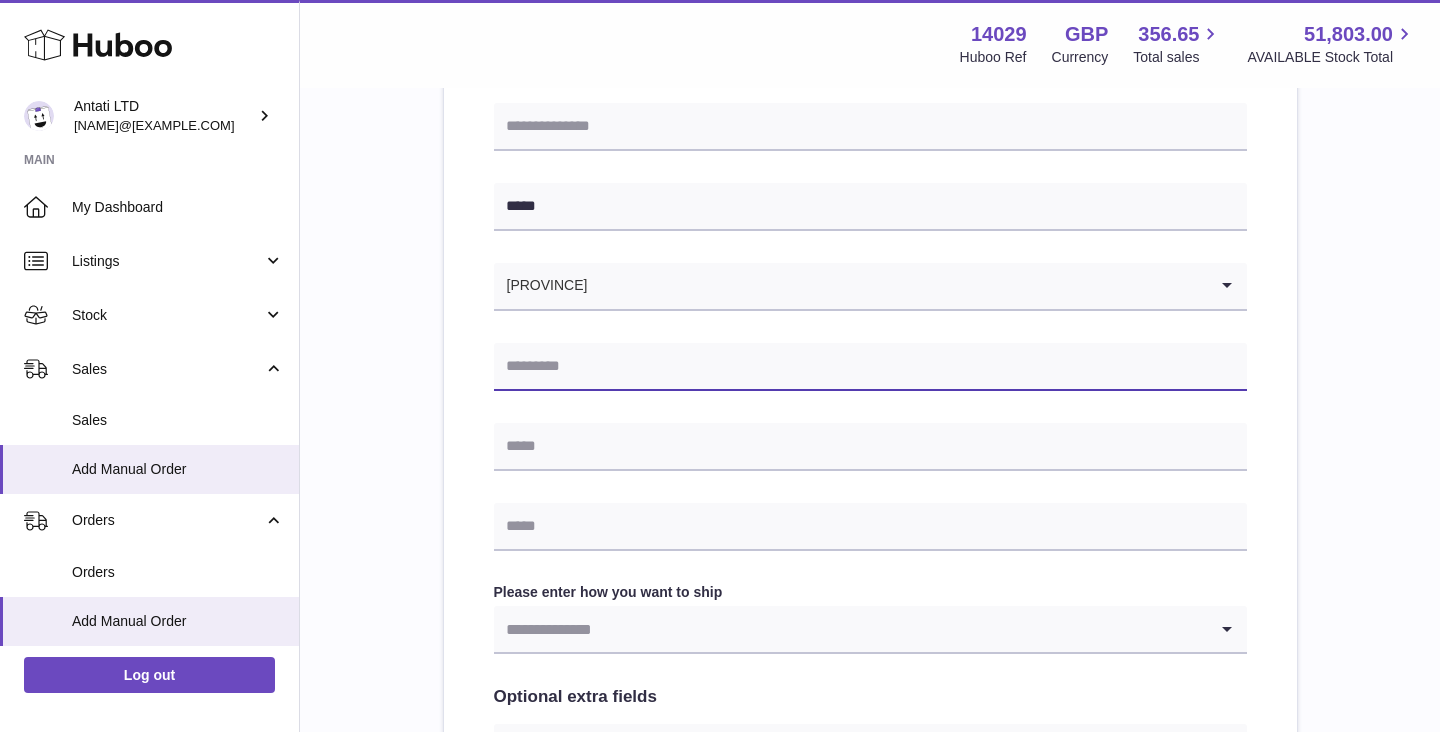 paste on "*******" 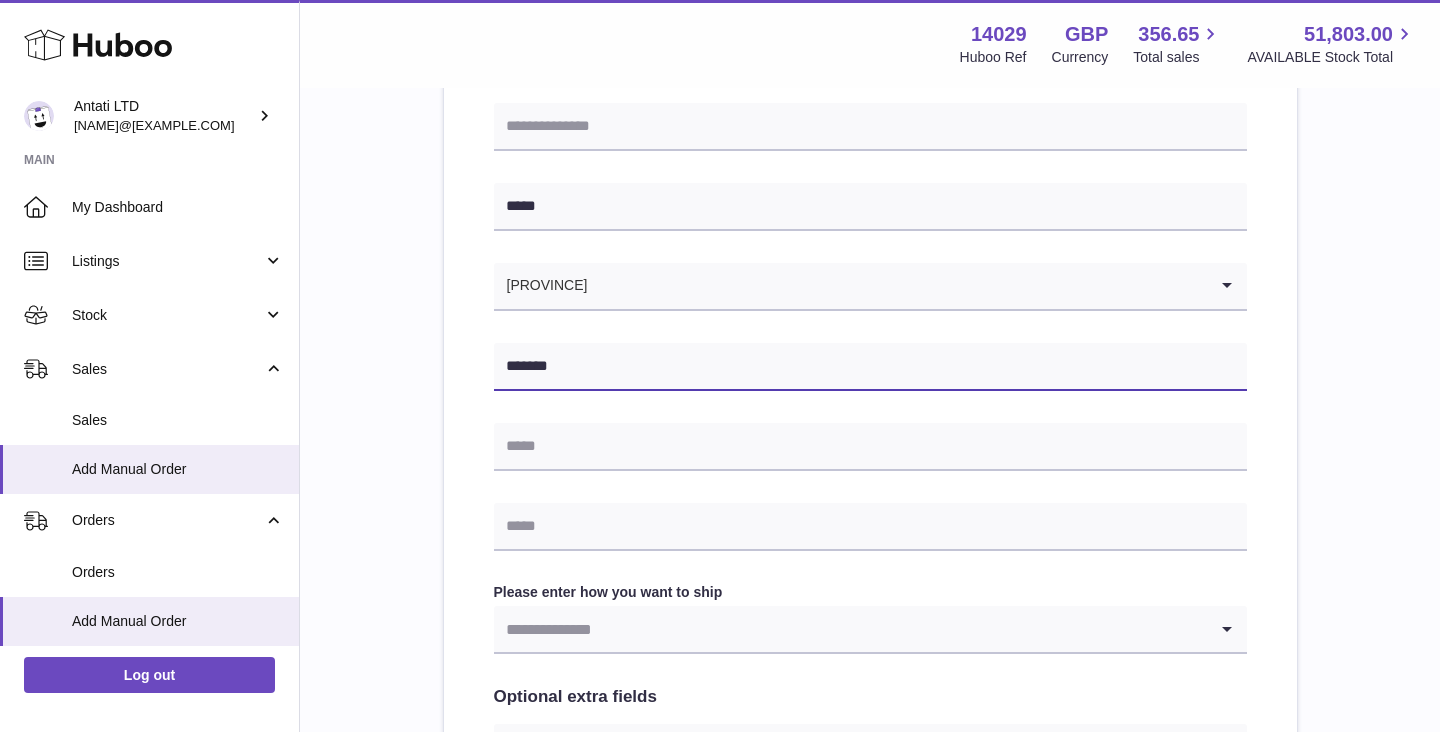 type on "*******" 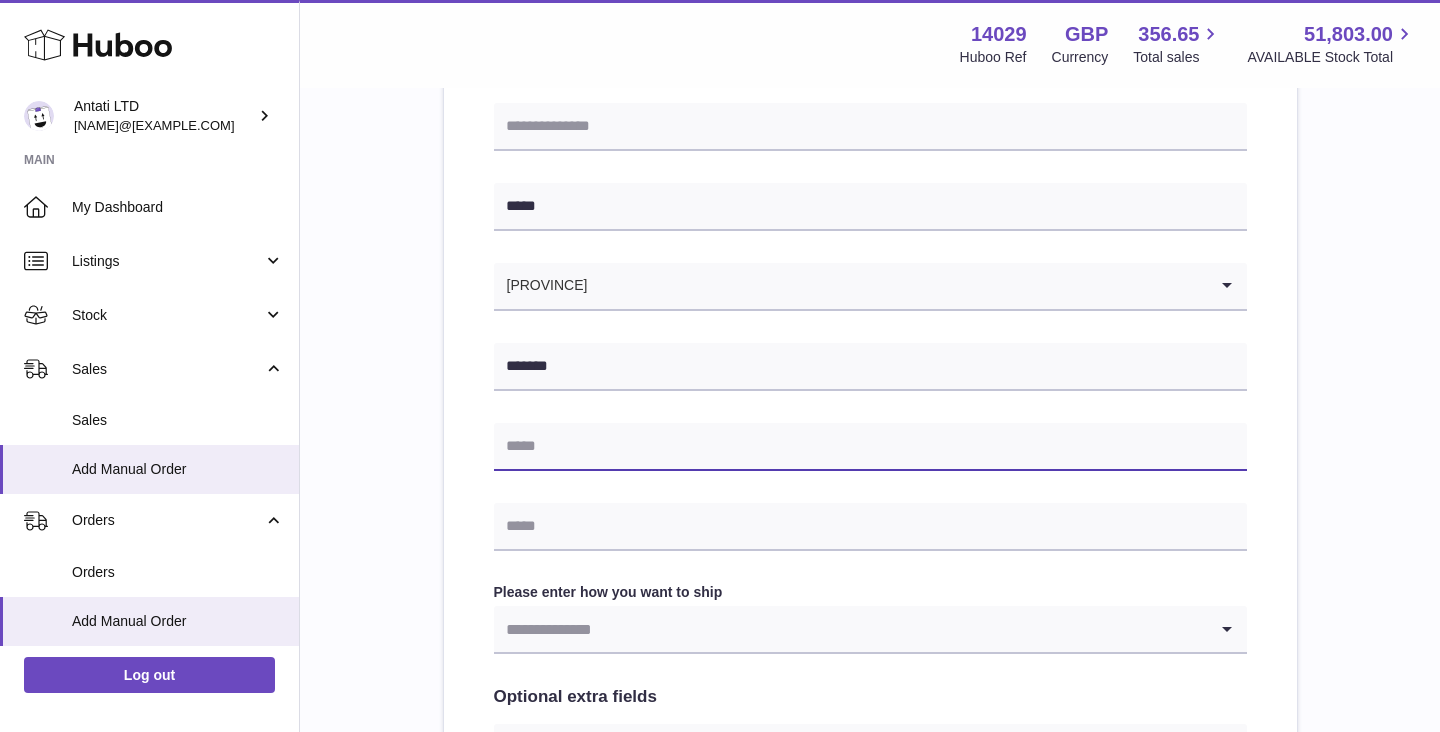 click at bounding box center (870, 447) 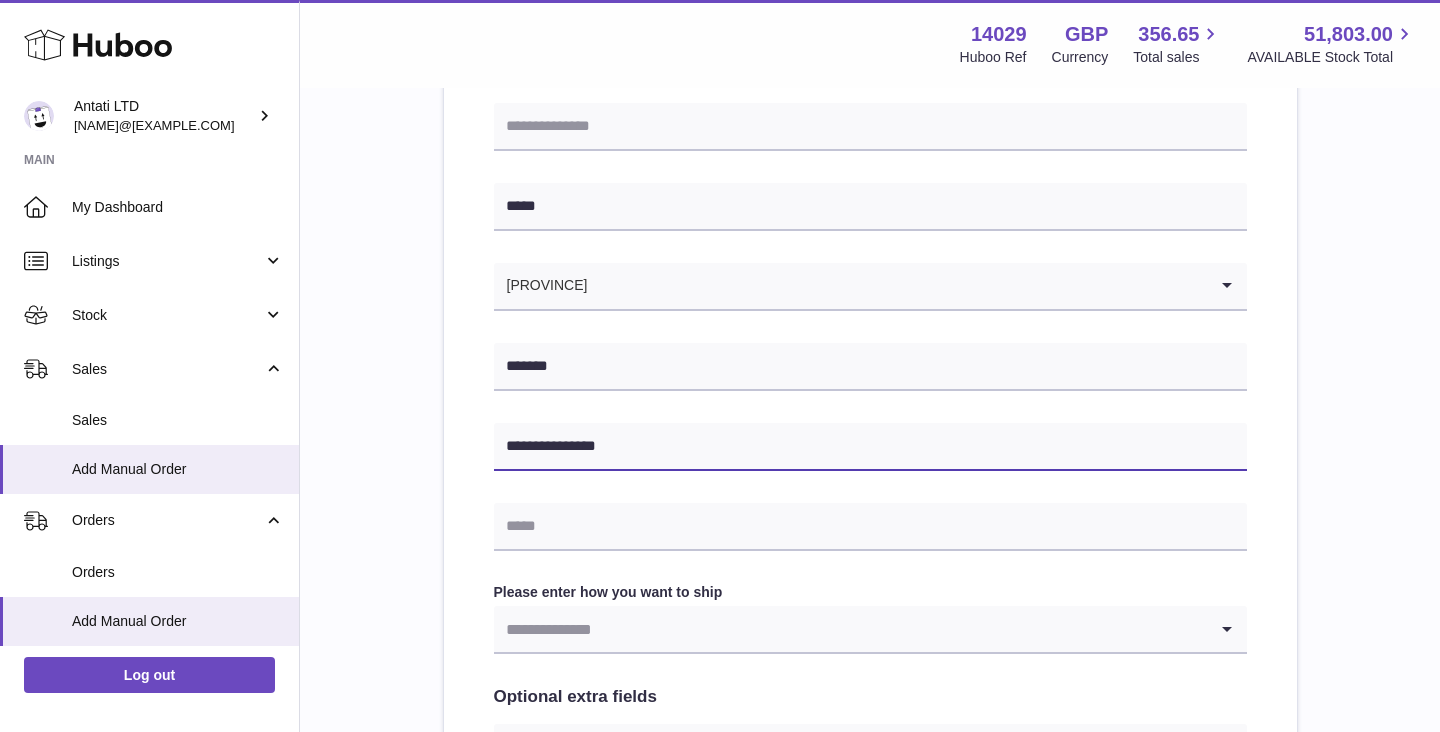 type on "**********" 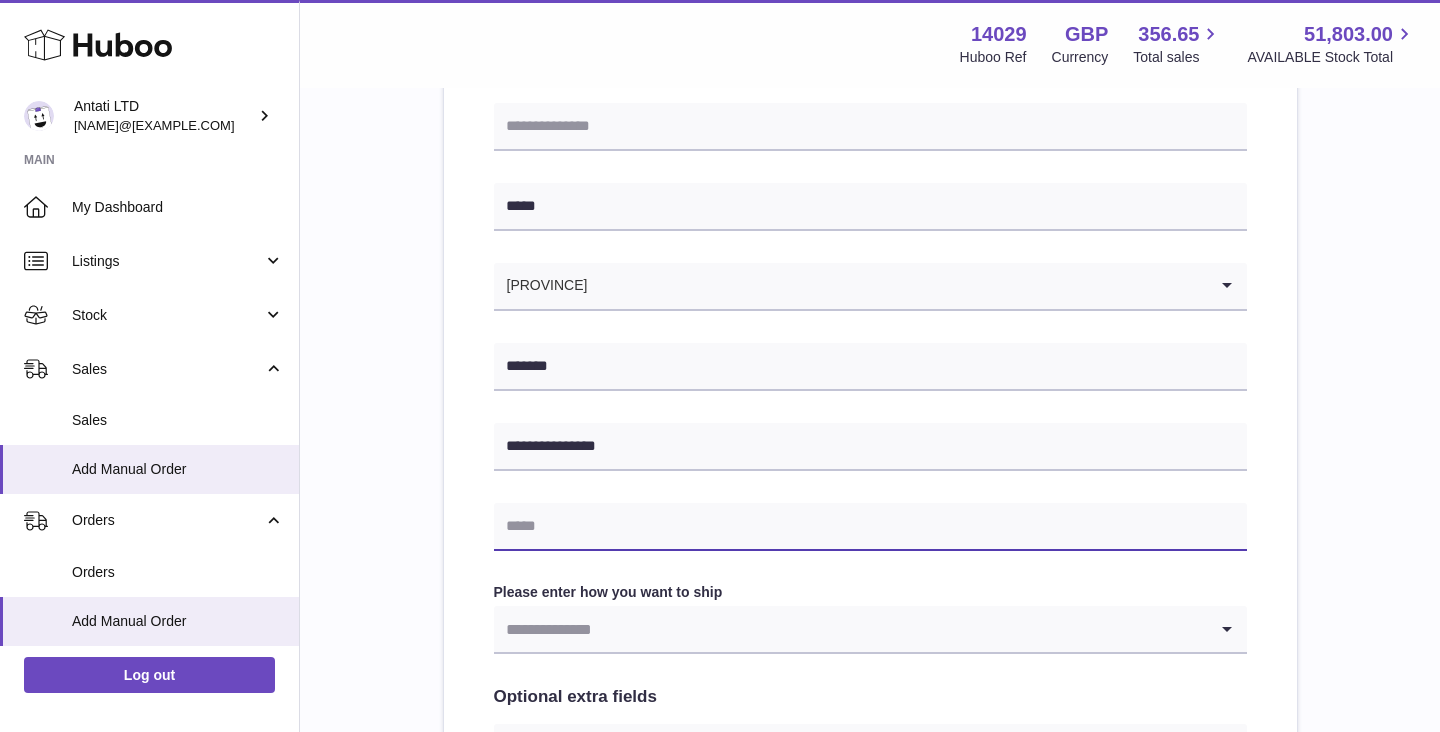 click at bounding box center [870, 527] 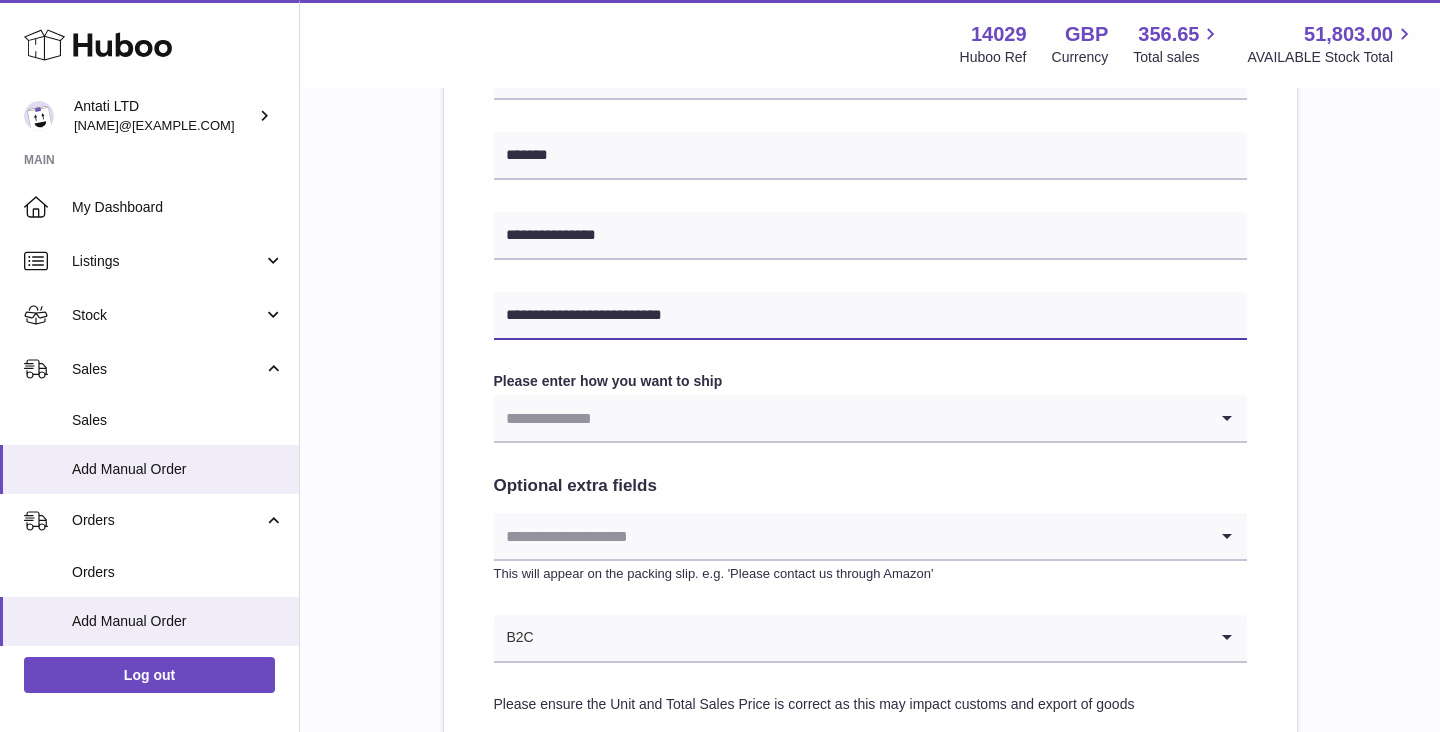 scroll, scrollTop: 843, scrollLeft: 0, axis: vertical 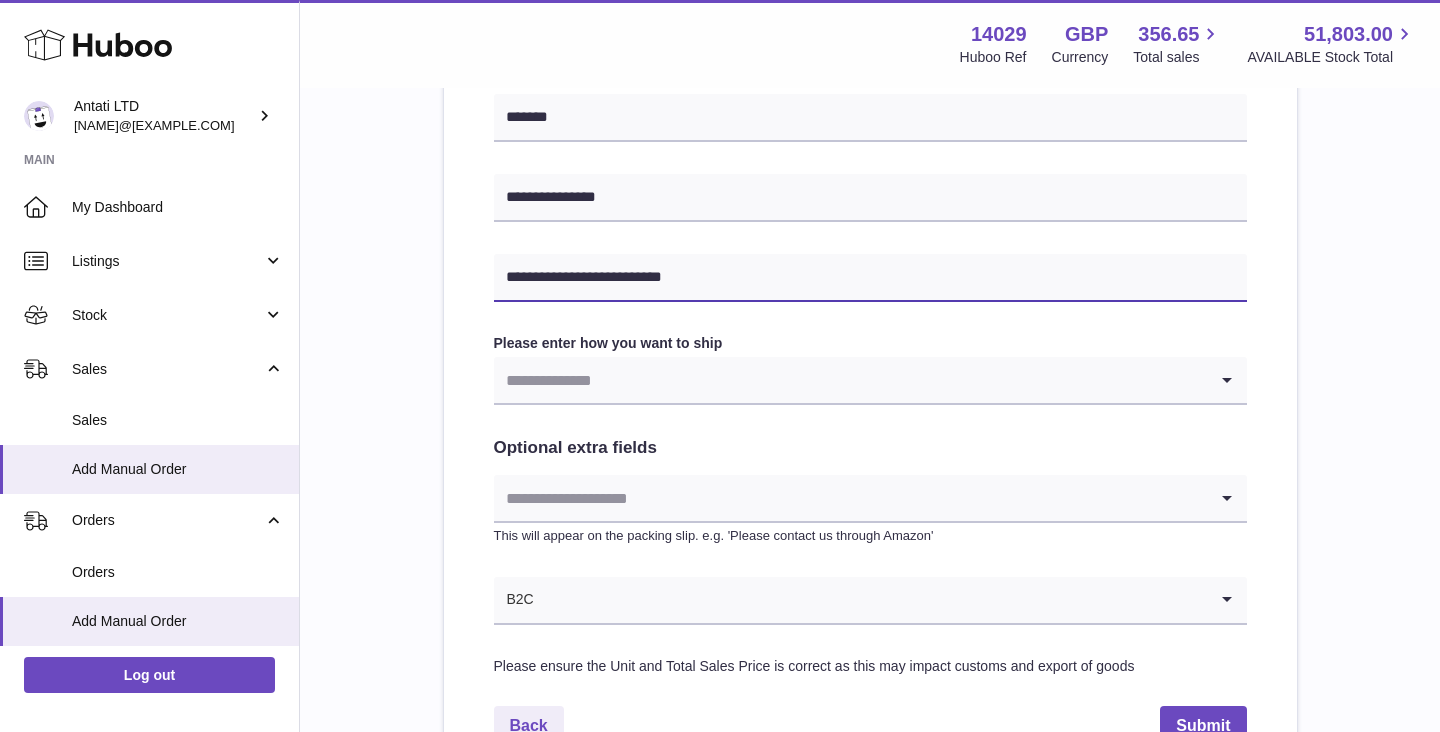 type on "**********" 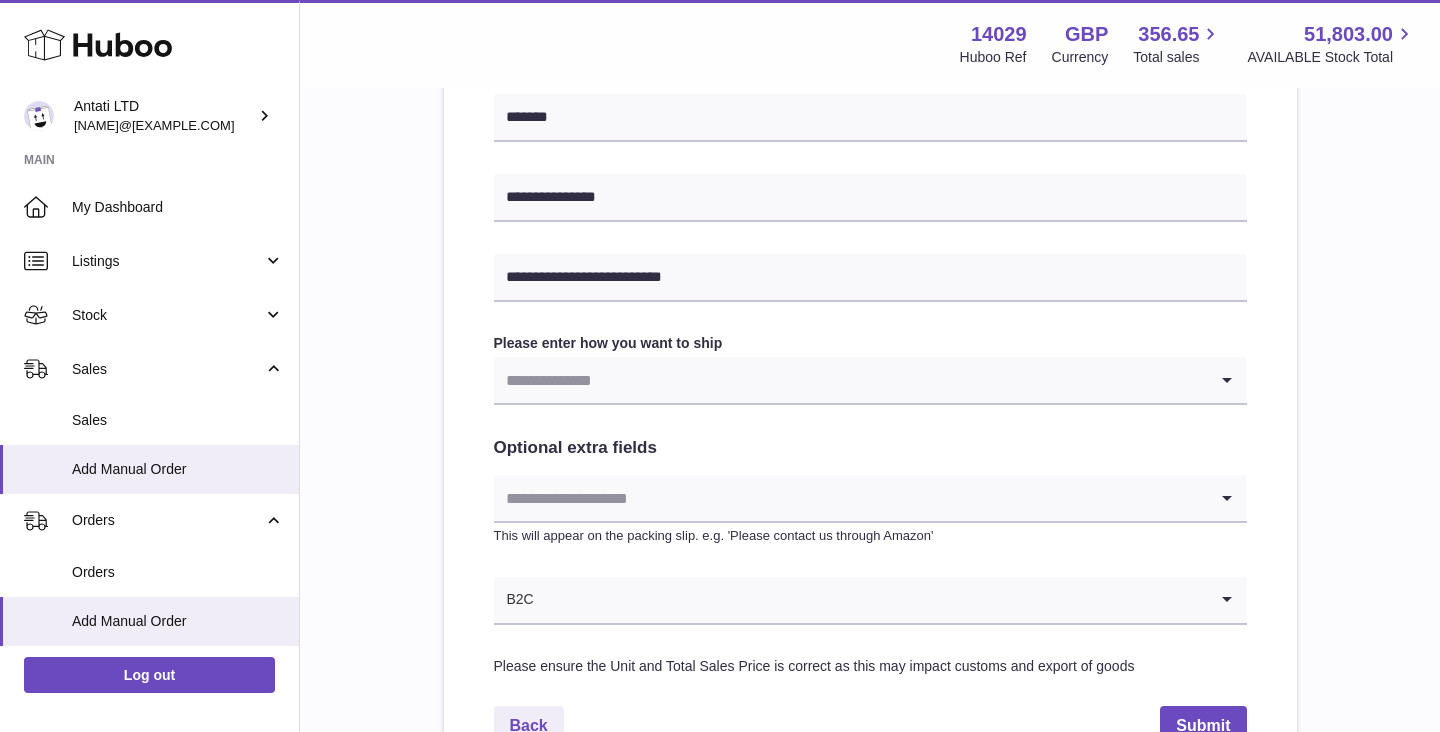 click at bounding box center (850, 380) 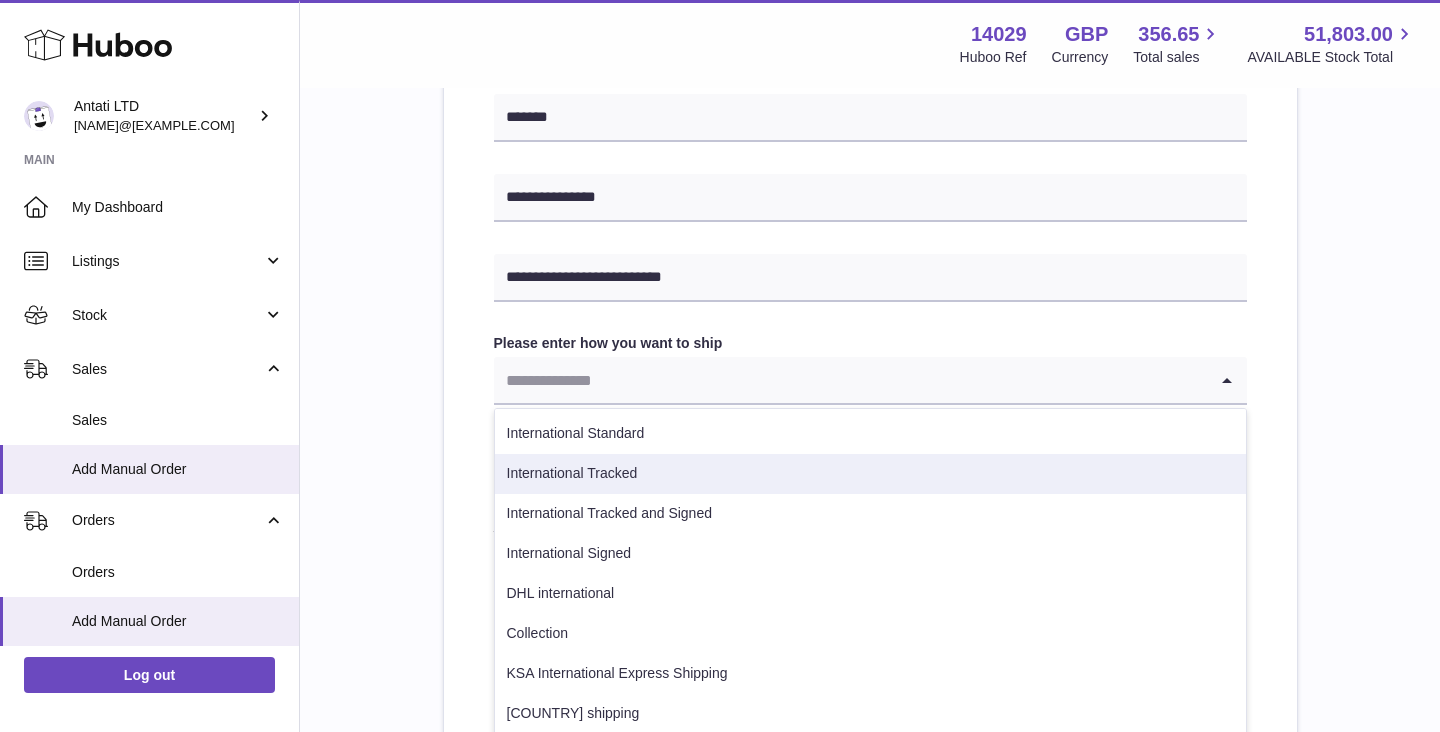 click on "International Tracked" at bounding box center [870, 474] 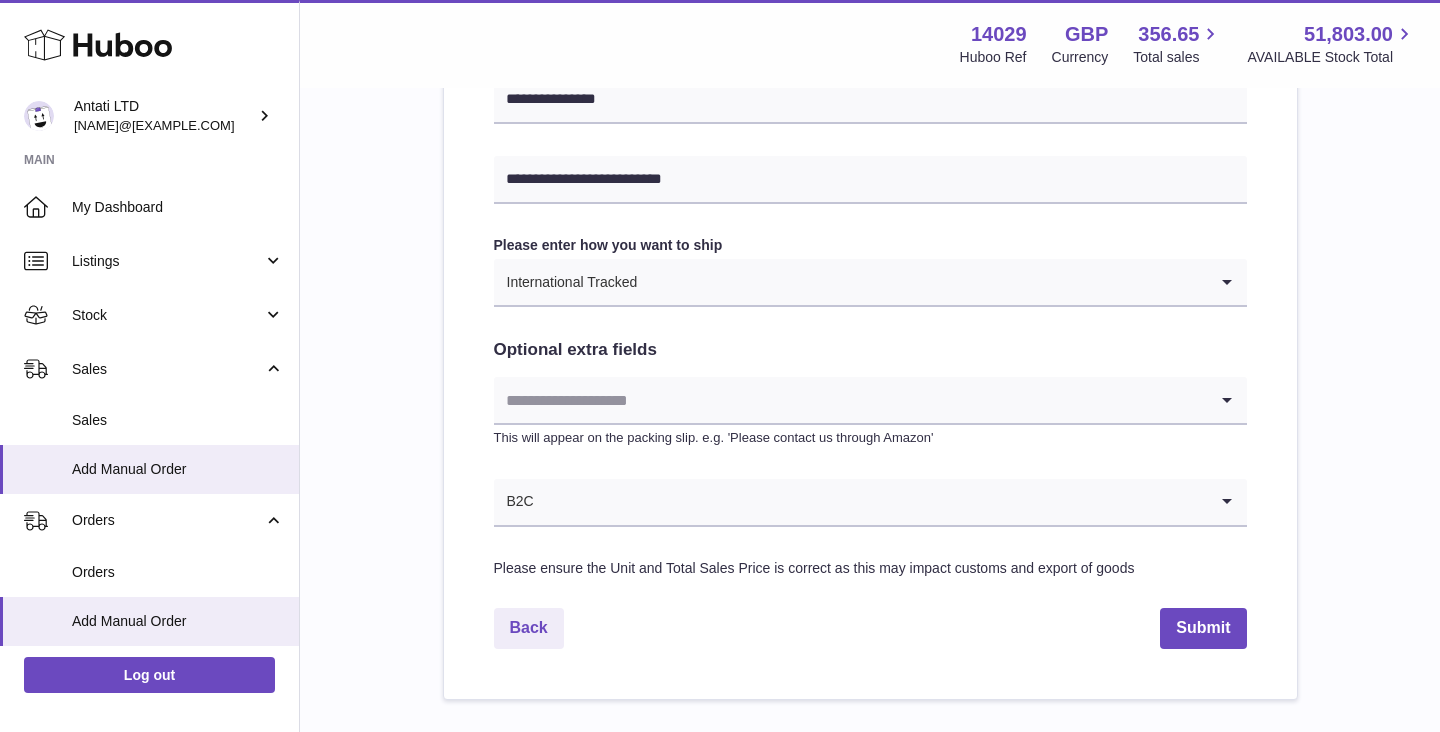scroll, scrollTop: 964, scrollLeft: 0, axis: vertical 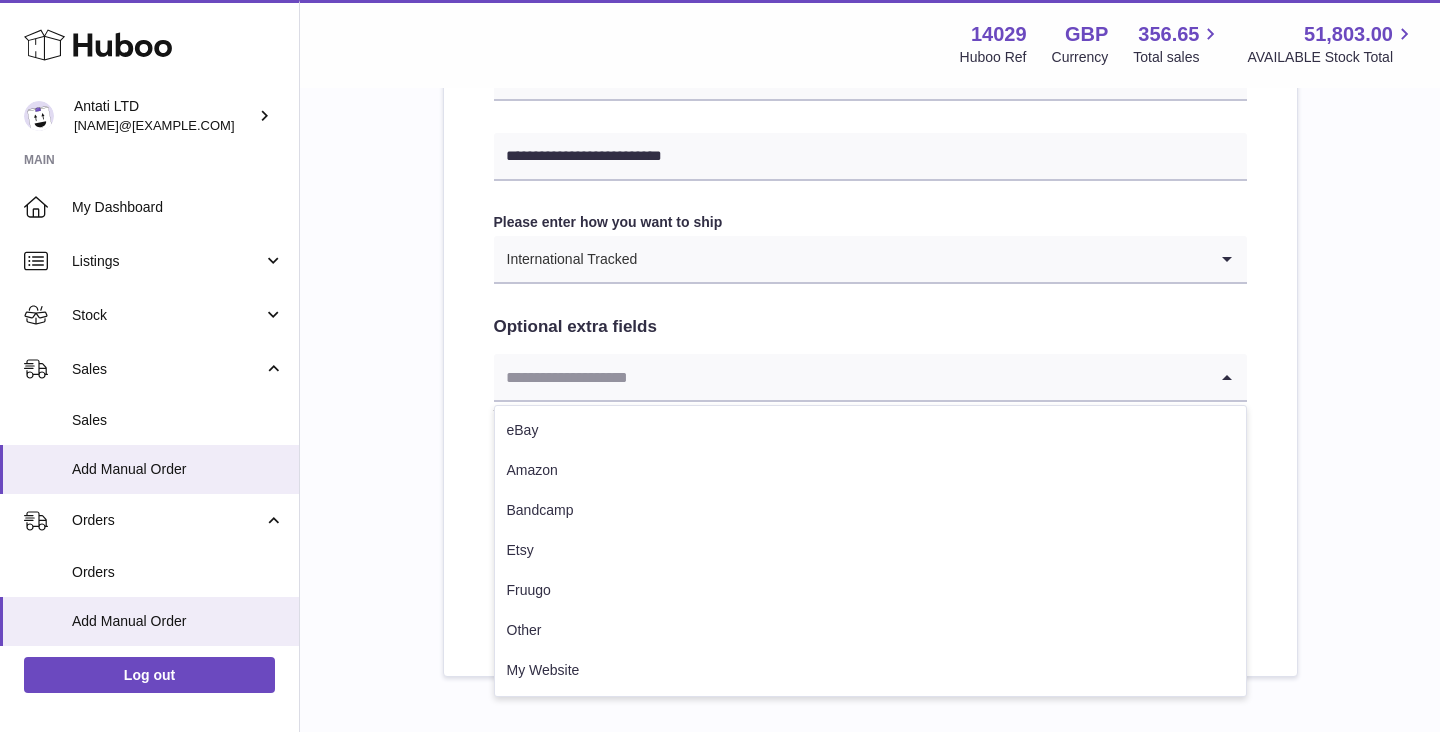 click at bounding box center [850, 377] 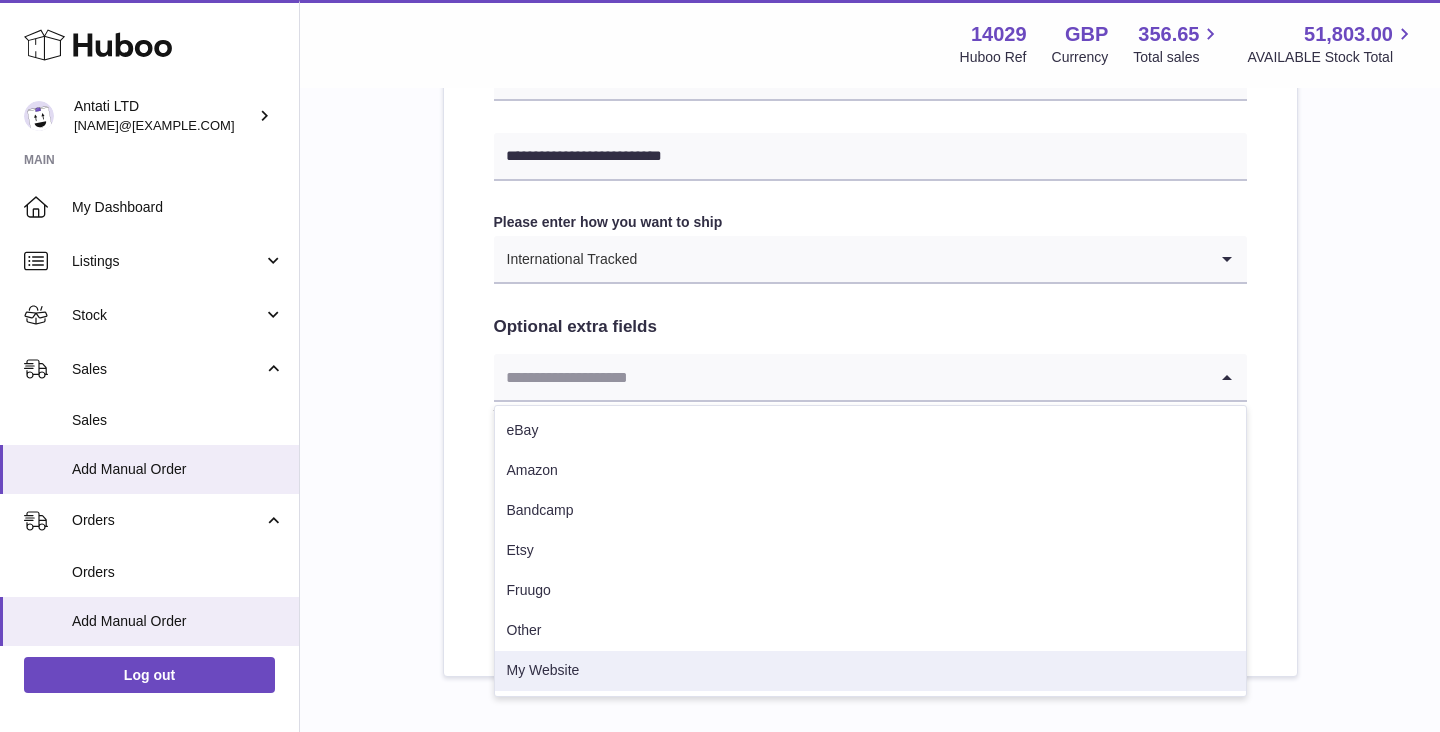 click on "My Website" at bounding box center [870, 671] 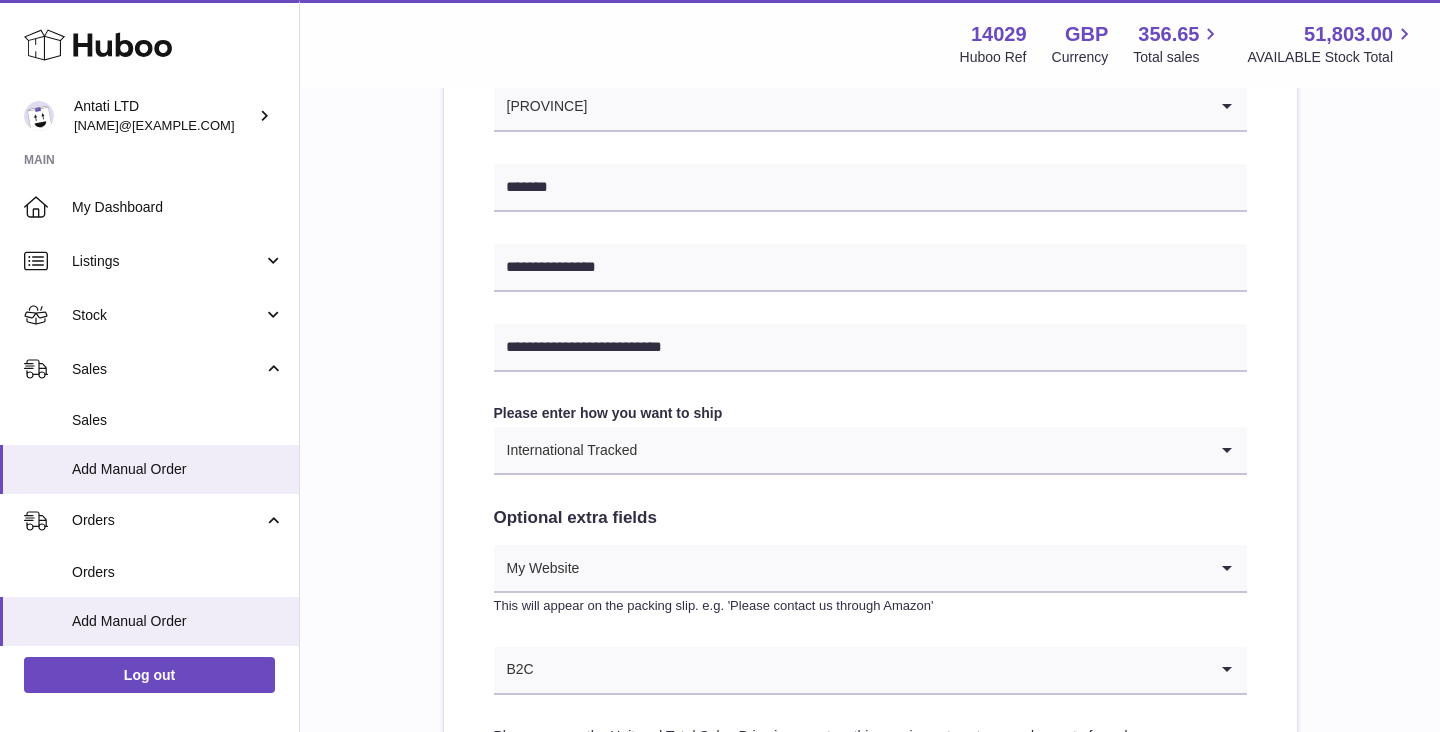 scroll, scrollTop: 1066, scrollLeft: 0, axis: vertical 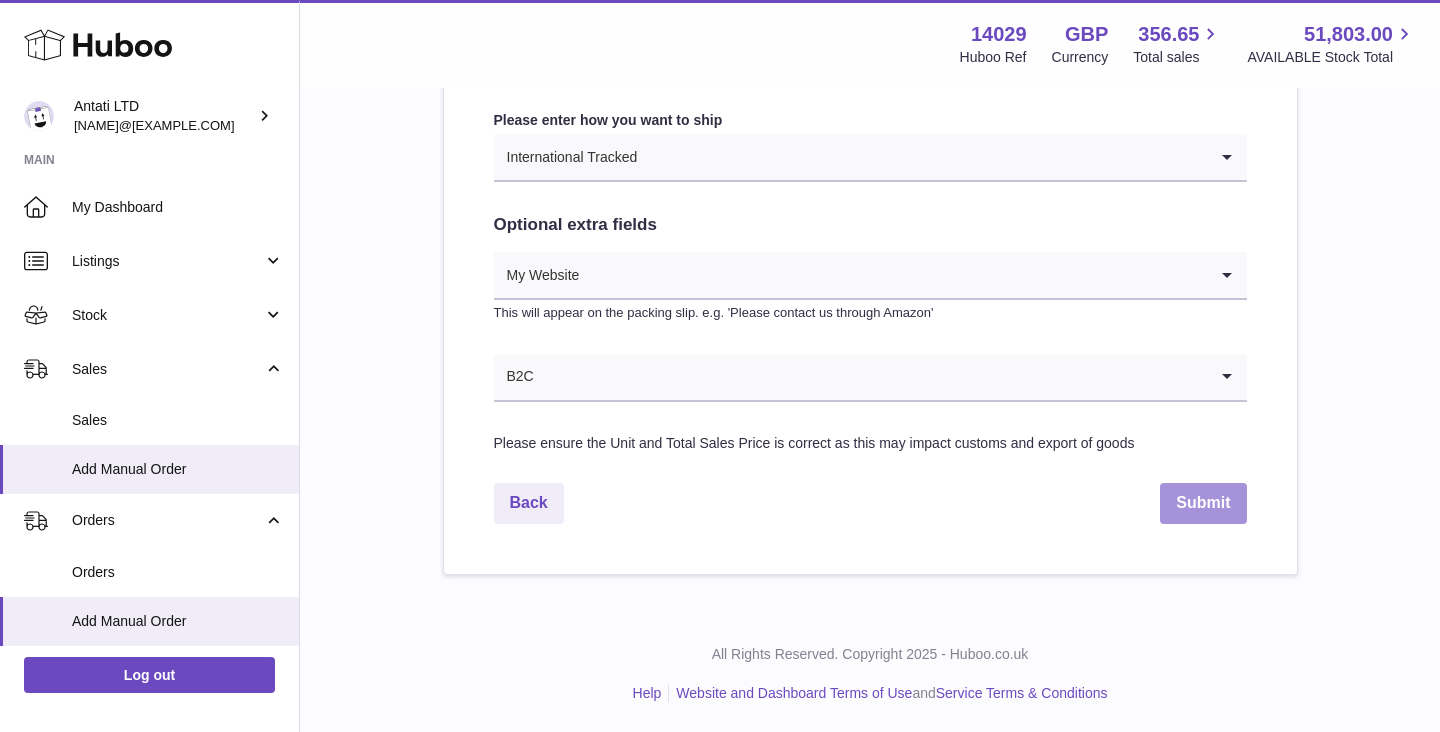 click on "Submit" at bounding box center [1203, 503] 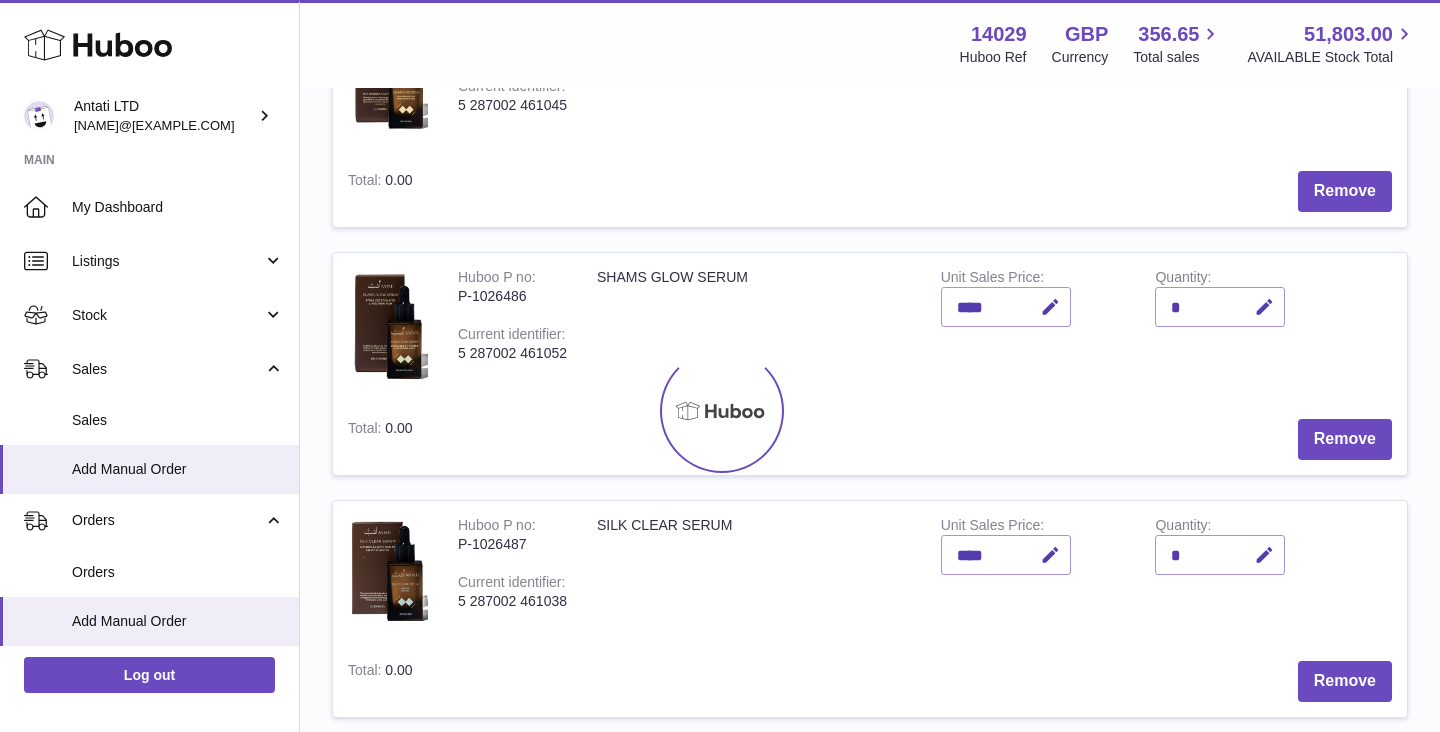 scroll, scrollTop: 0, scrollLeft: 0, axis: both 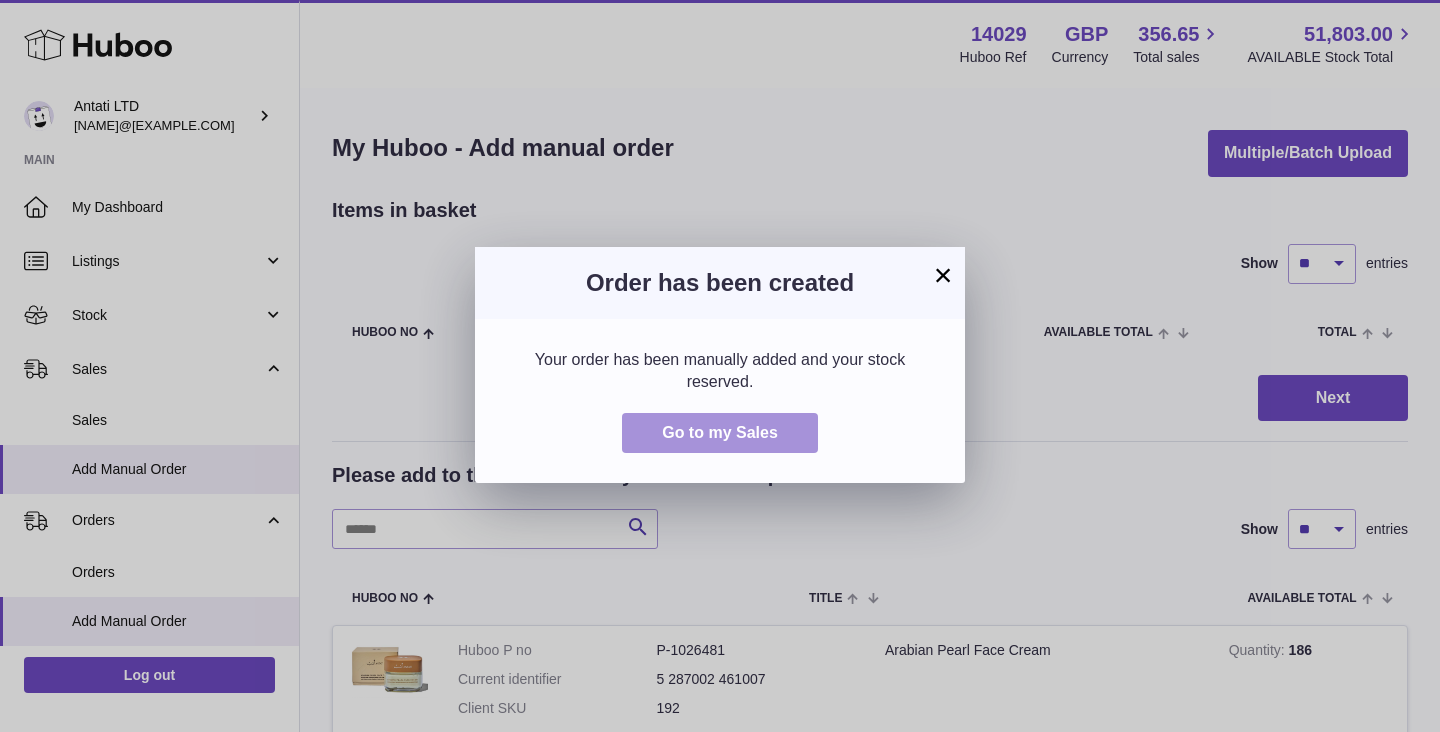 click on "Go to my Sales" at bounding box center (720, 433) 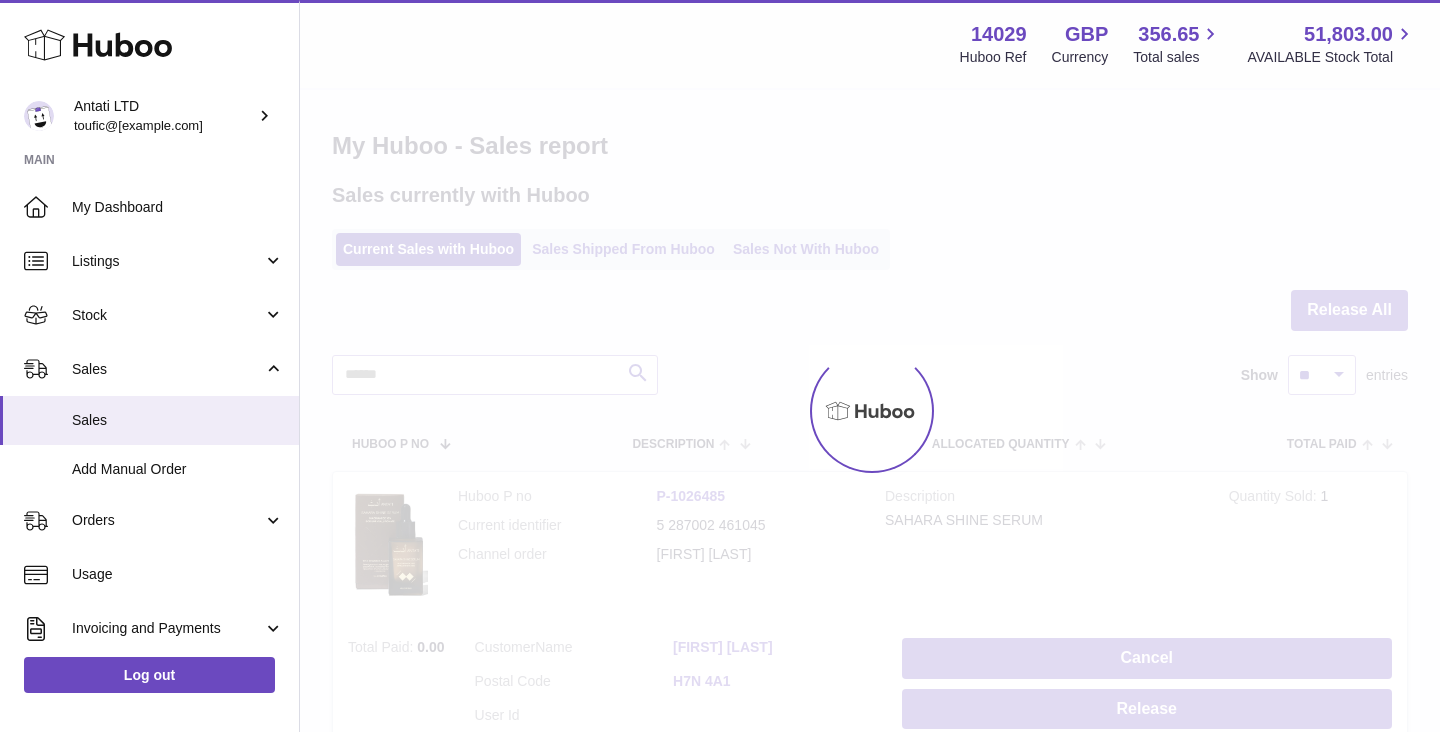 scroll, scrollTop: 0, scrollLeft: 0, axis: both 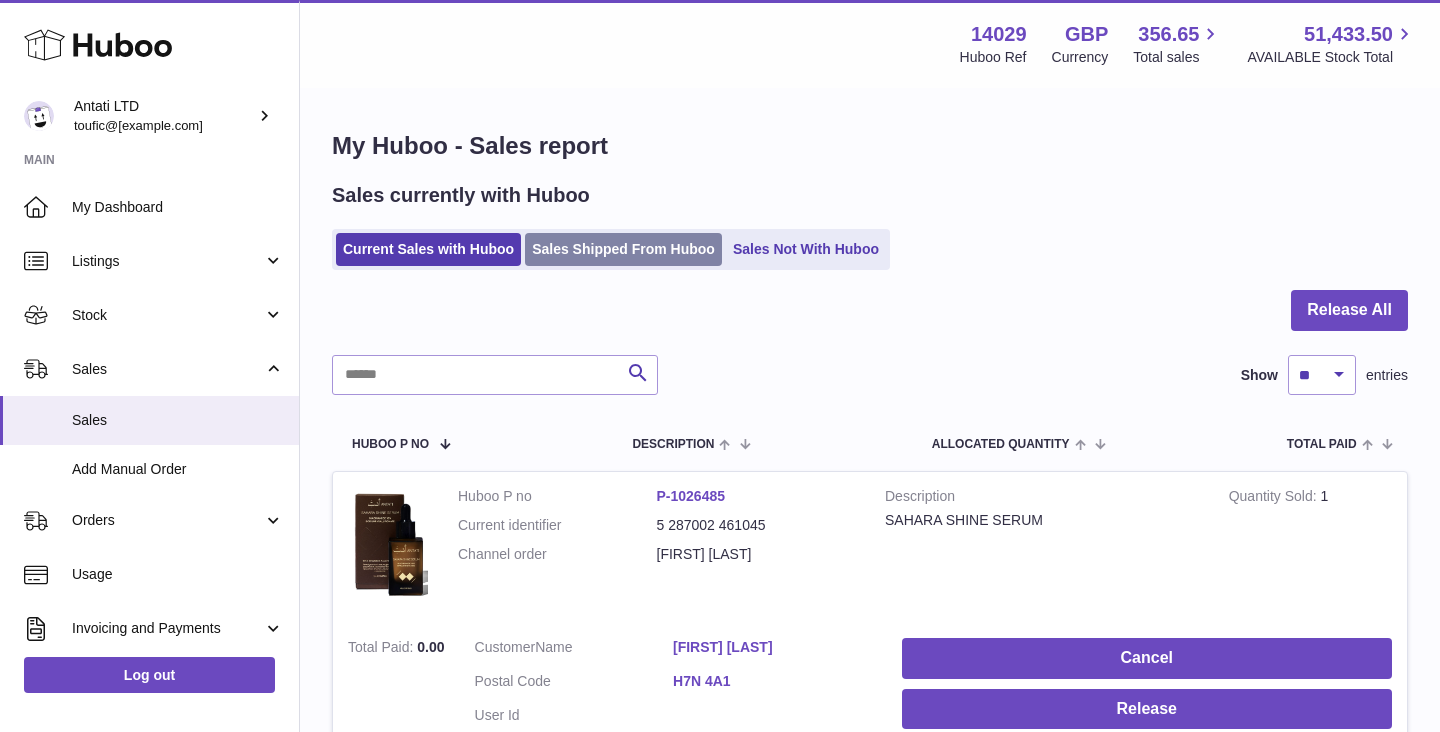 click on "Sales Shipped From Huboo" at bounding box center [623, 249] 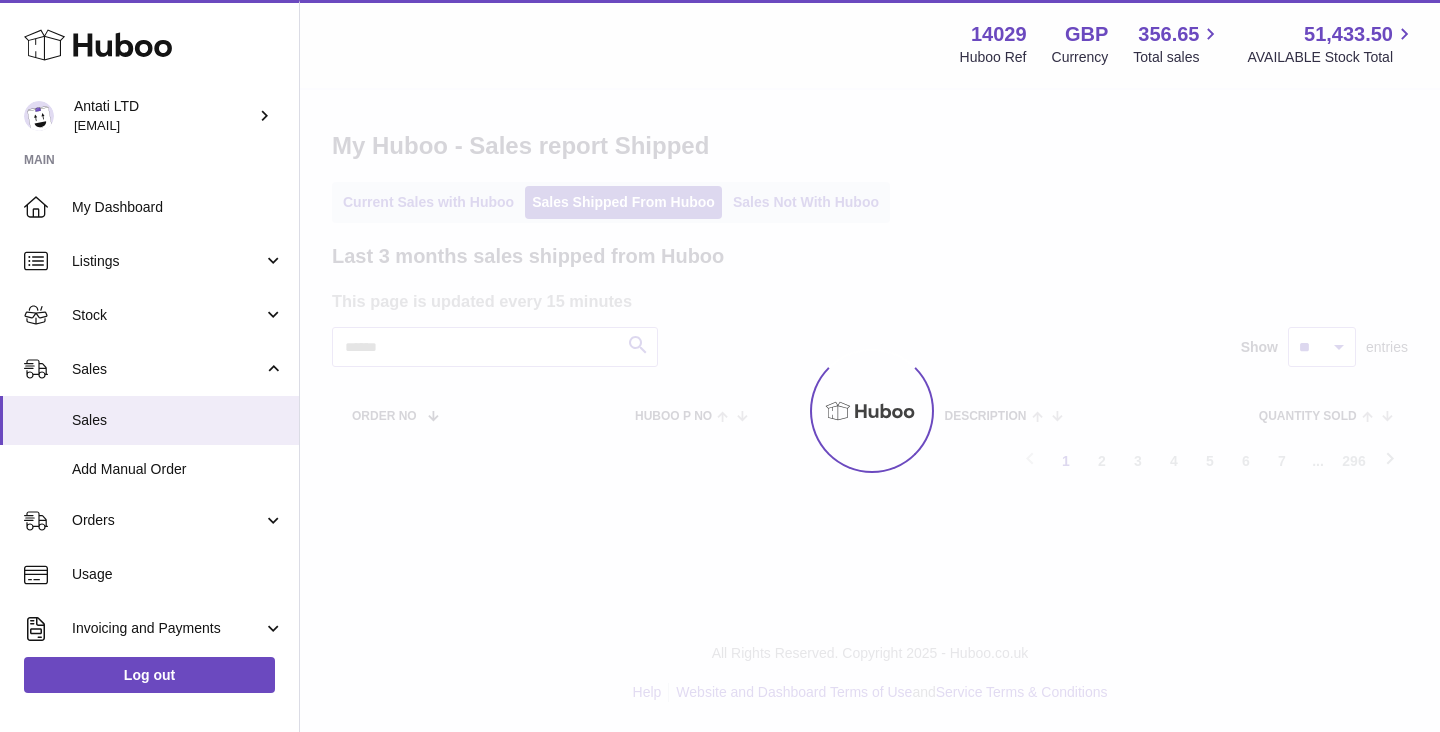 scroll, scrollTop: 0, scrollLeft: 0, axis: both 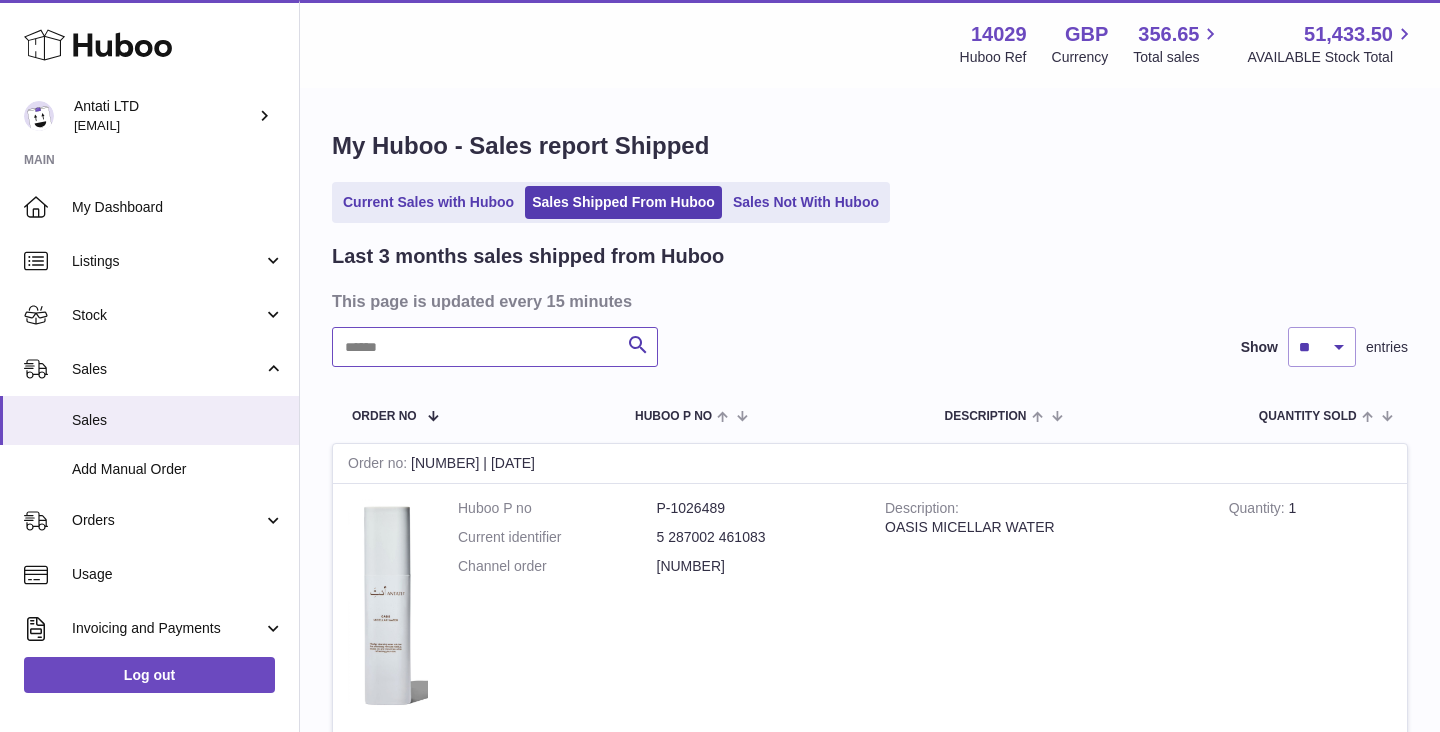 click at bounding box center (495, 347) 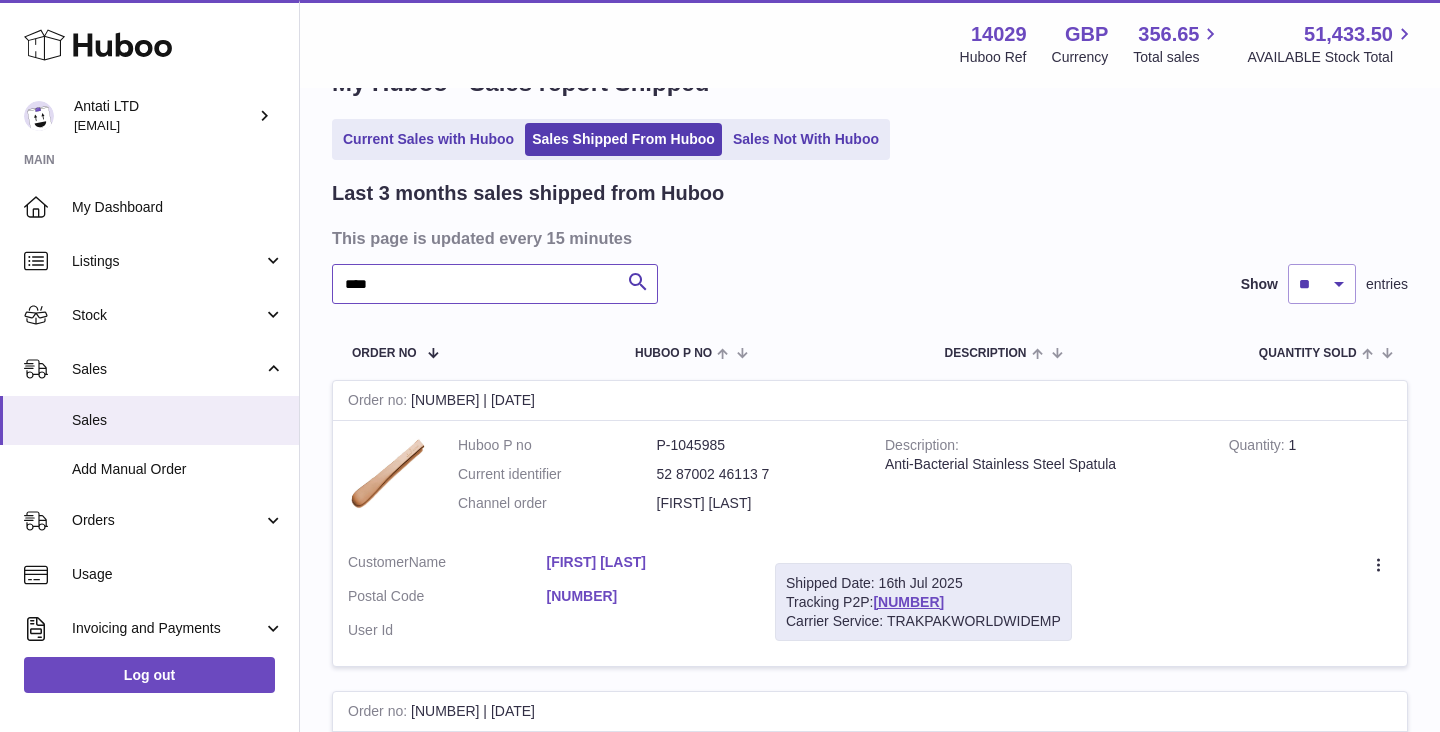 scroll, scrollTop: 87, scrollLeft: 0, axis: vertical 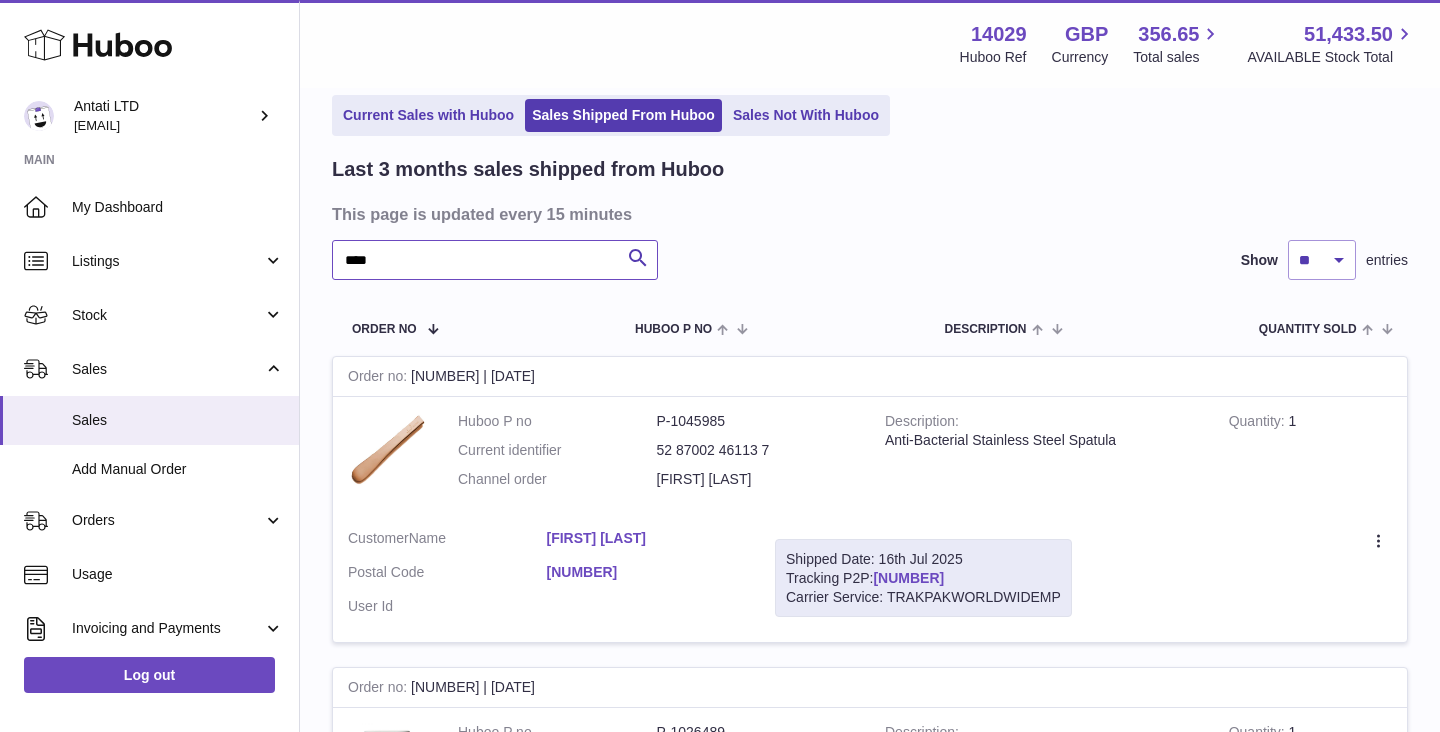 type on "****" 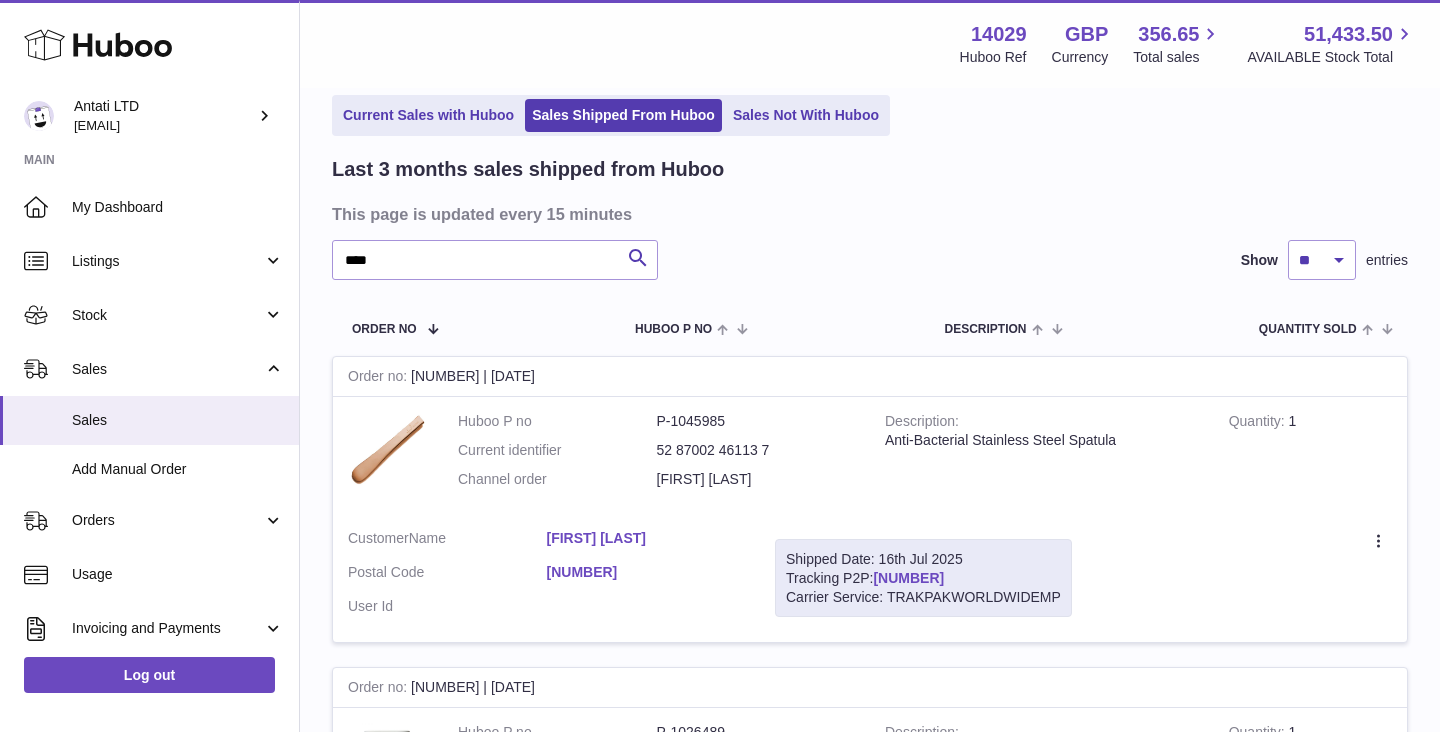 click on "[NUMBER]" at bounding box center (908, 578) 